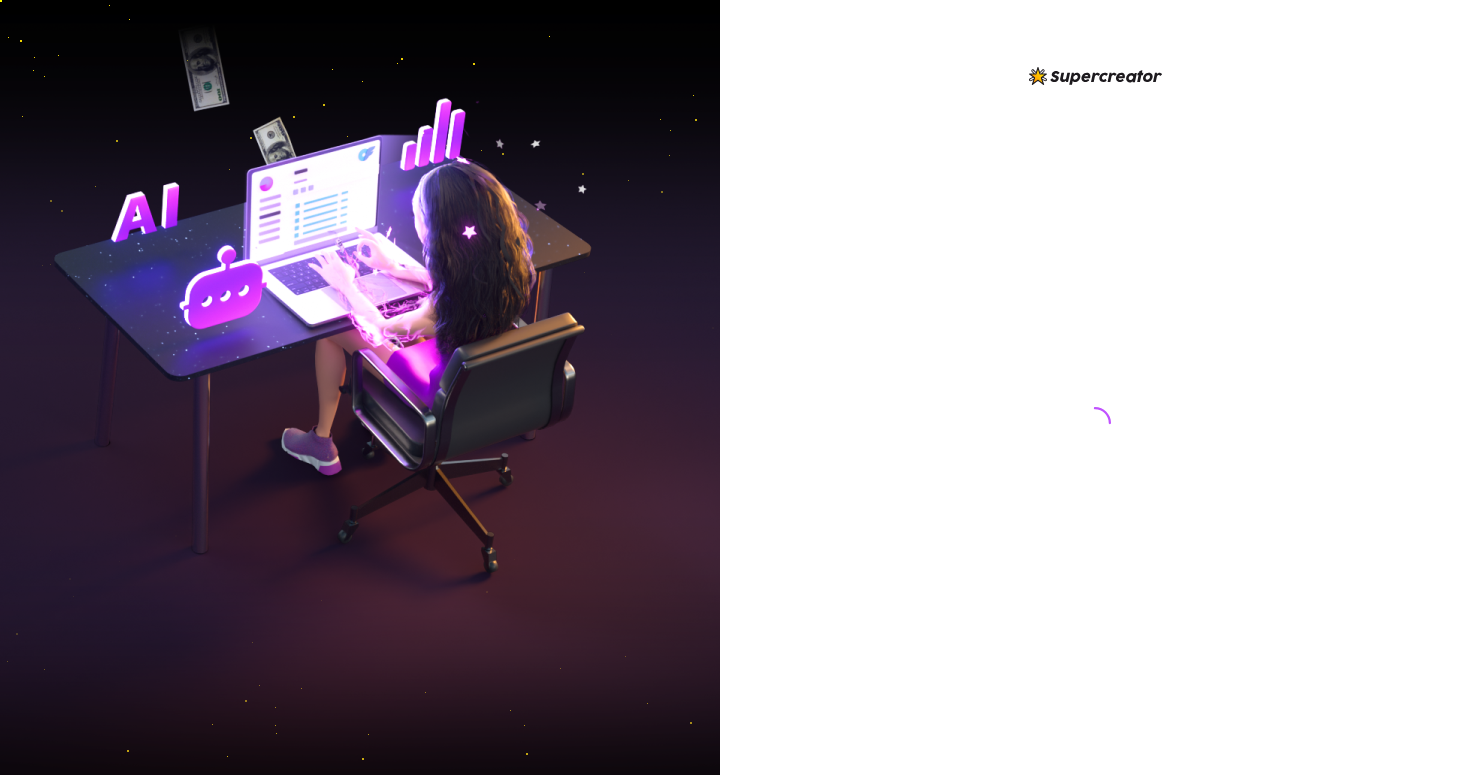 scroll, scrollTop: 0, scrollLeft: 0, axis: both 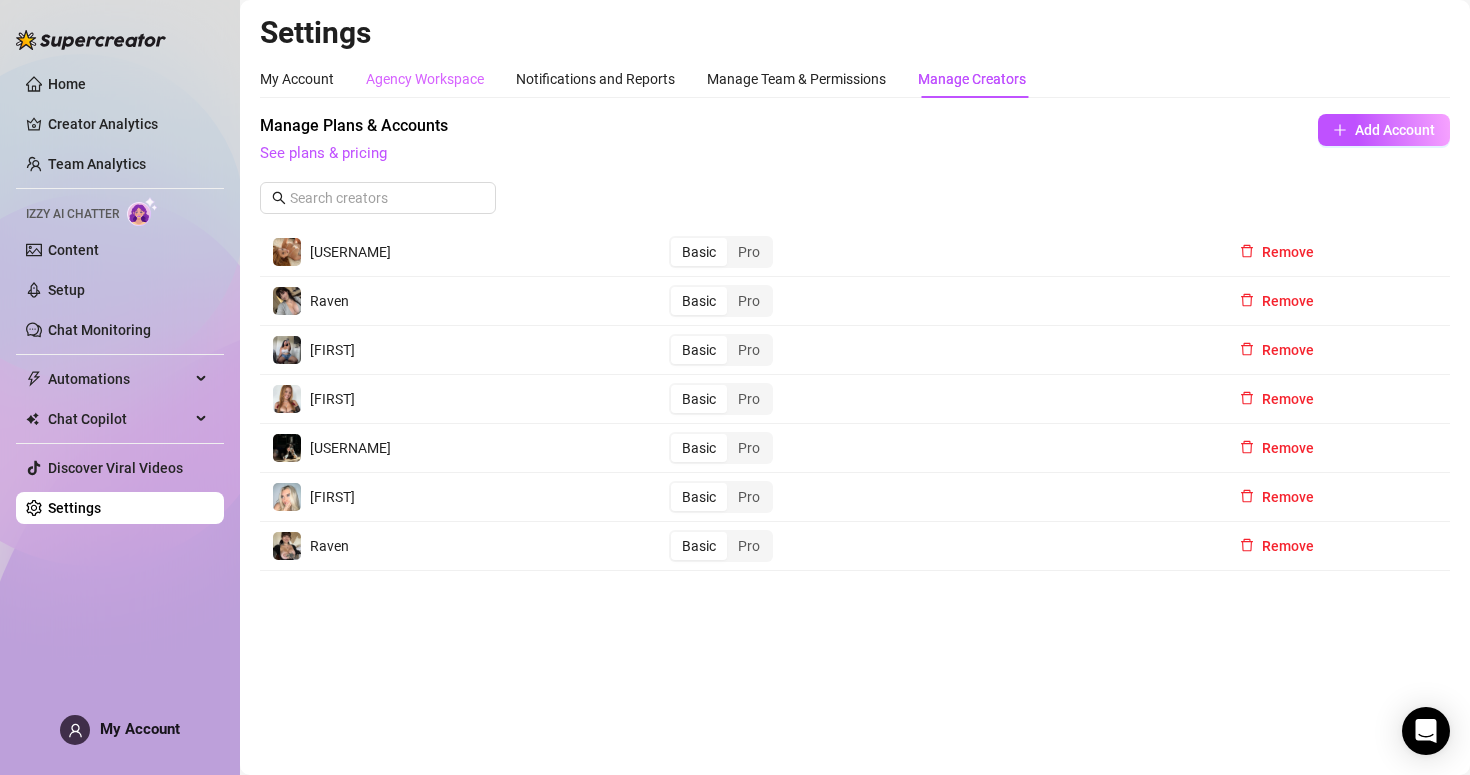 click on "Agency Workspace" at bounding box center [425, 79] 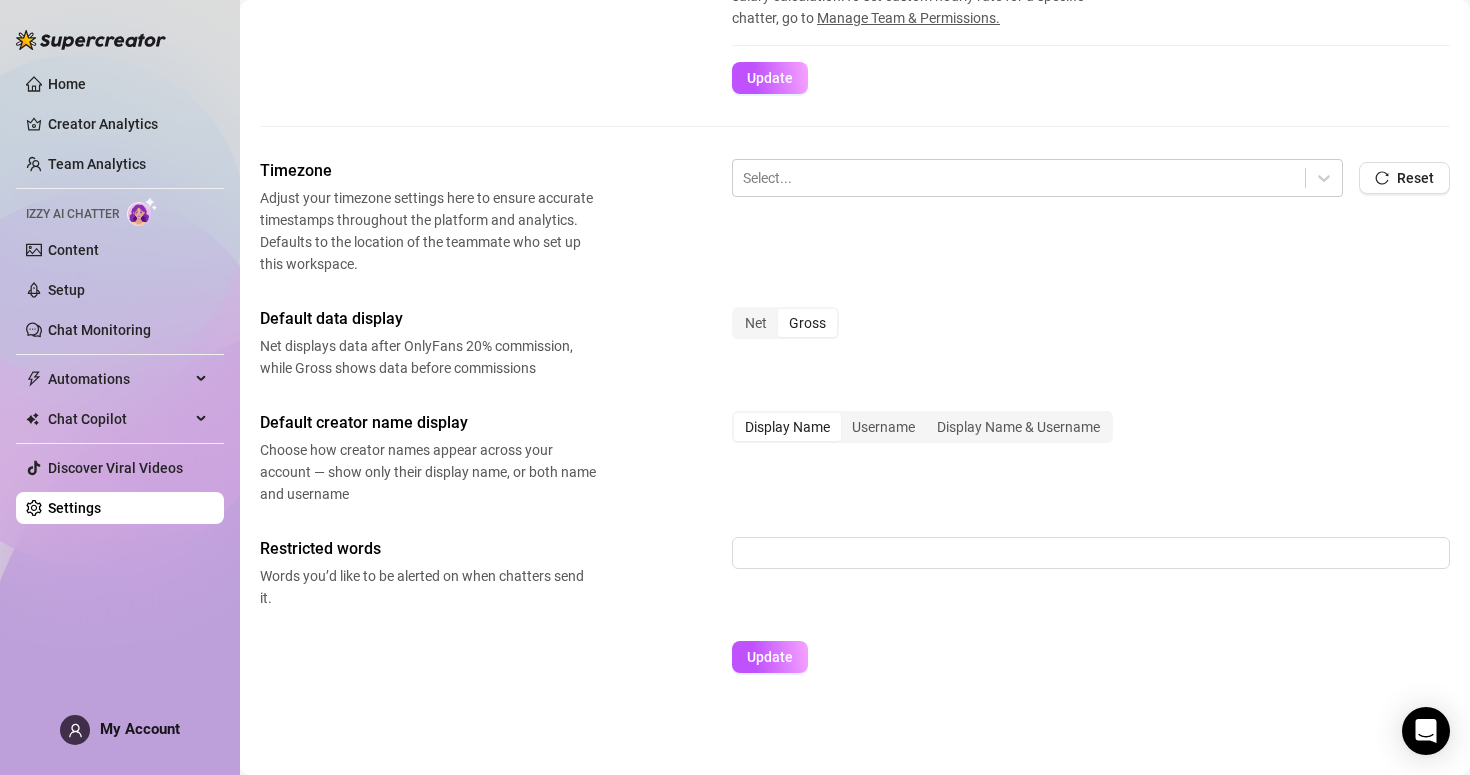 scroll, scrollTop: 664, scrollLeft: 0, axis: vertical 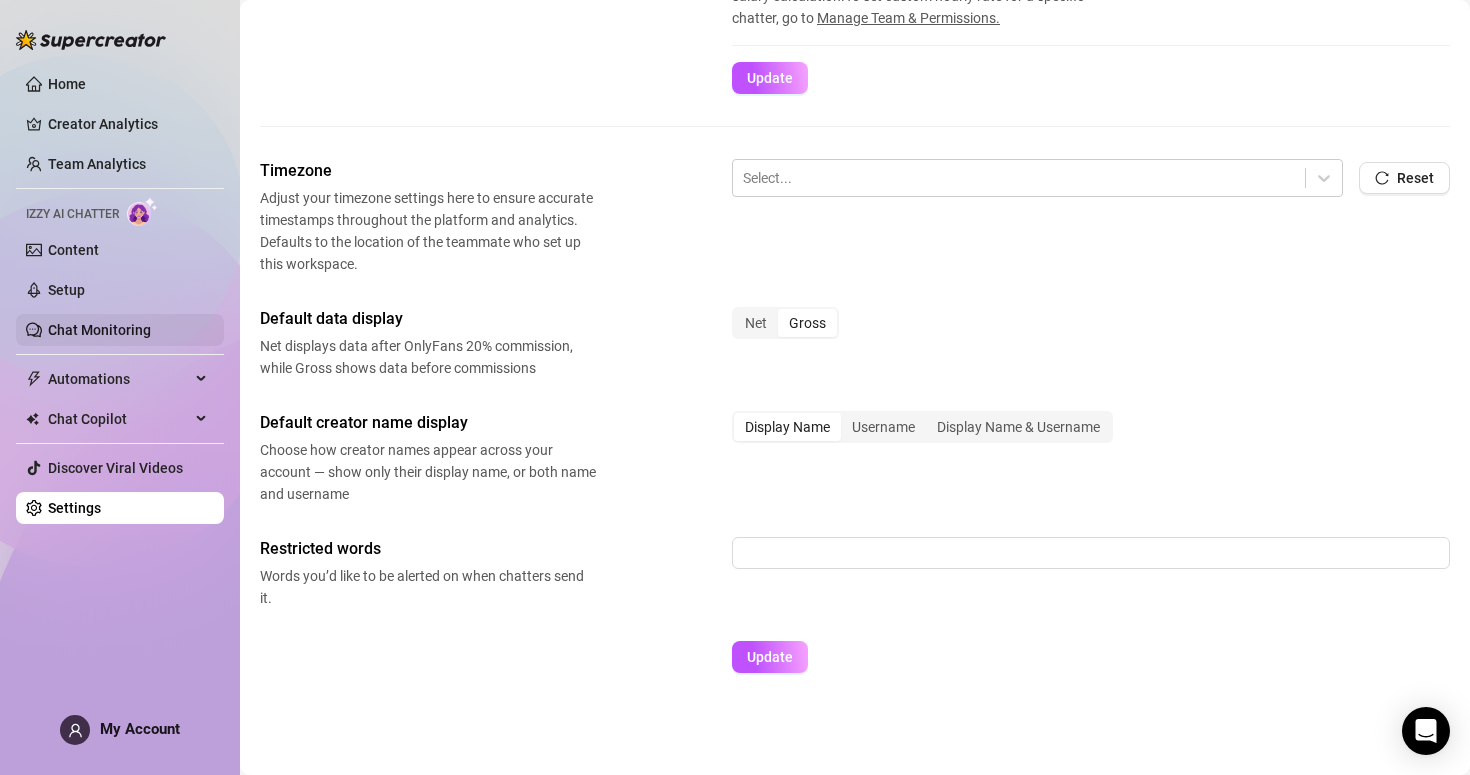 click on "Chat Monitoring" at bounding box center [99, 330] 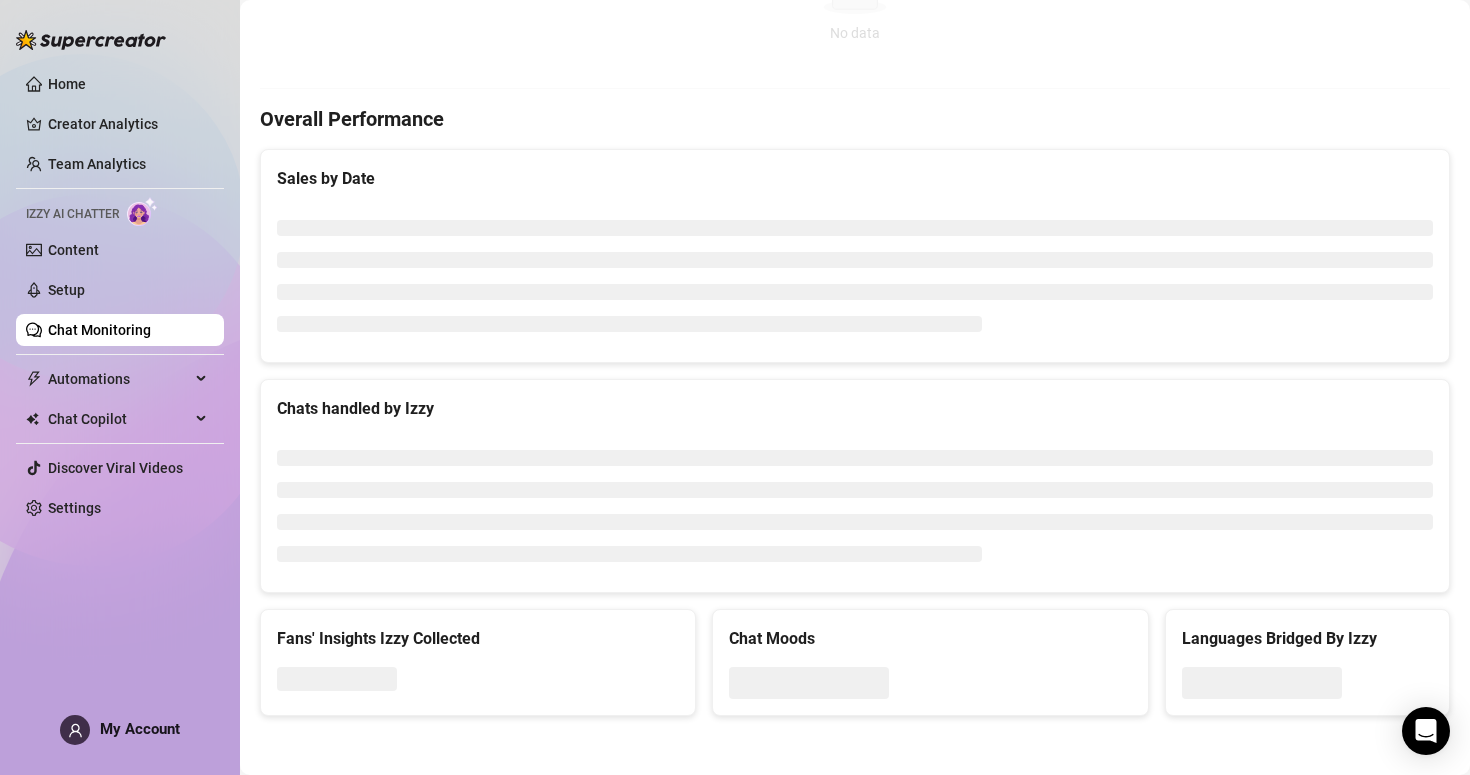 scroll, scrollTop: 664, scrollLeft: 0, axis: vertical 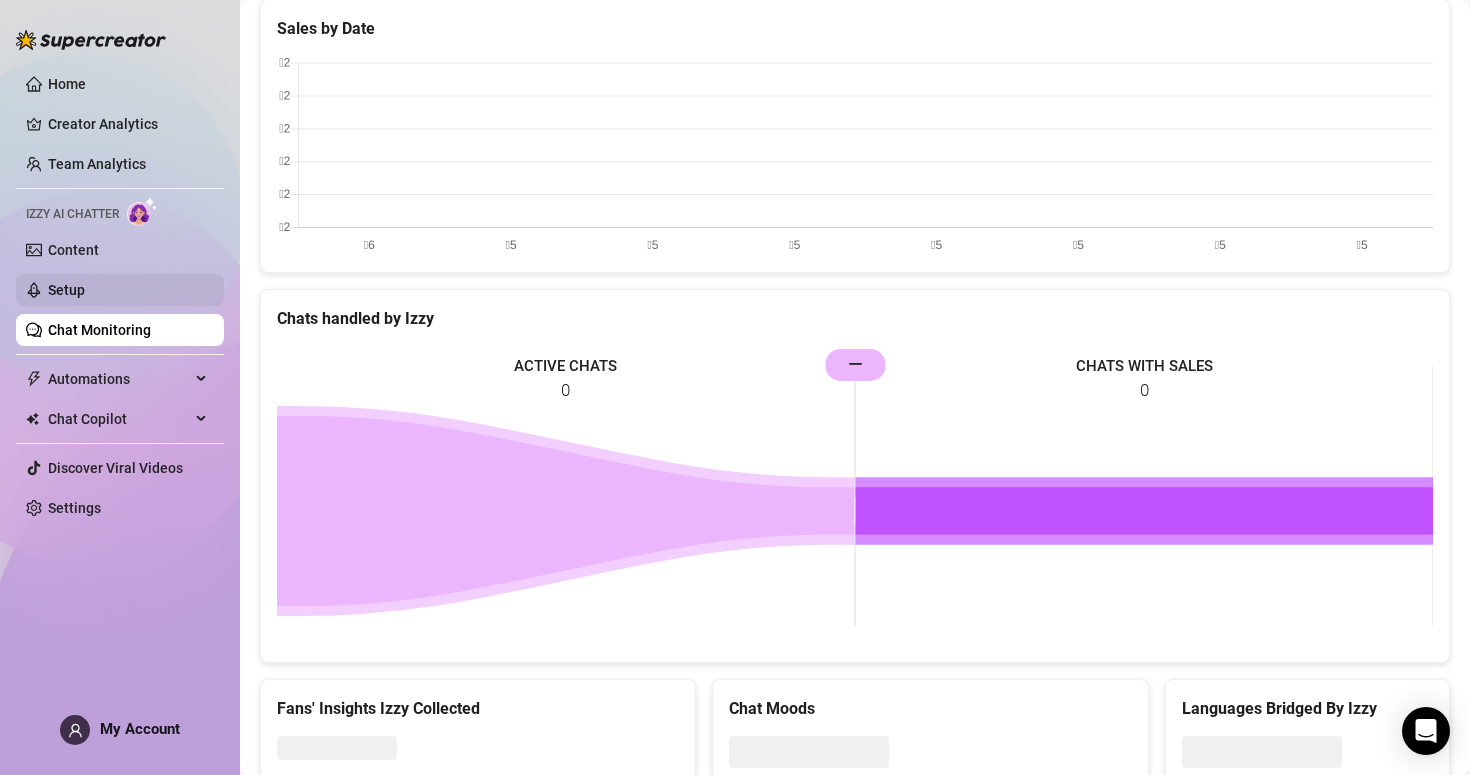 click on "Setup" at bounding box center [66, 290] 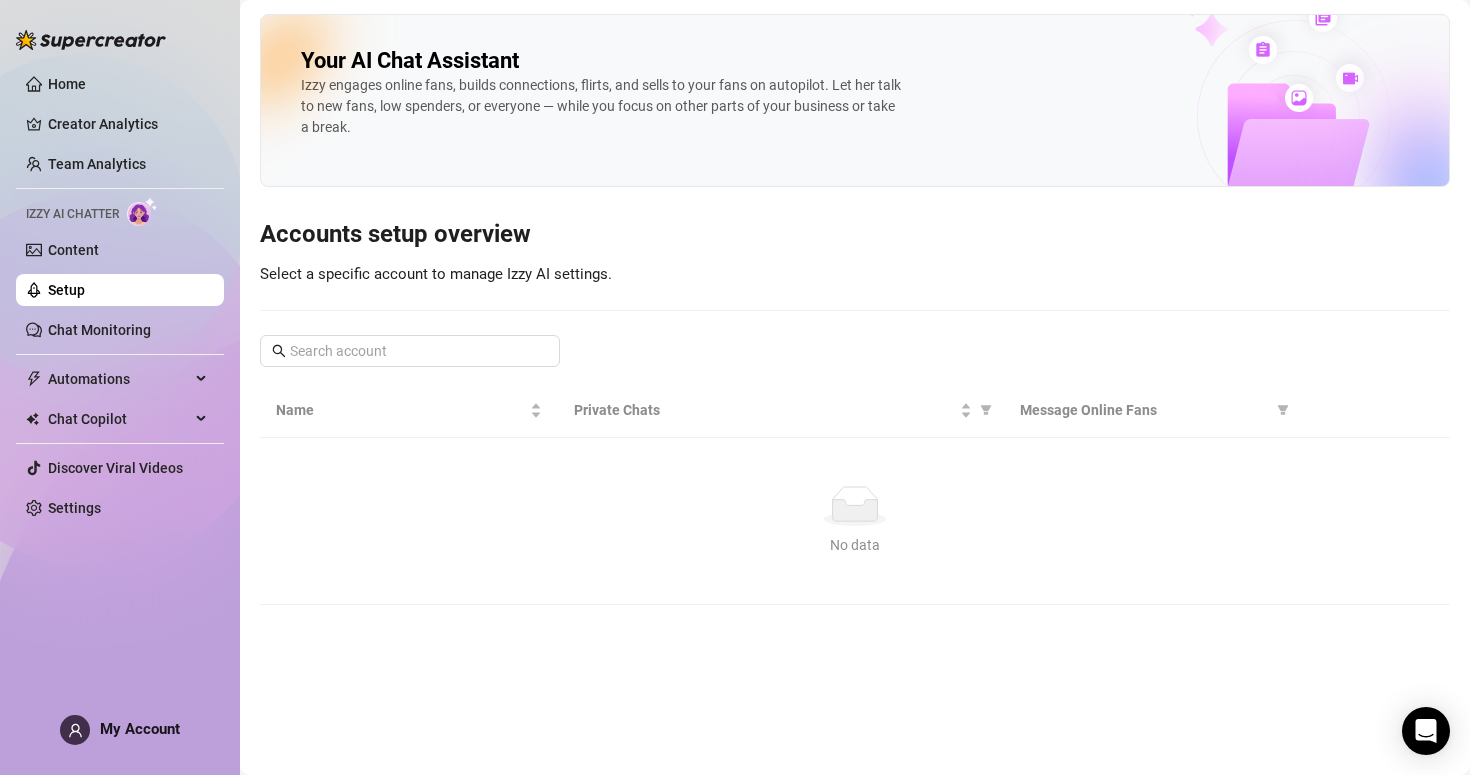 scroll, scrollTop: 0, scrollLeft: 0, axis: both 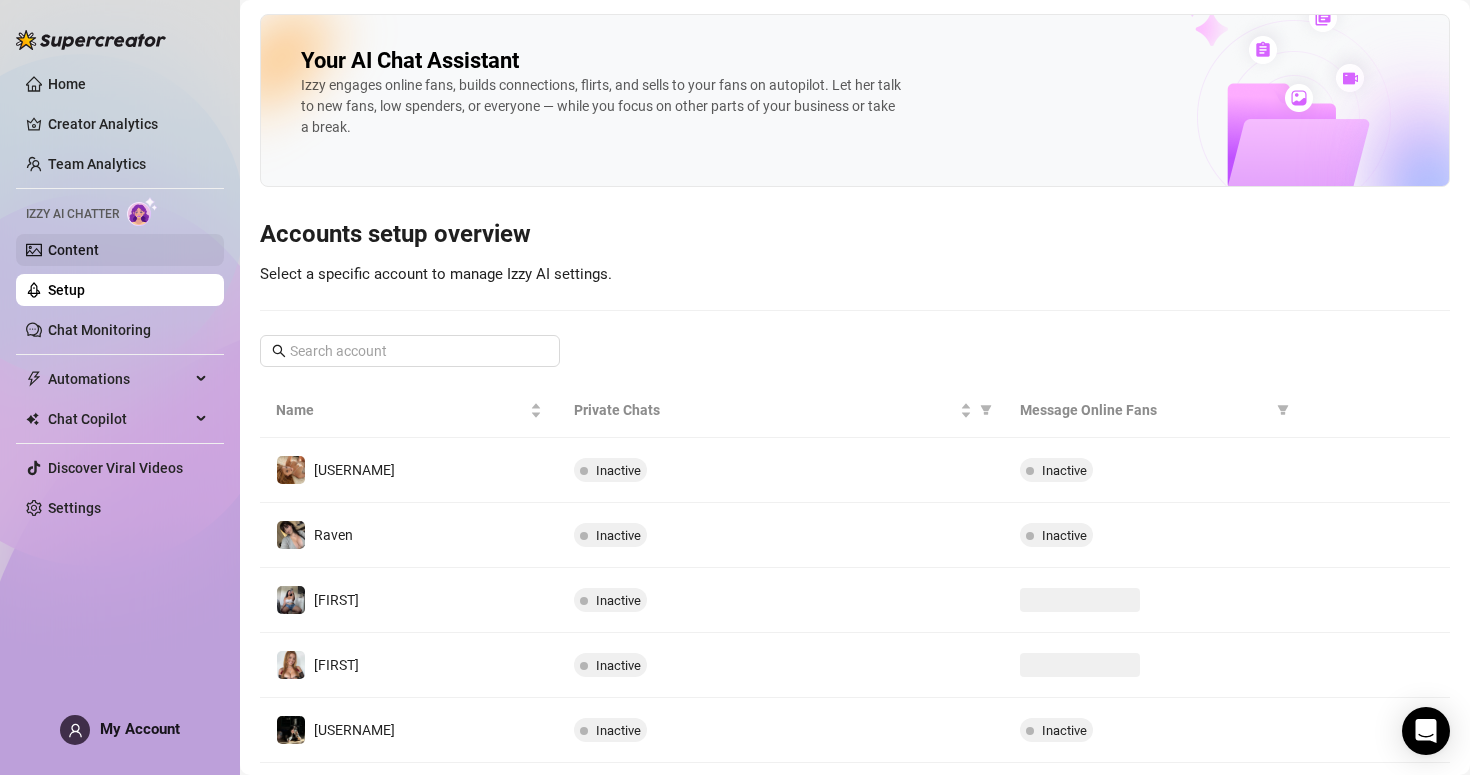 click on "Content" at bounding box center (73, 250) 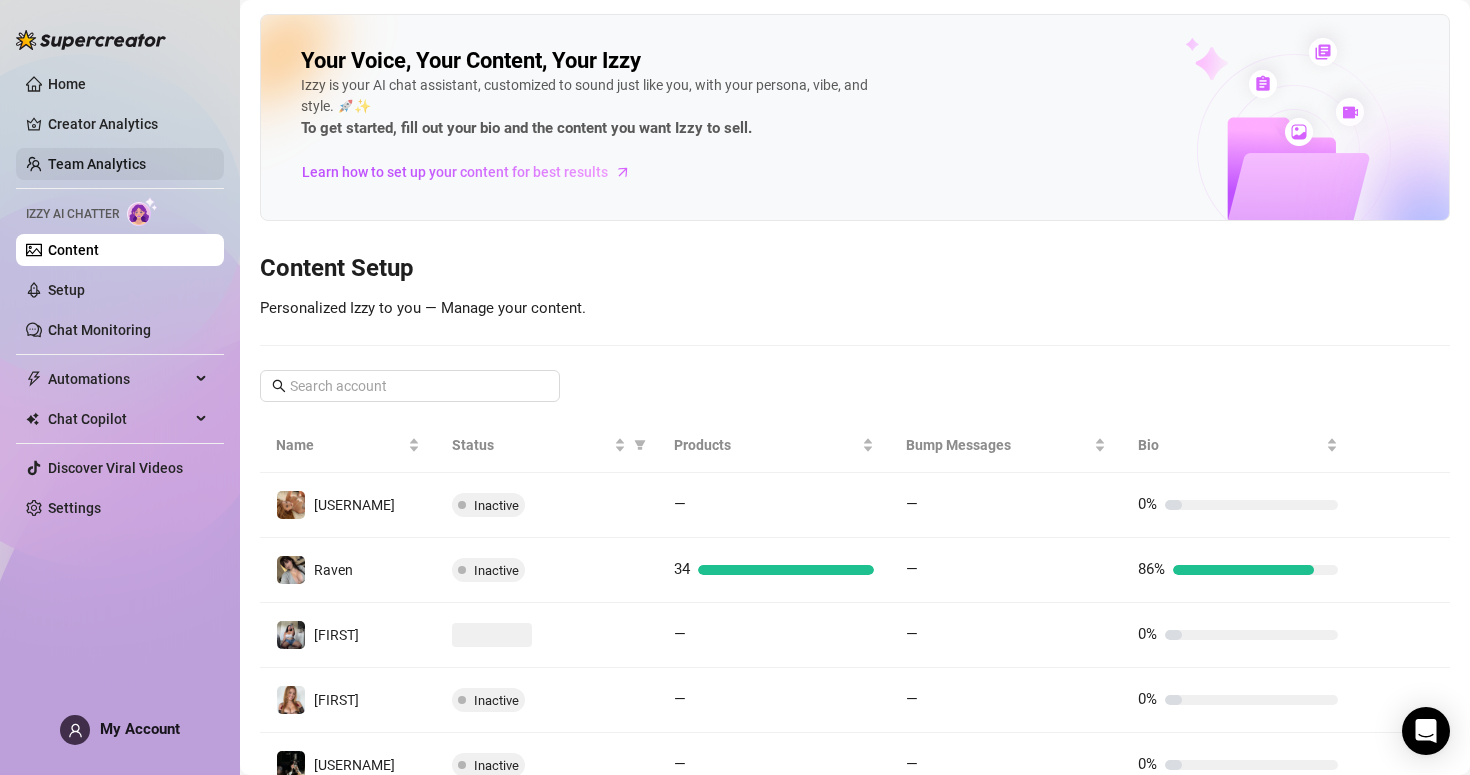 click on "Team Analytics" at bounding box center (97, 164) 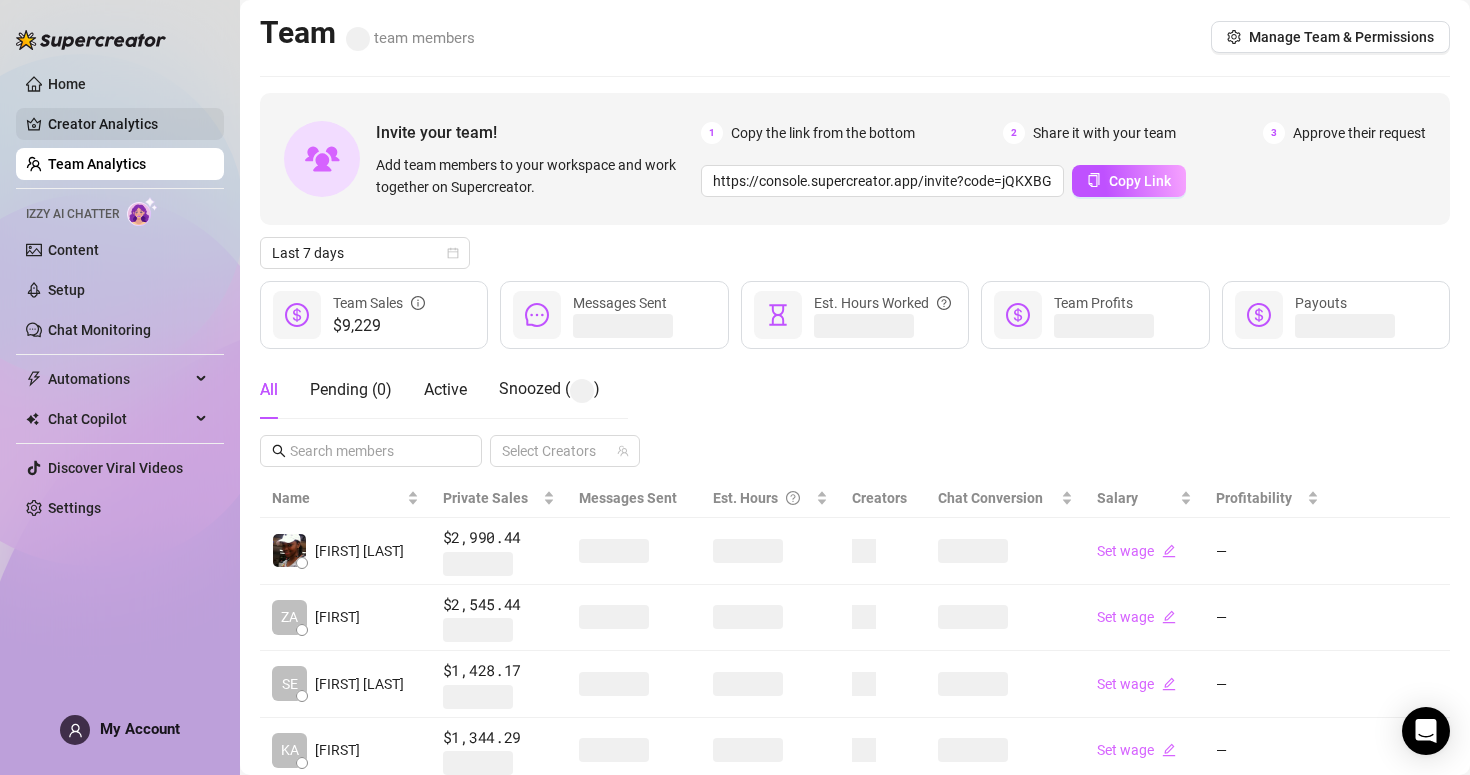 click on "Creator Analytics" at bounding box center (128, 124) 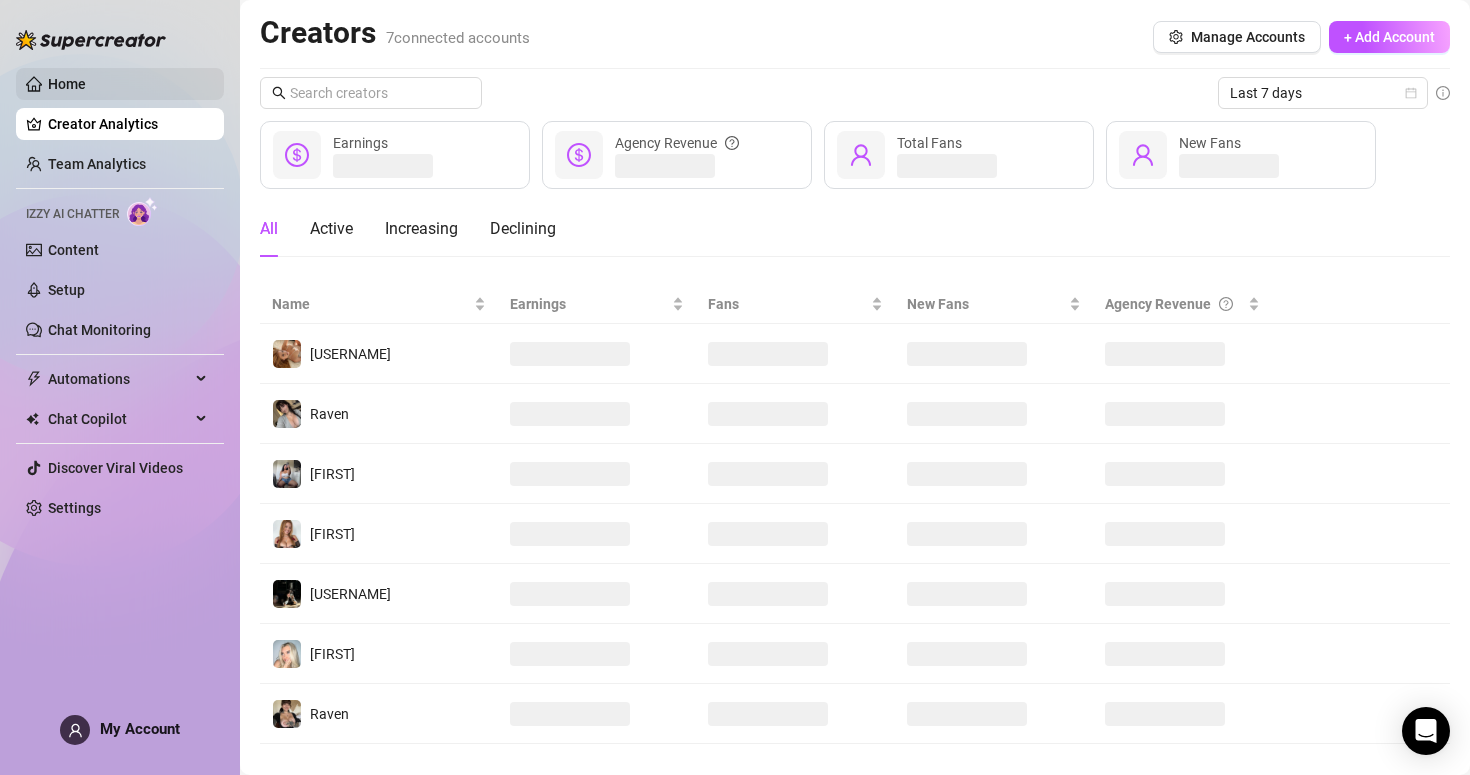 click on "Home" at bounding box center [67, 84] 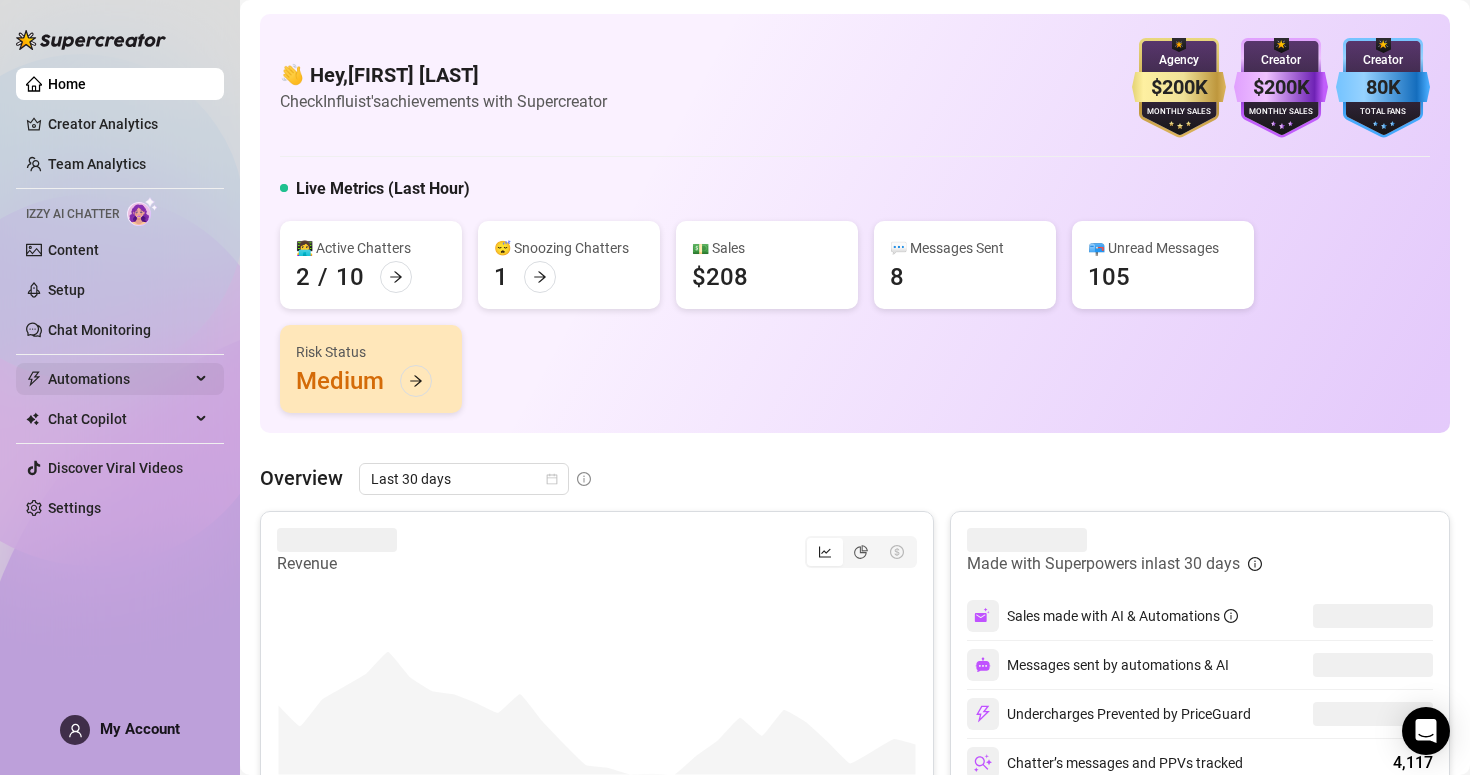 click on "Automations" at bounding box center [119, 379] 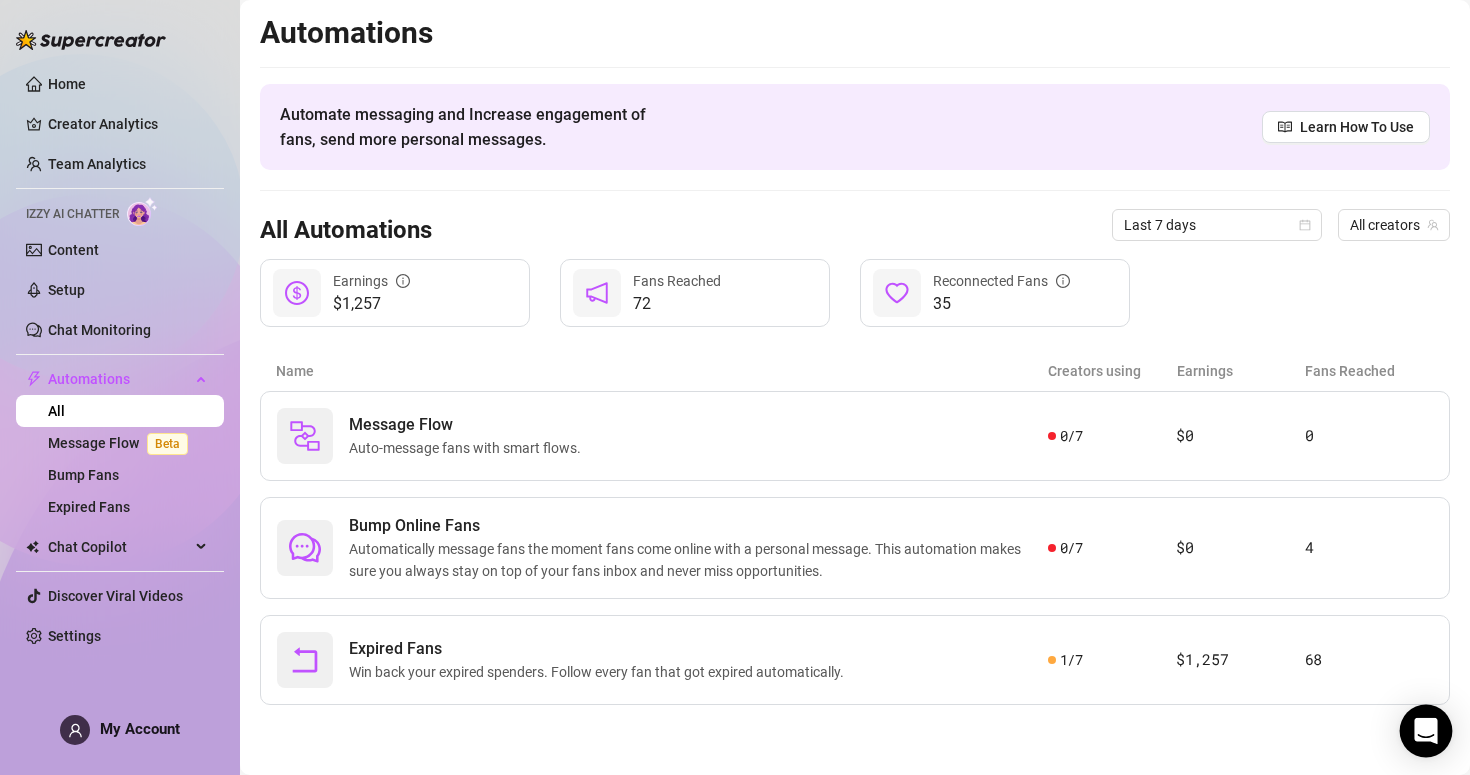 click 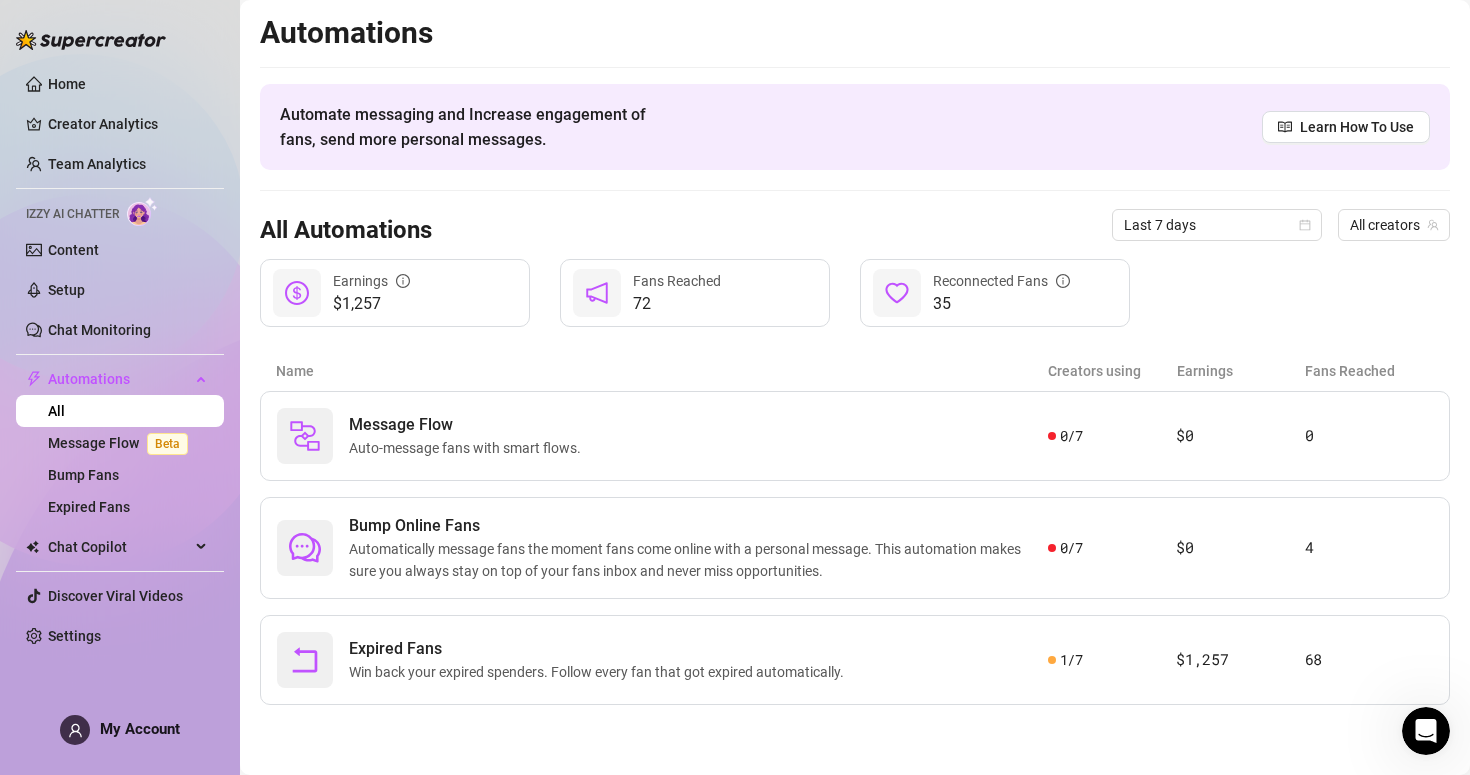 scroll, scrollTop: 0, scrollLeft: 0, axis: both 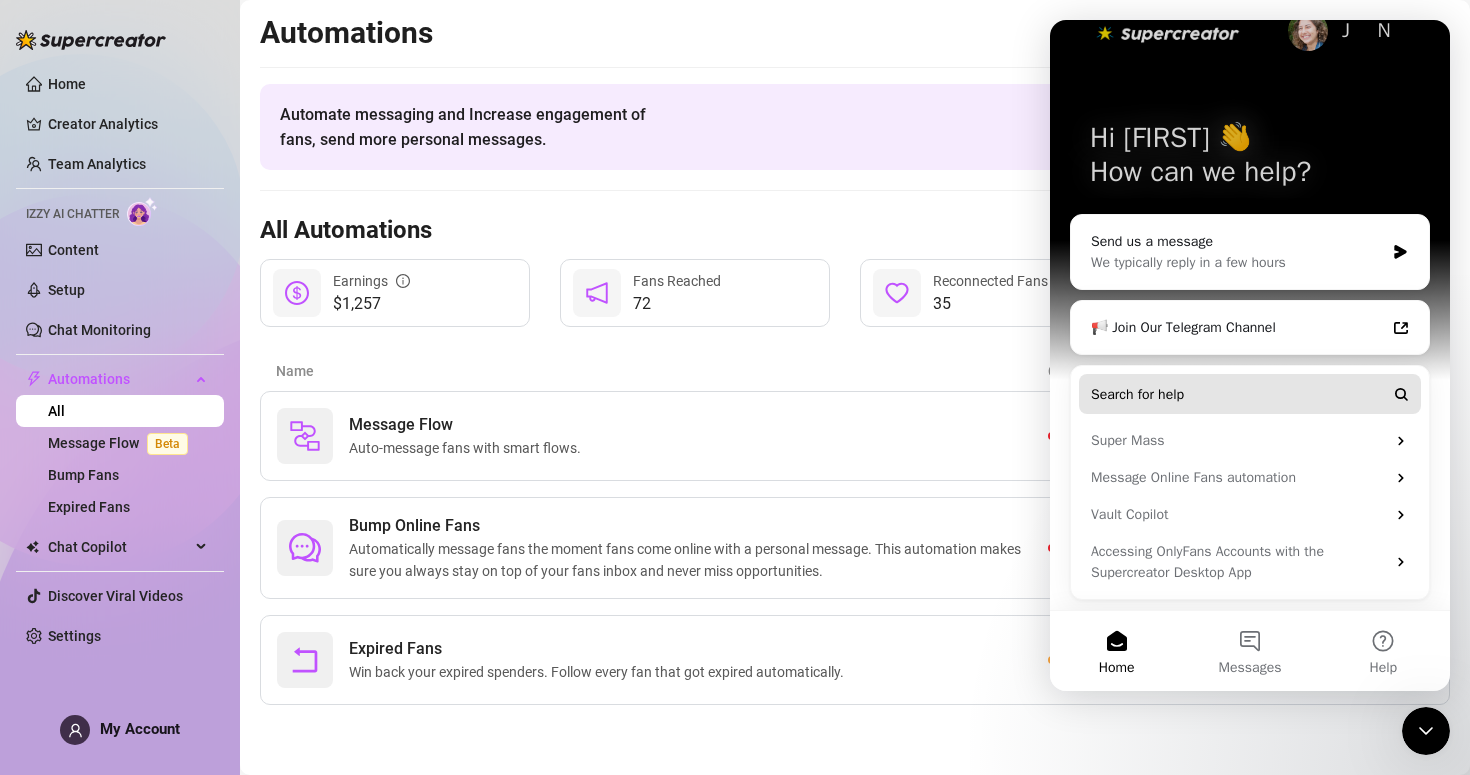 click on "Search for help" at bounding box center (1137, 394) 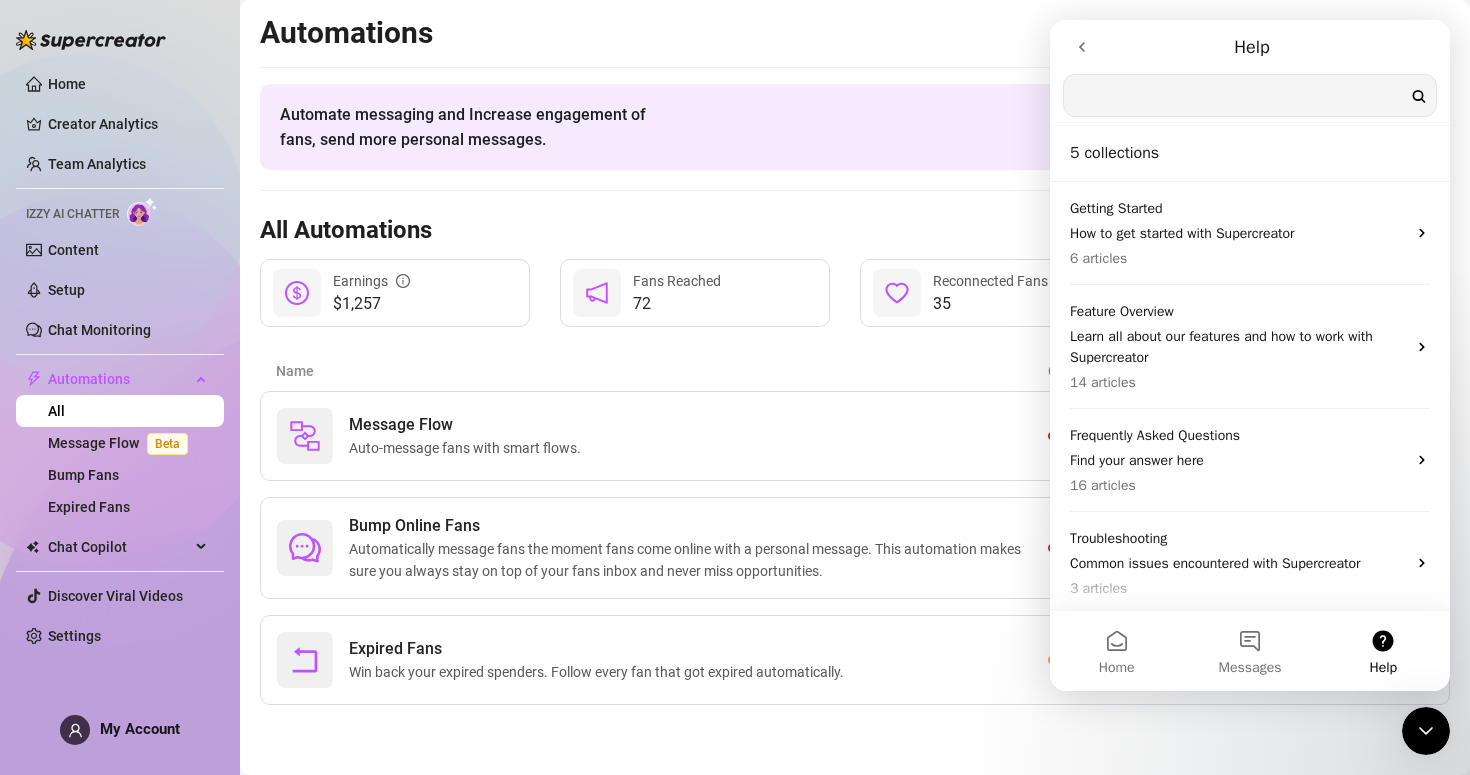 scroll, scrollTop: 0, scrollLeft: 0, axis: both 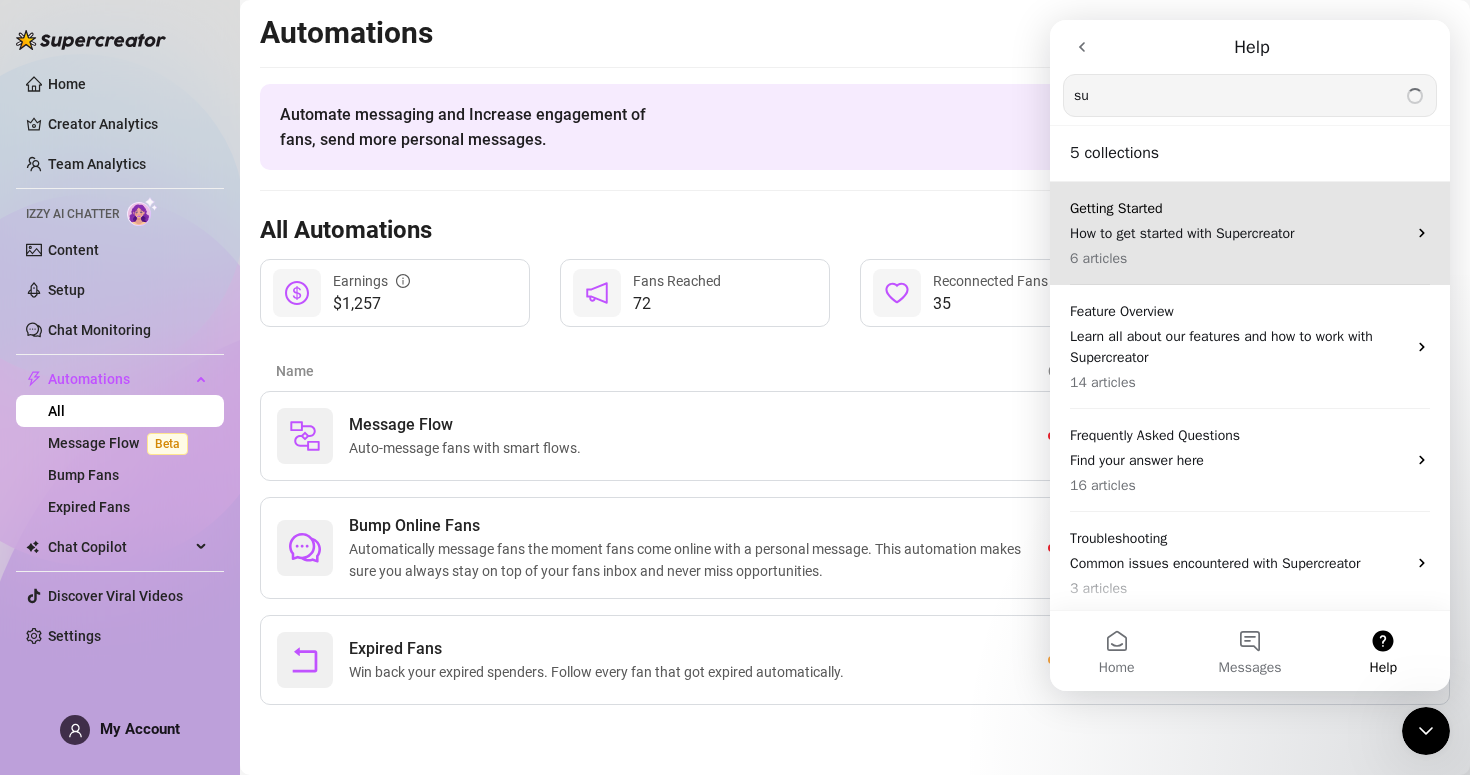 type on "s" 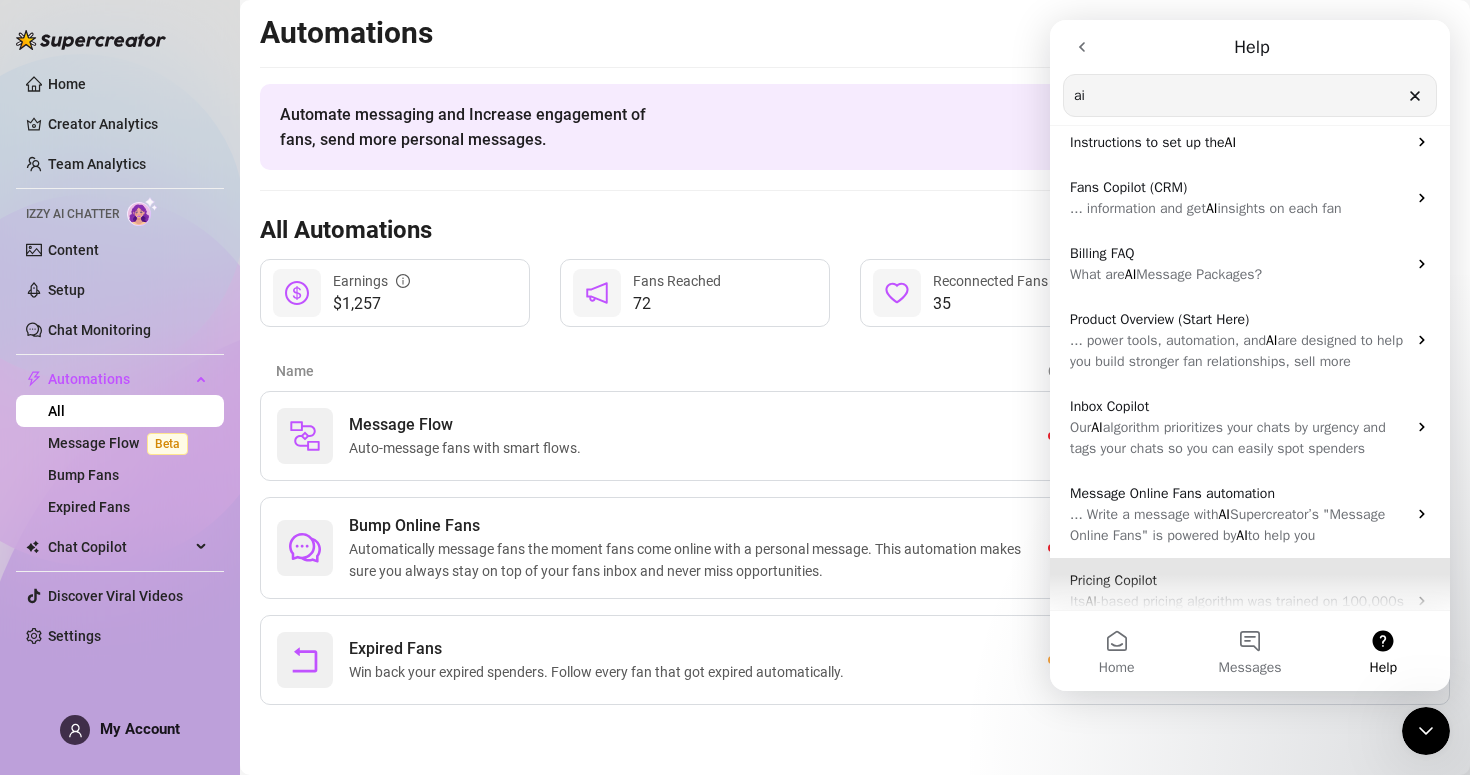 scroll, scrollTop: 0, scrollLeft: 0, axis: both 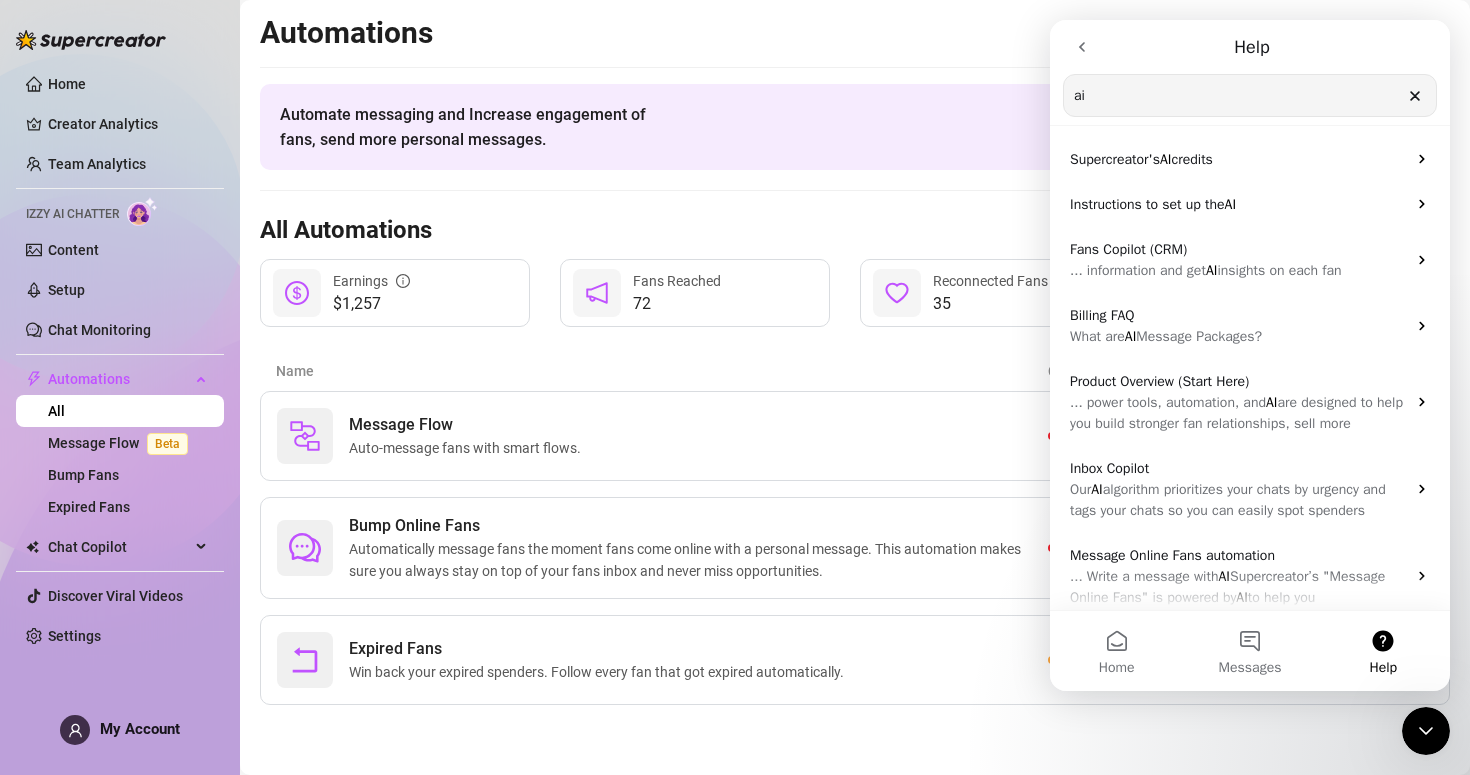 type on "ai" 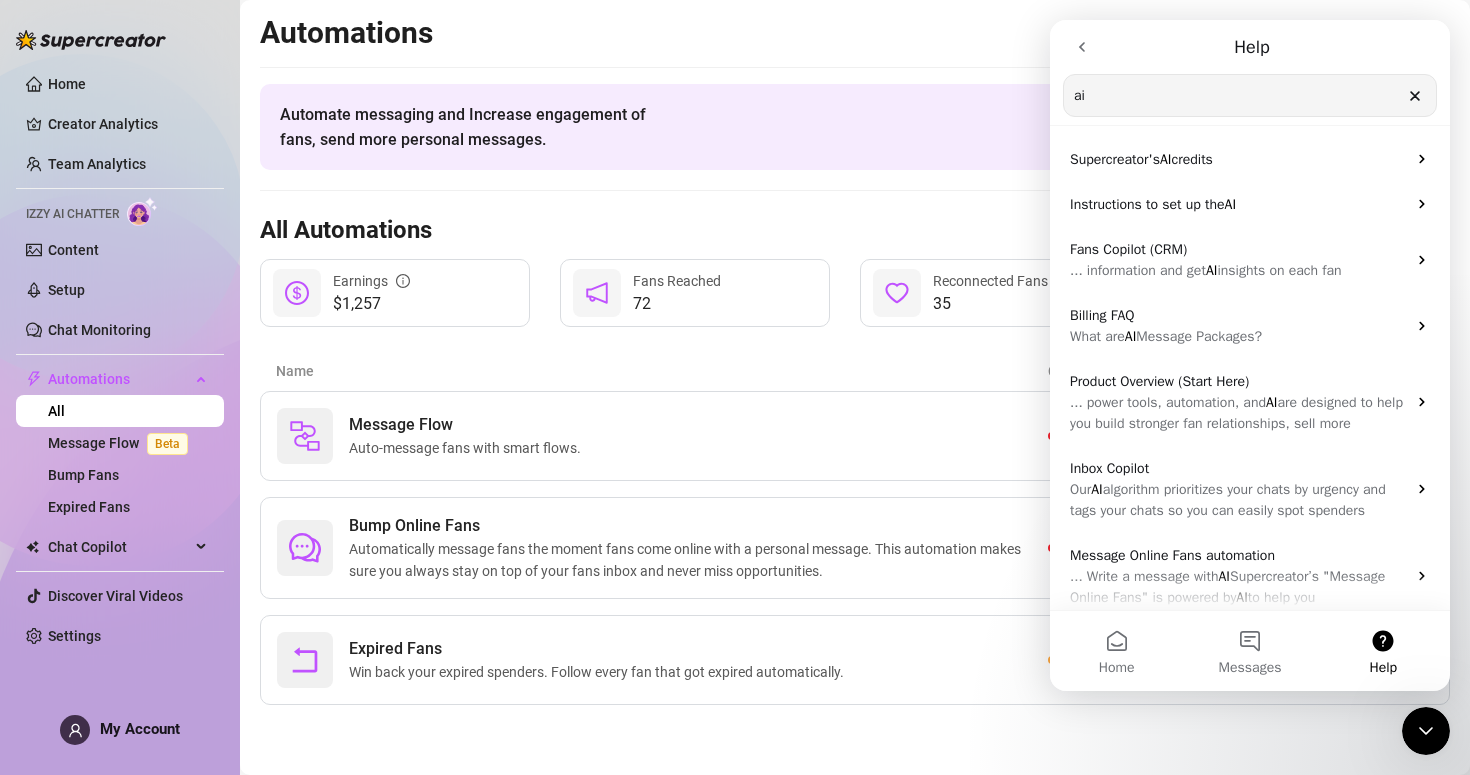 click at bounding box center [1082, 47] 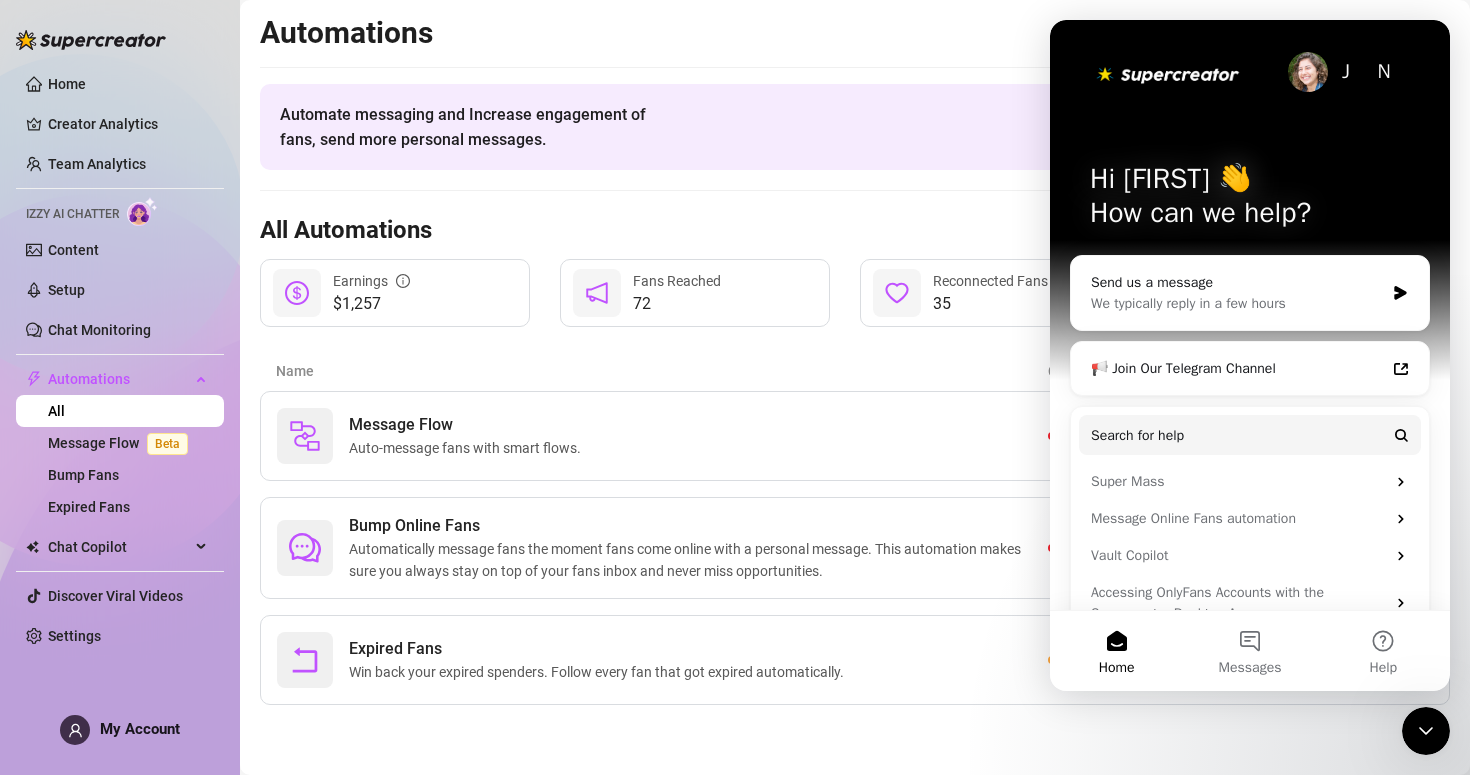 click on "Automations Automate messaging and Increase engagement of fans, send more personal messages. Learn How To Use All Automations   Last 7 days All creators $1,257 Earnings 72 Fans Reached 35 Reconnected Fans Name Creators using Earnings Fans Reached Message Flow Auto-message fans with smart flows. 0 / 7 $0 0 Bump Online Fans Automatically message fans the moment fans come online with a personal message. This automation makes sure you always stay on top of your fans inbox and never miss opportunities. 0 / 7 $0 4 Expired Fans Win back your expired spenders. Follow every fan that got expired automatically. 1 / 7 $1,257 68" at bounding box center (855, 359) 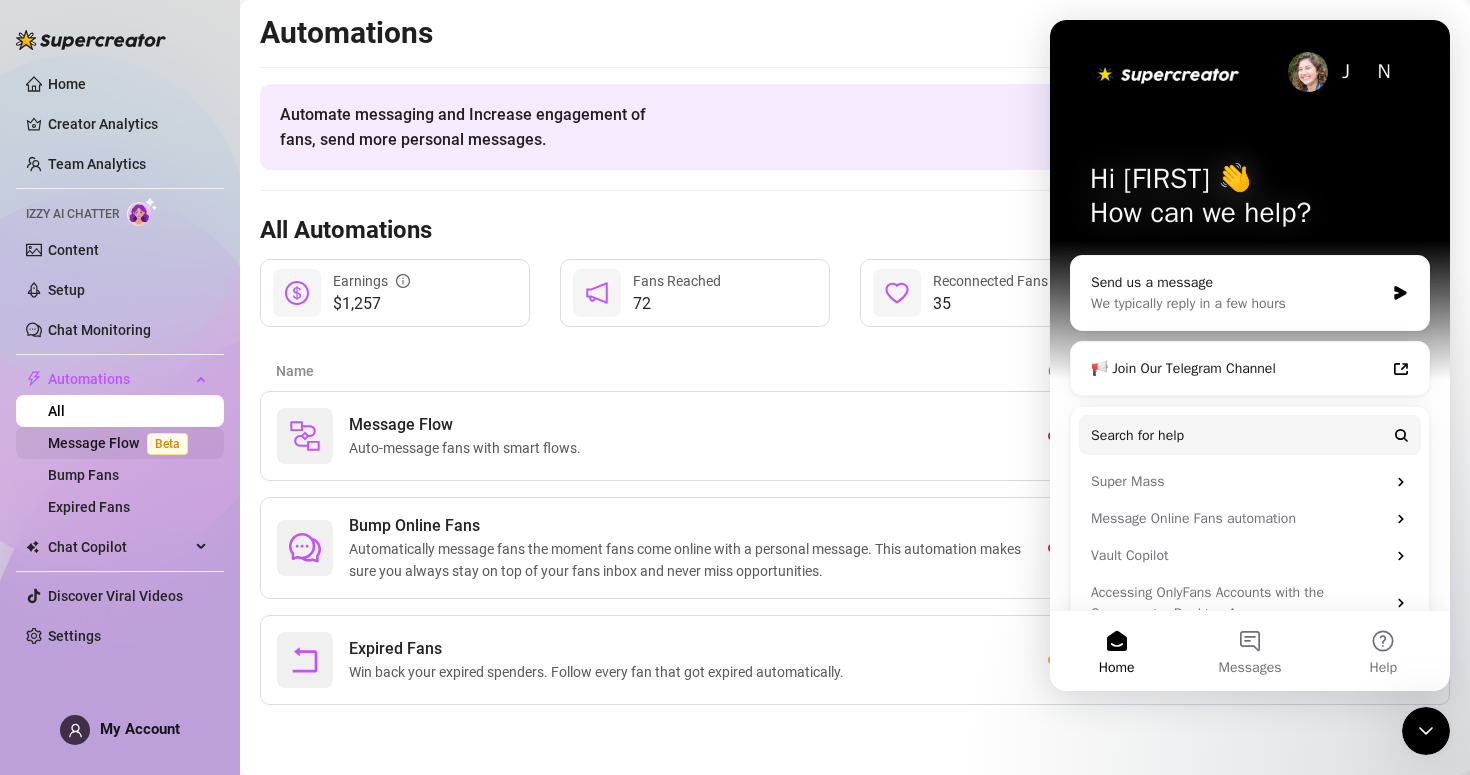 click on "Message Flow Beta" at bounding box center [122, 443] 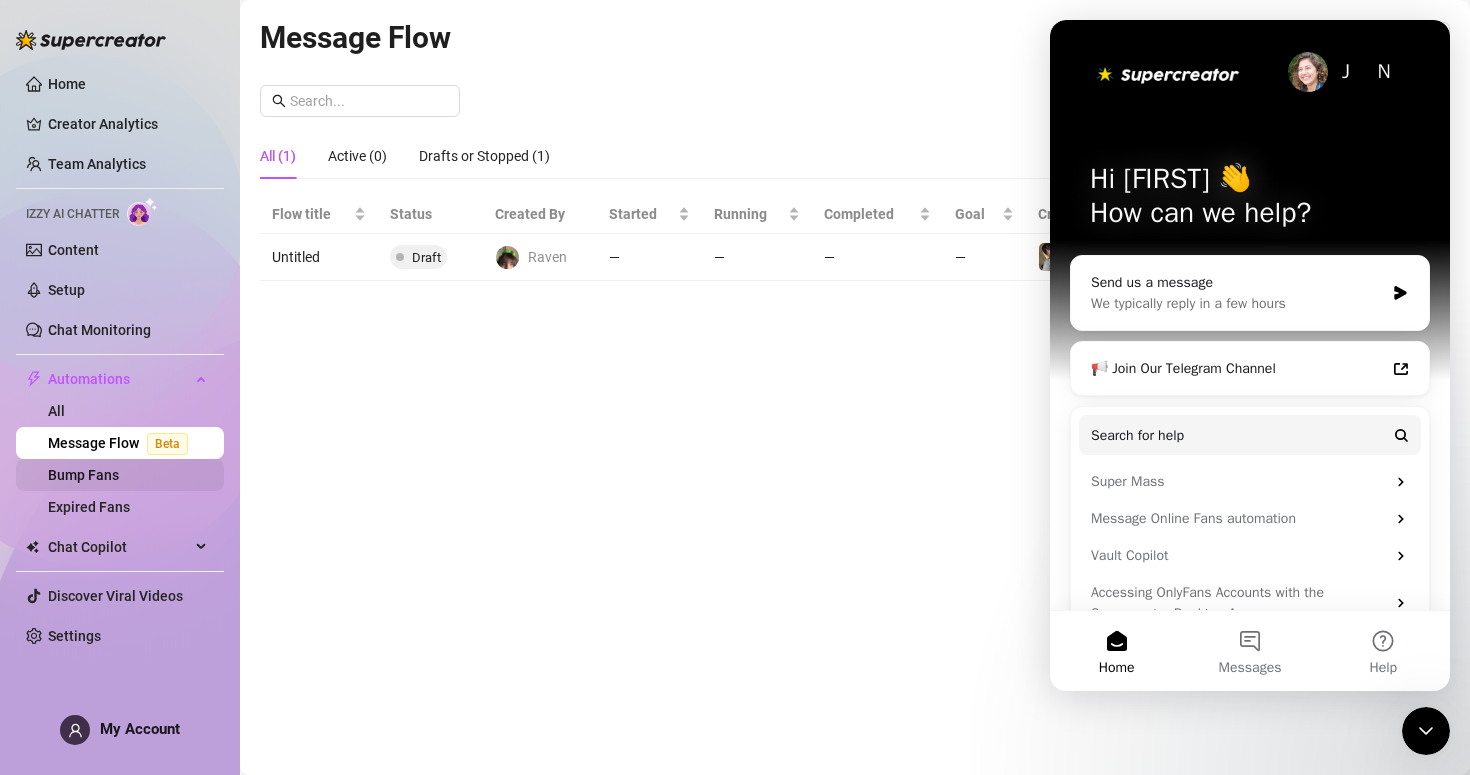 click on "Bump Fans" at bounding box center [83, 475] 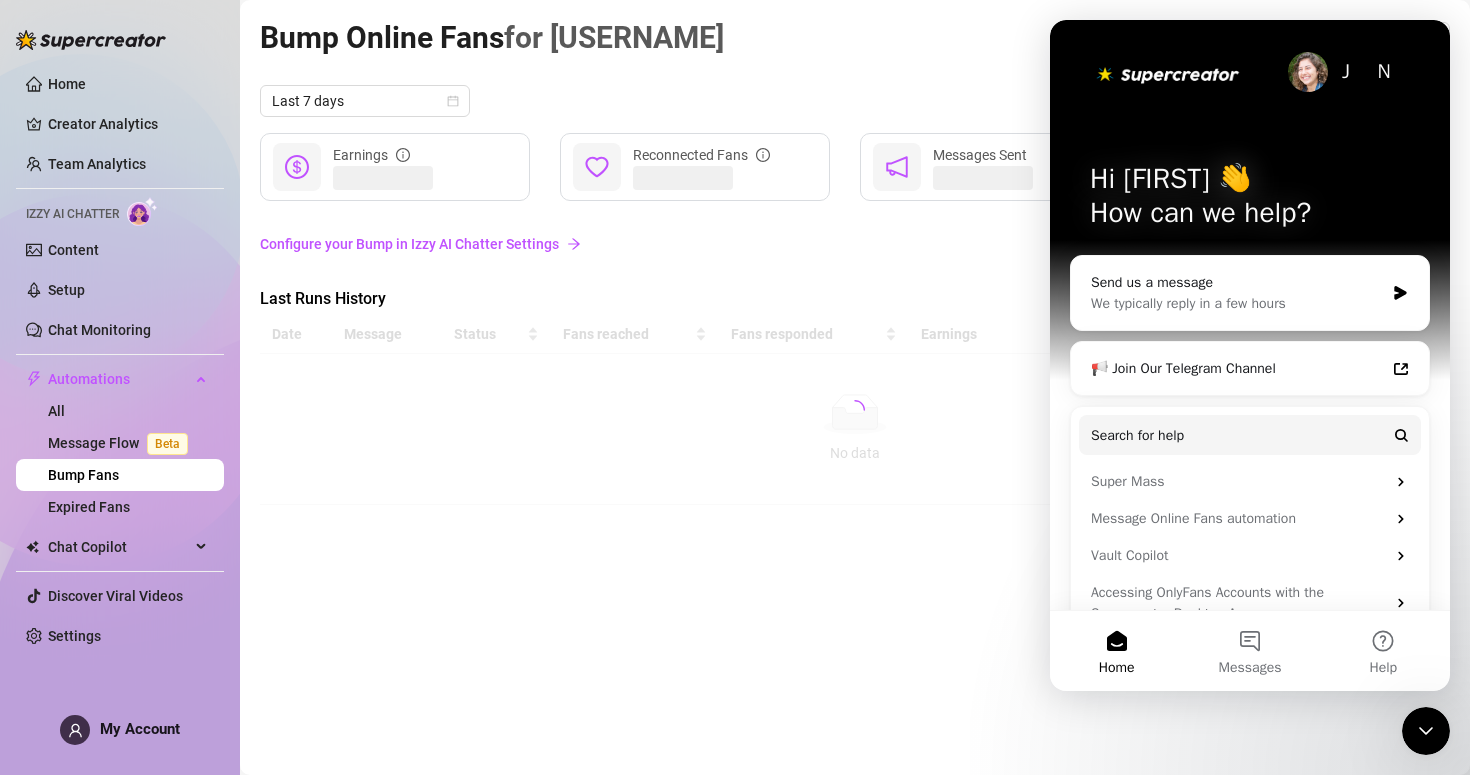 click on "Home Creator Analytics   Team Analytics Izzy AI Chatter Content Setup Chat Monitoring Automations All Message Flow Beta Bump Fans Expired Fans Chat Copilot Discover Viral Videos Settings" at bounding box center (120, 360) 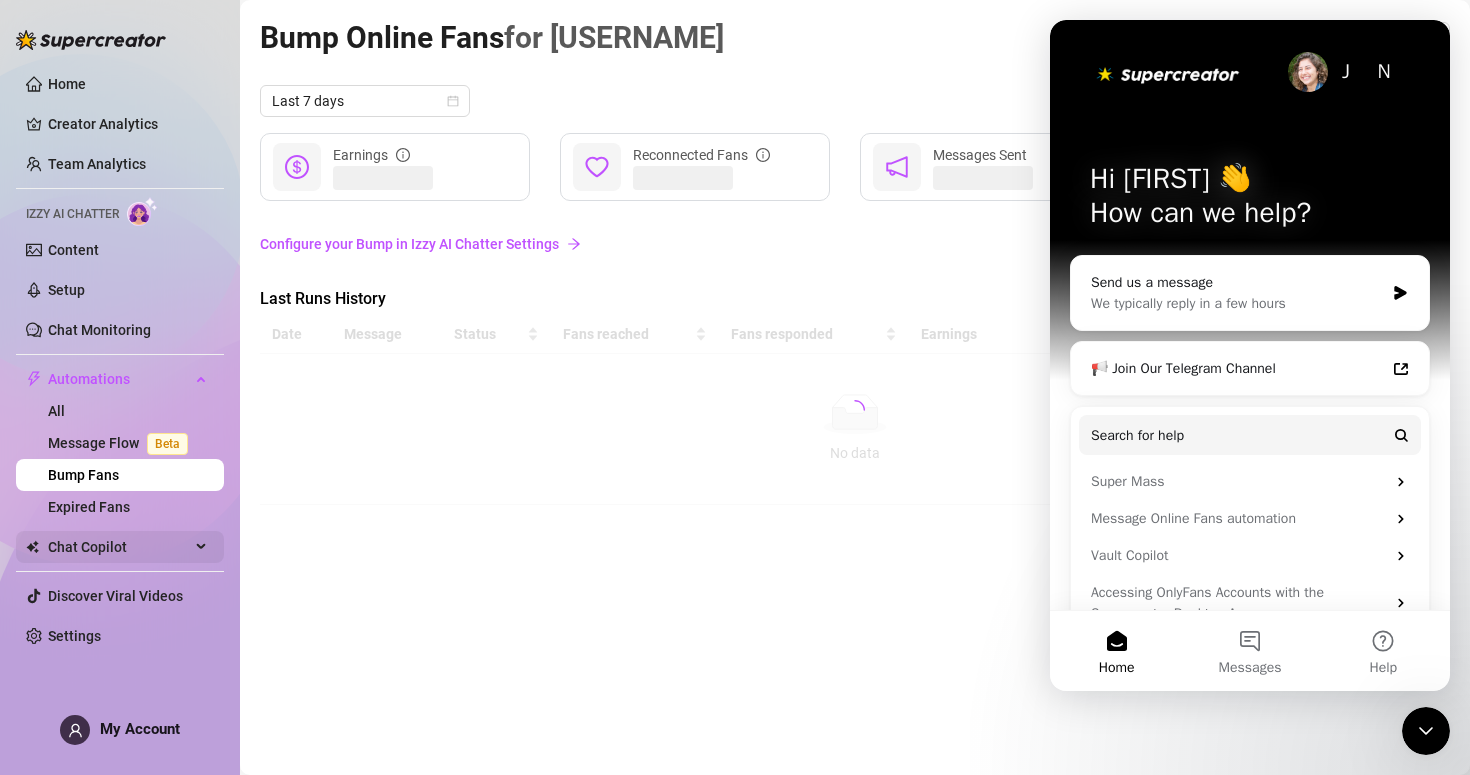 click on "Chat Copilot" at bounding box center [119, 547] 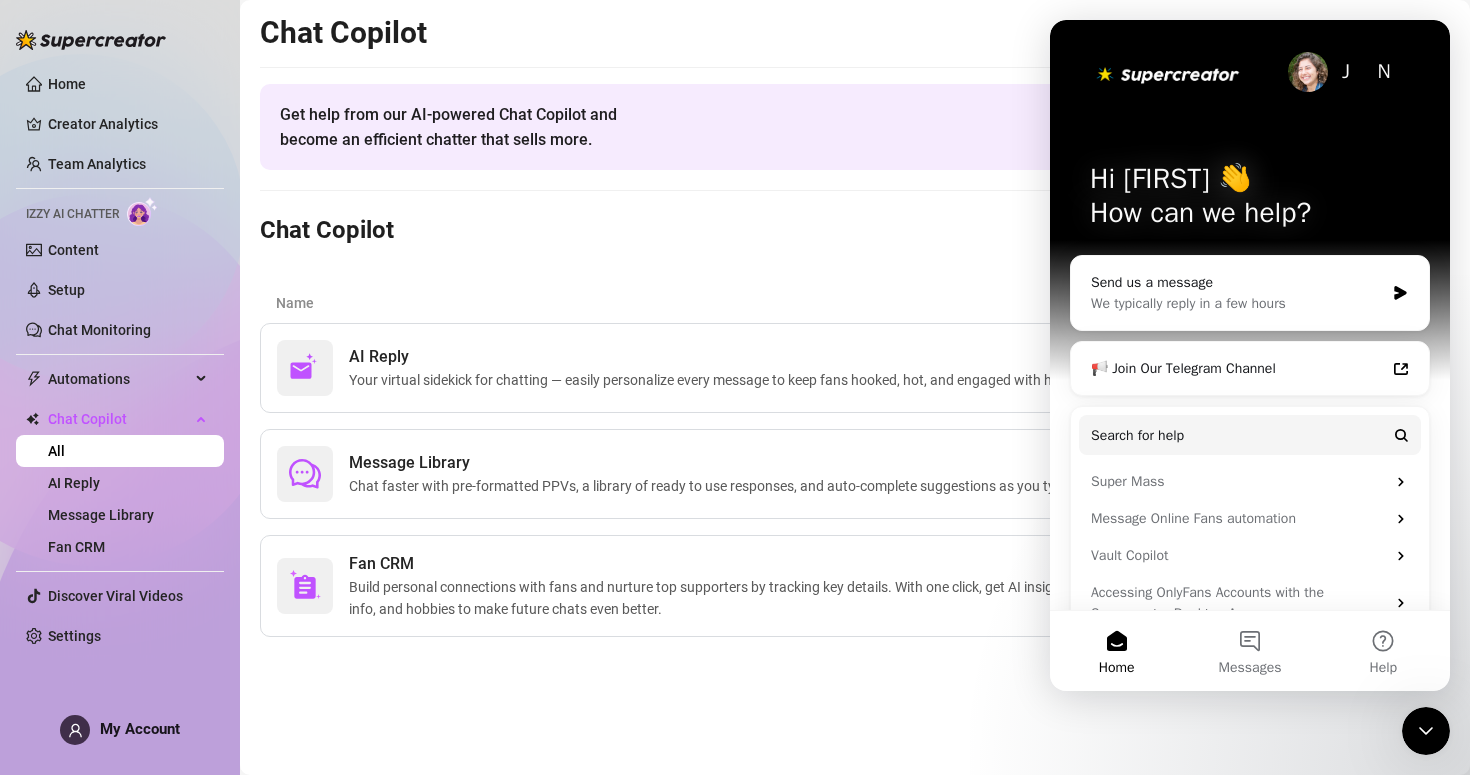 click on "Get help from our AI-powered Chat Copilot and become an efficient chatter that sells more. Learn How To Use" at bounding box center (855, 127) 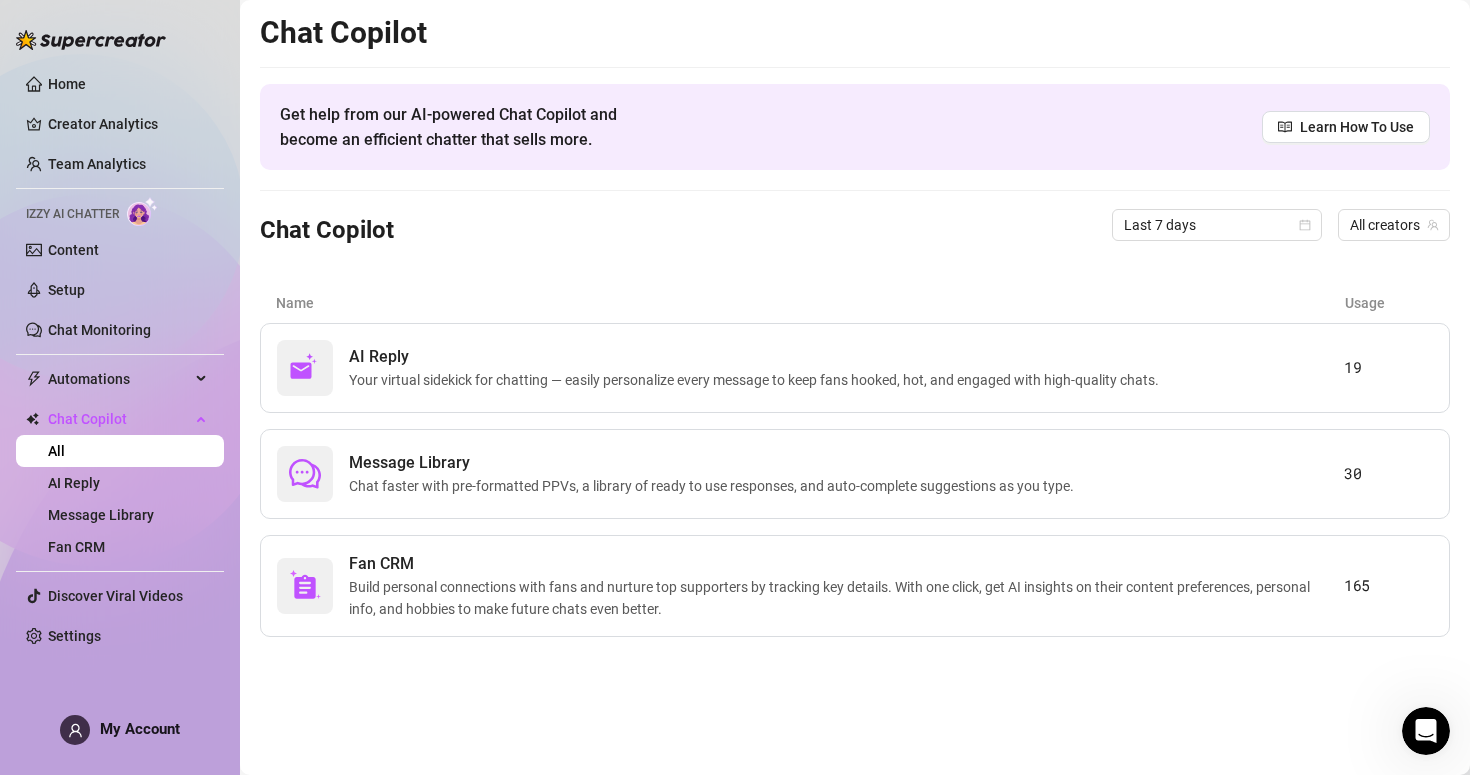 scroll, scrollTop: 0, scrollLeft: 0, axis: both 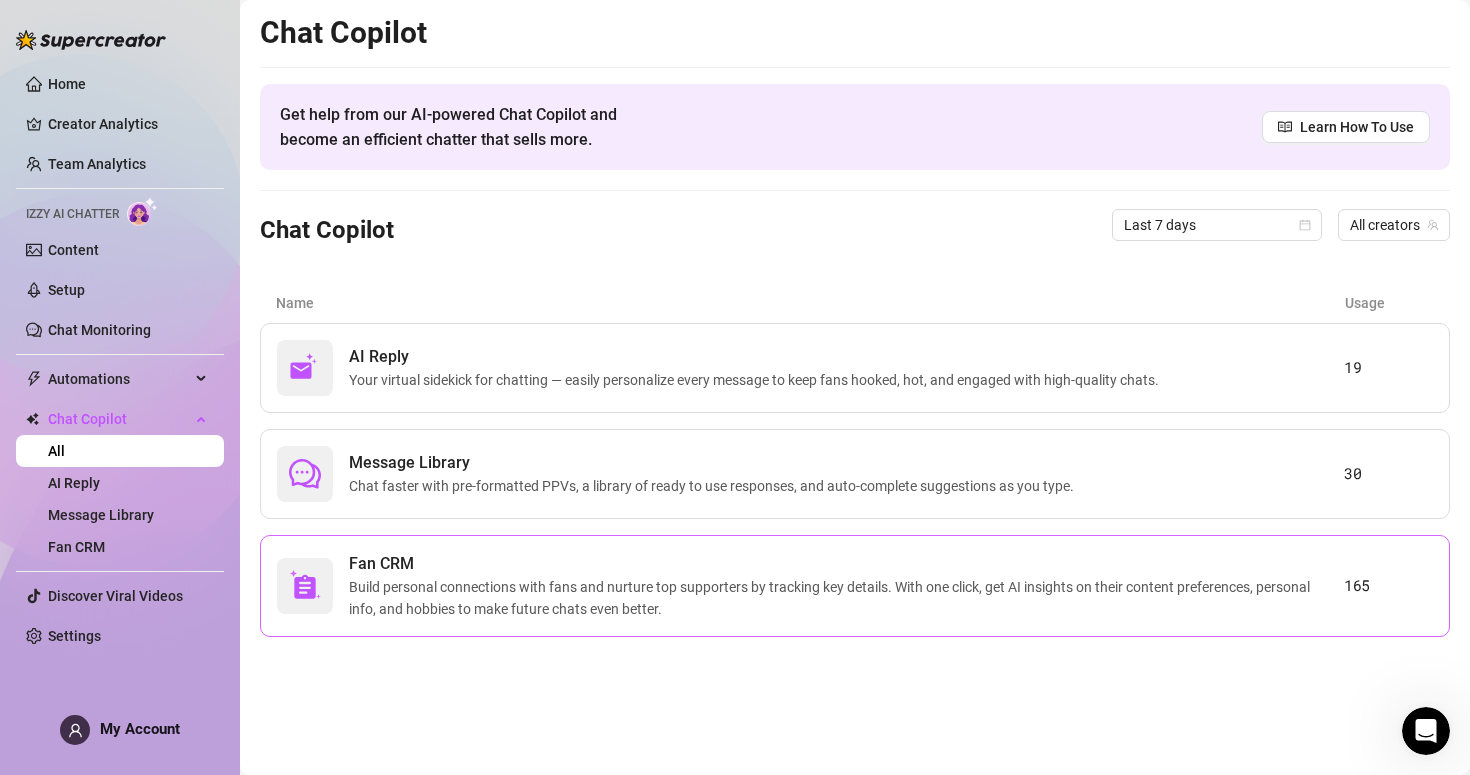 click on "Build personal connections with fans and nurture top supporters by tracking key details. With one click, get AI insights on their content preferences, personal info, and hobbies to make future chats even better." at bounding box center [846, 598] 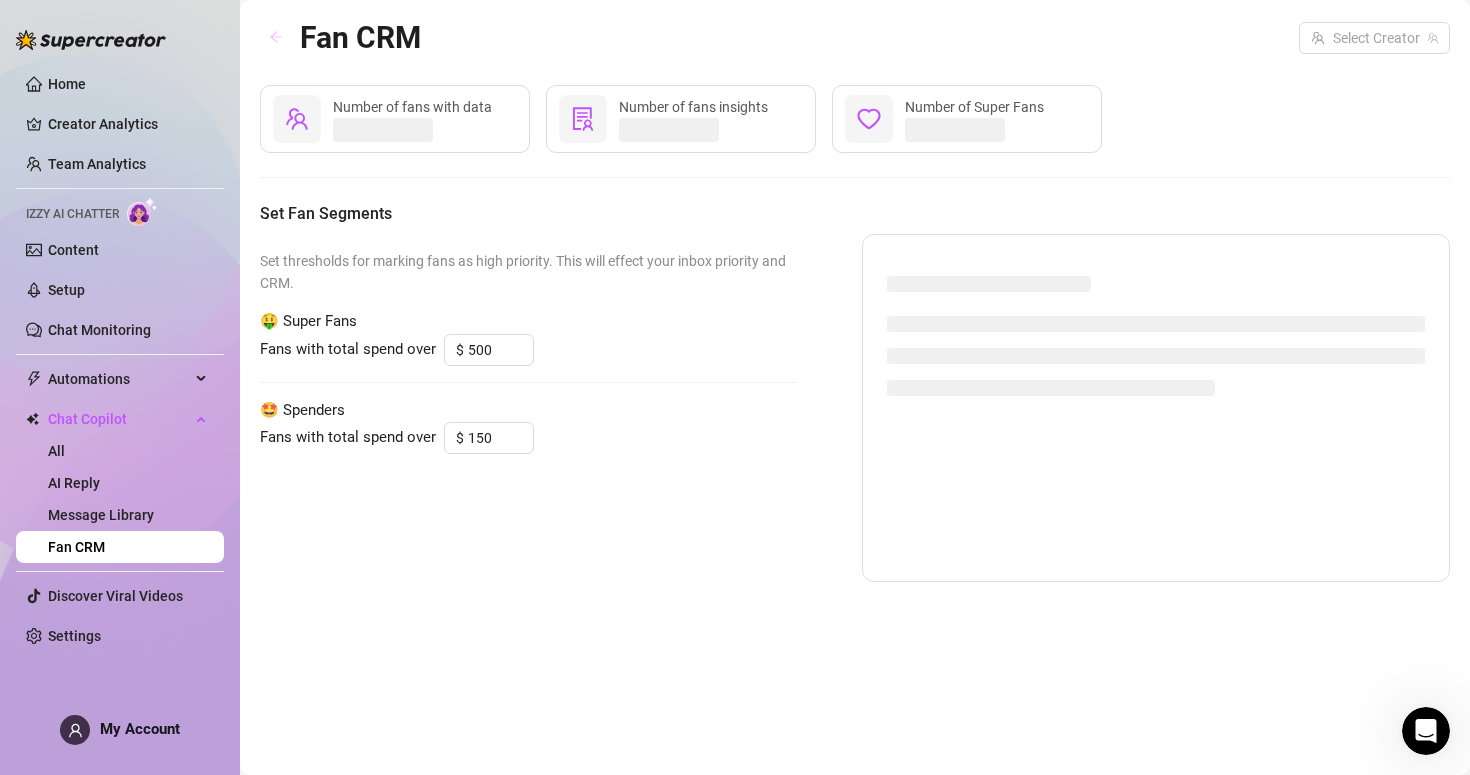click at bounding box center (276, 38) 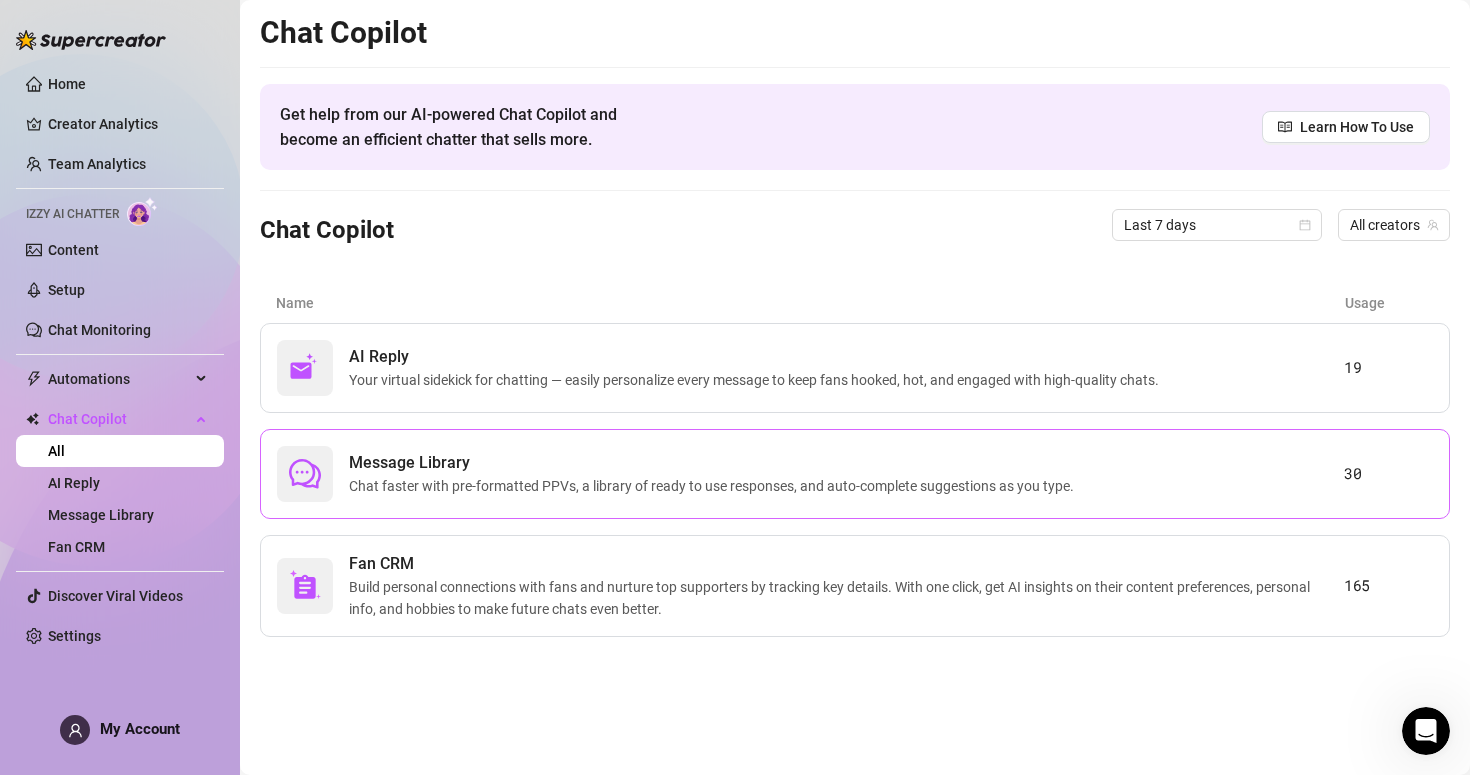 click on "Chat faster with pre-formatted PPVs, a library of ready to use responses, and auto-complete suggestions as you type." at bounding box center (715, 486) 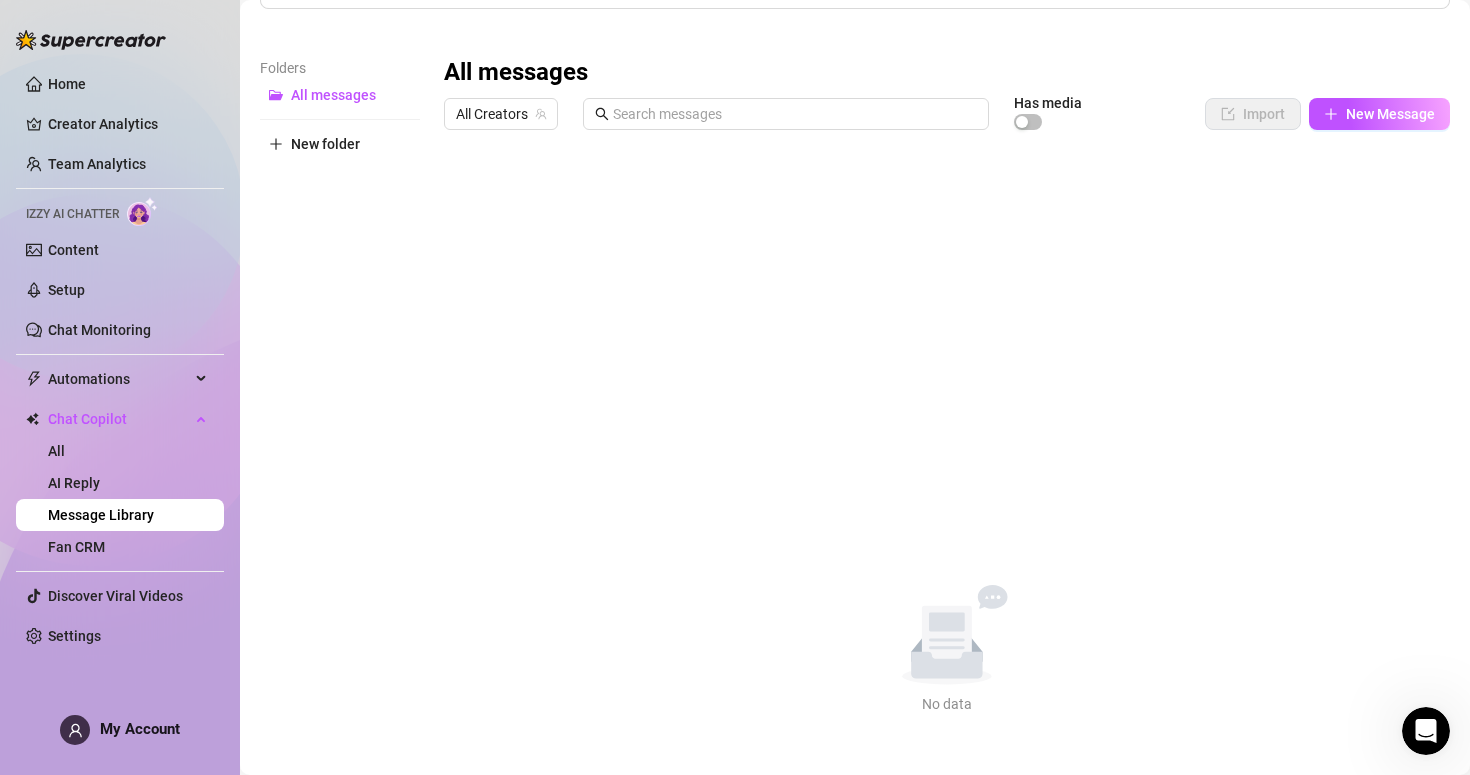 scroll, scrollTop: 0, scrollLeft: 0, axis: both 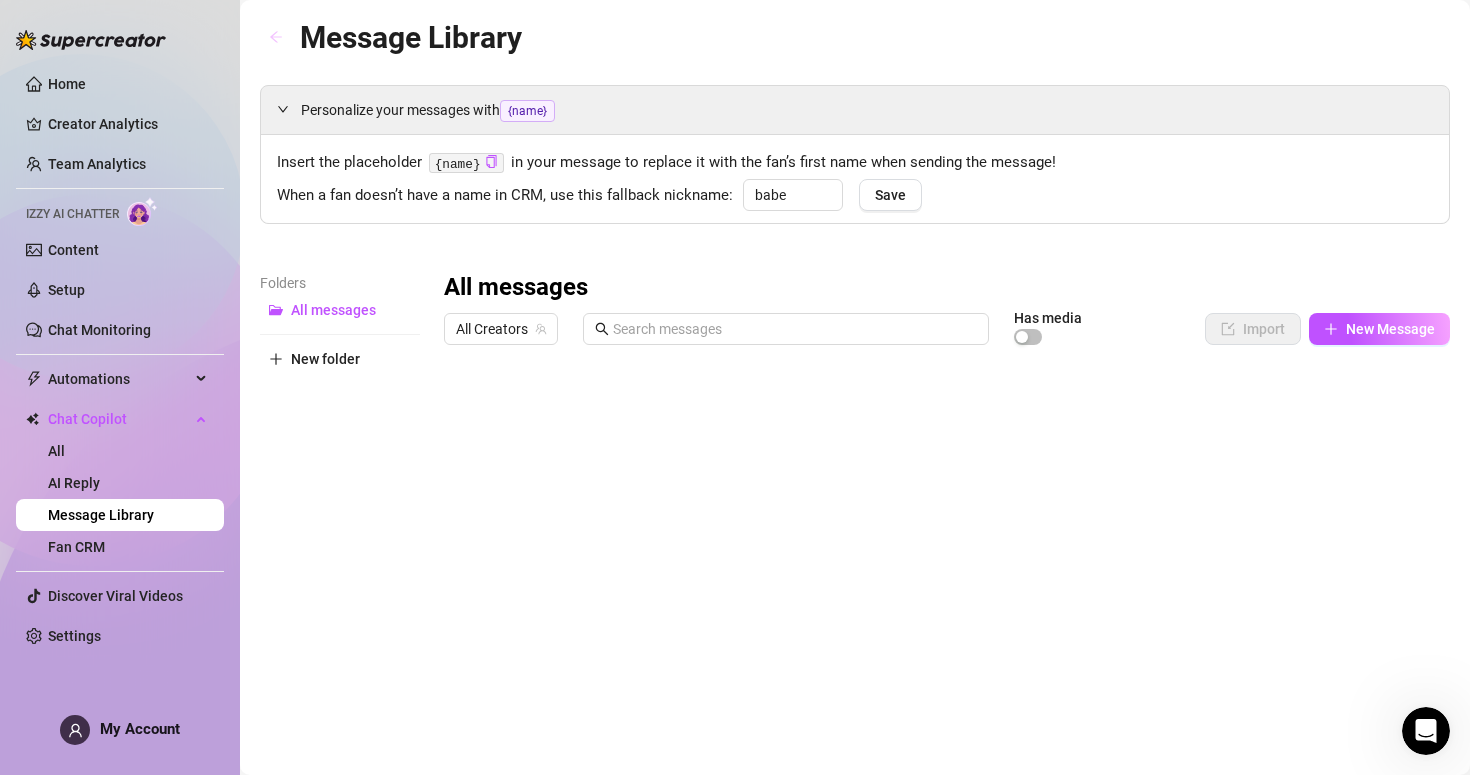 click at bounding box center [276, 38] 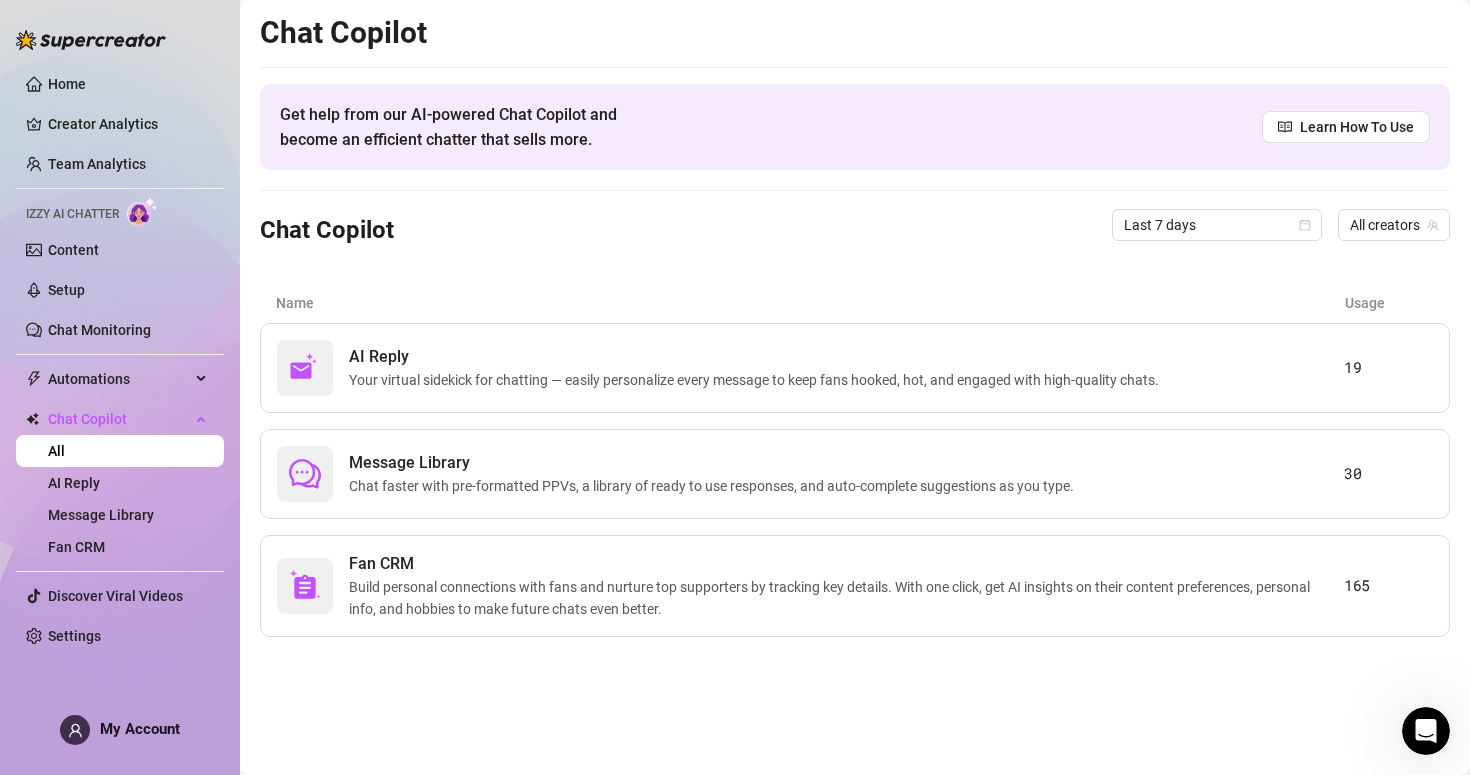click on "Chat Copilot" at bounding box center (855, 33) 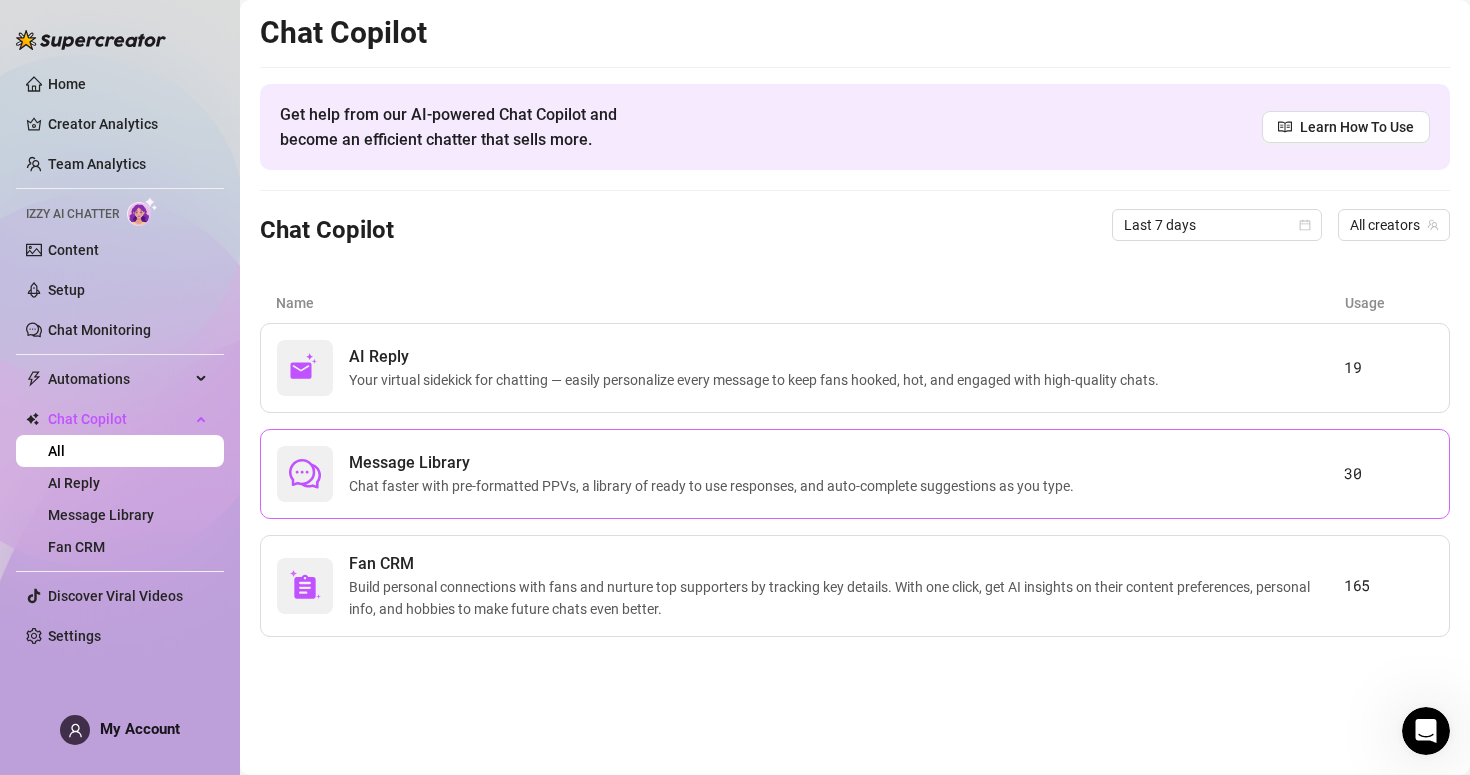 click on "Message Library Chat faster with pre-formatted PPVs, a library of ready to use responses, and auto-complete suggestions as you type. 30" at bounding box center [855, 474] 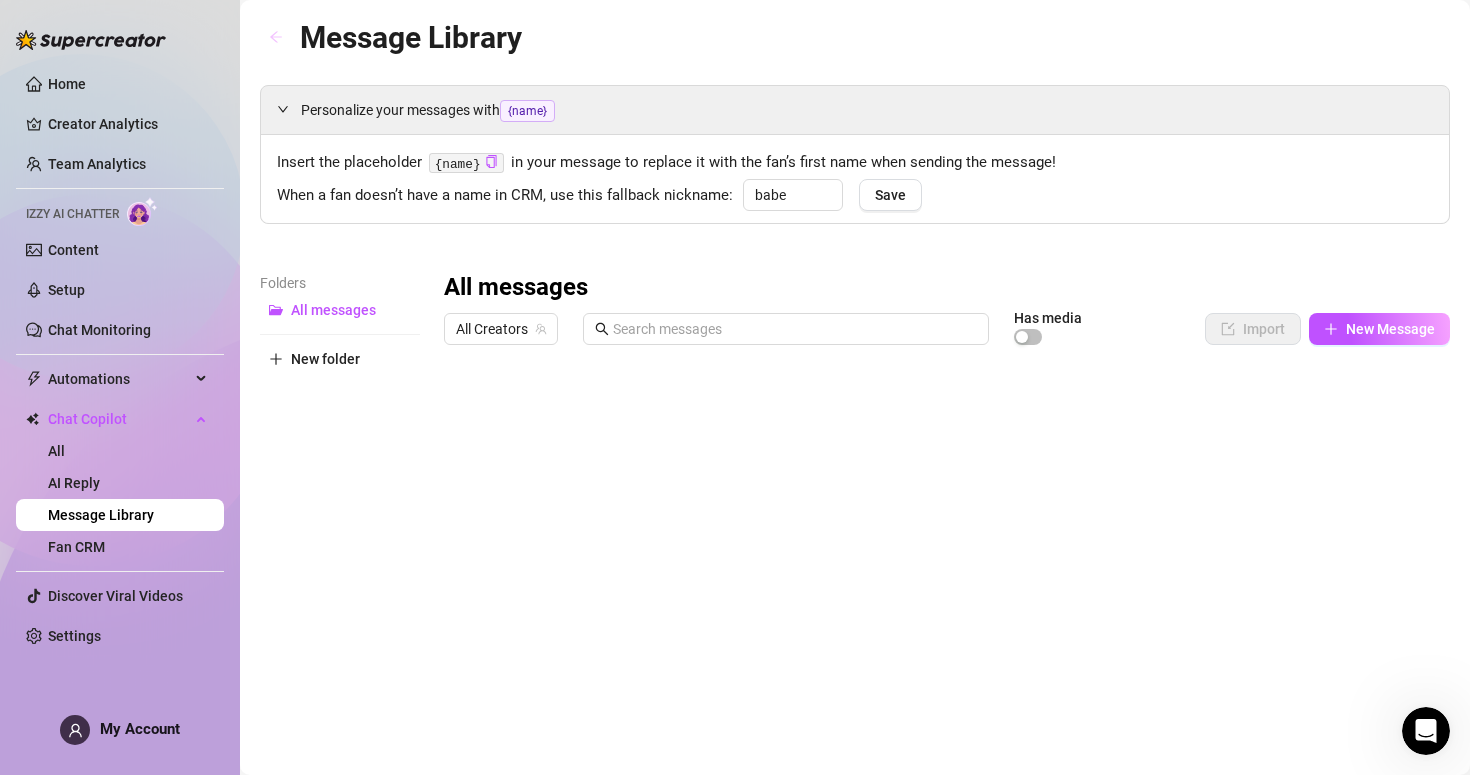 click at bounding box center [276, 38] 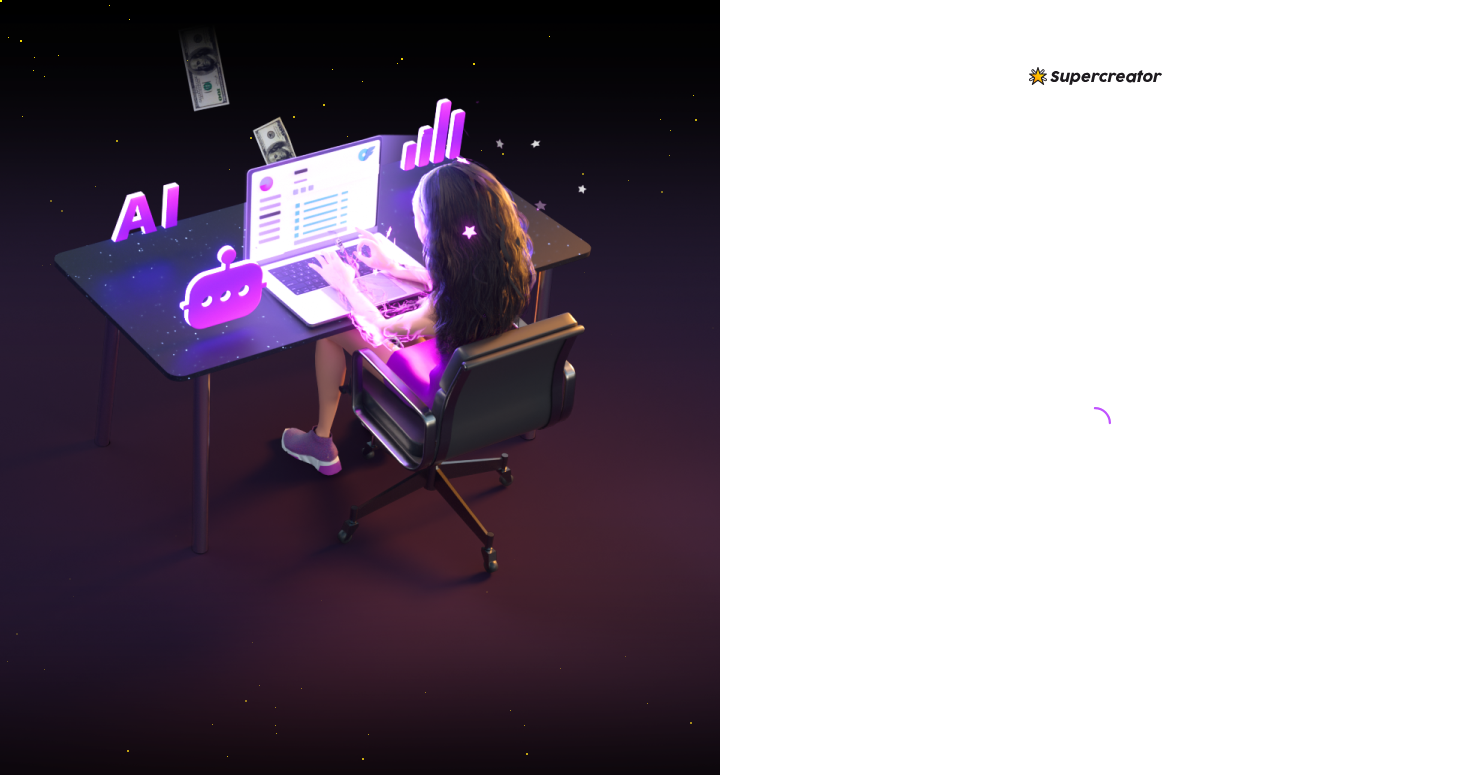 scroll, scrollTop: 0, scrollLeft: 0, axis: both 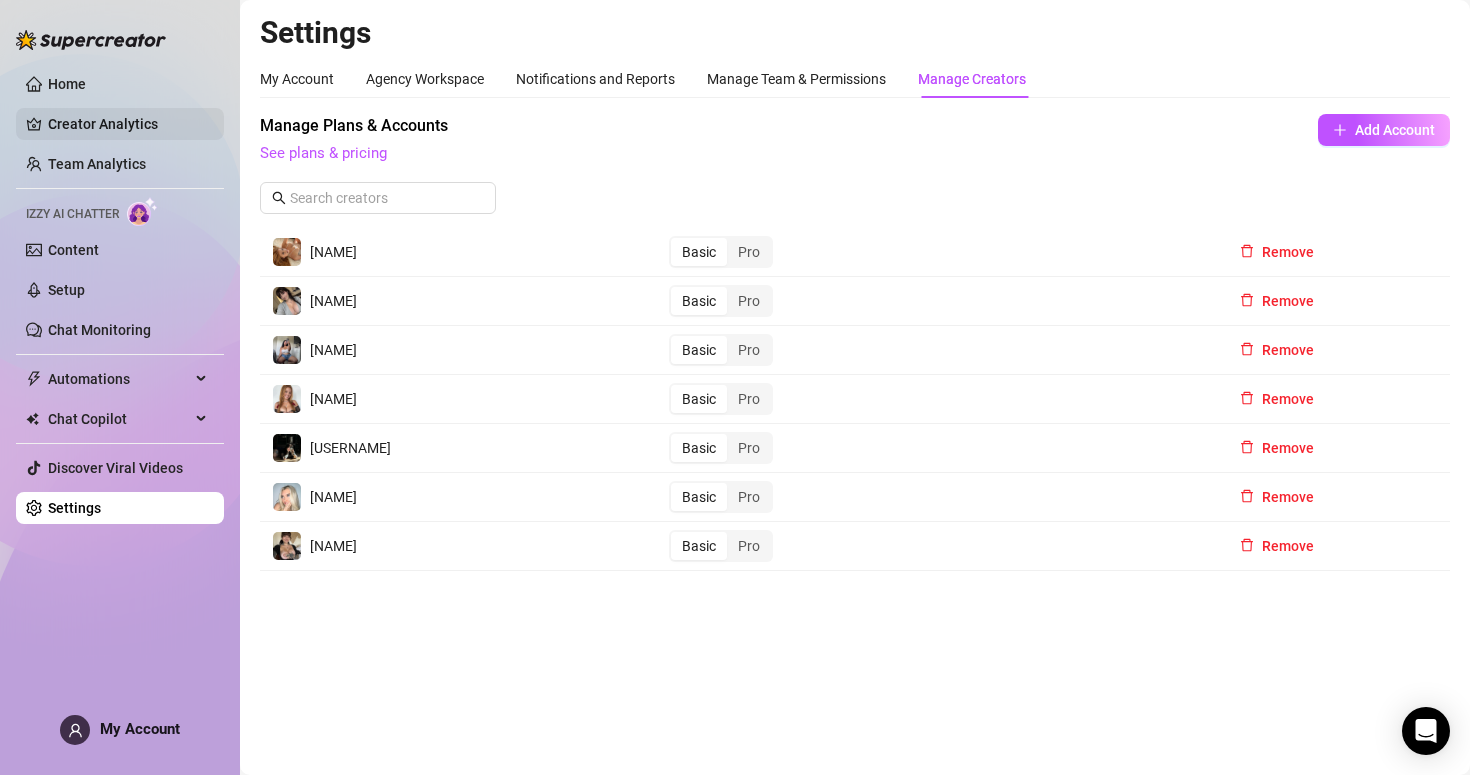 click on "Creator Analytics" at bounding box center (128, 124) 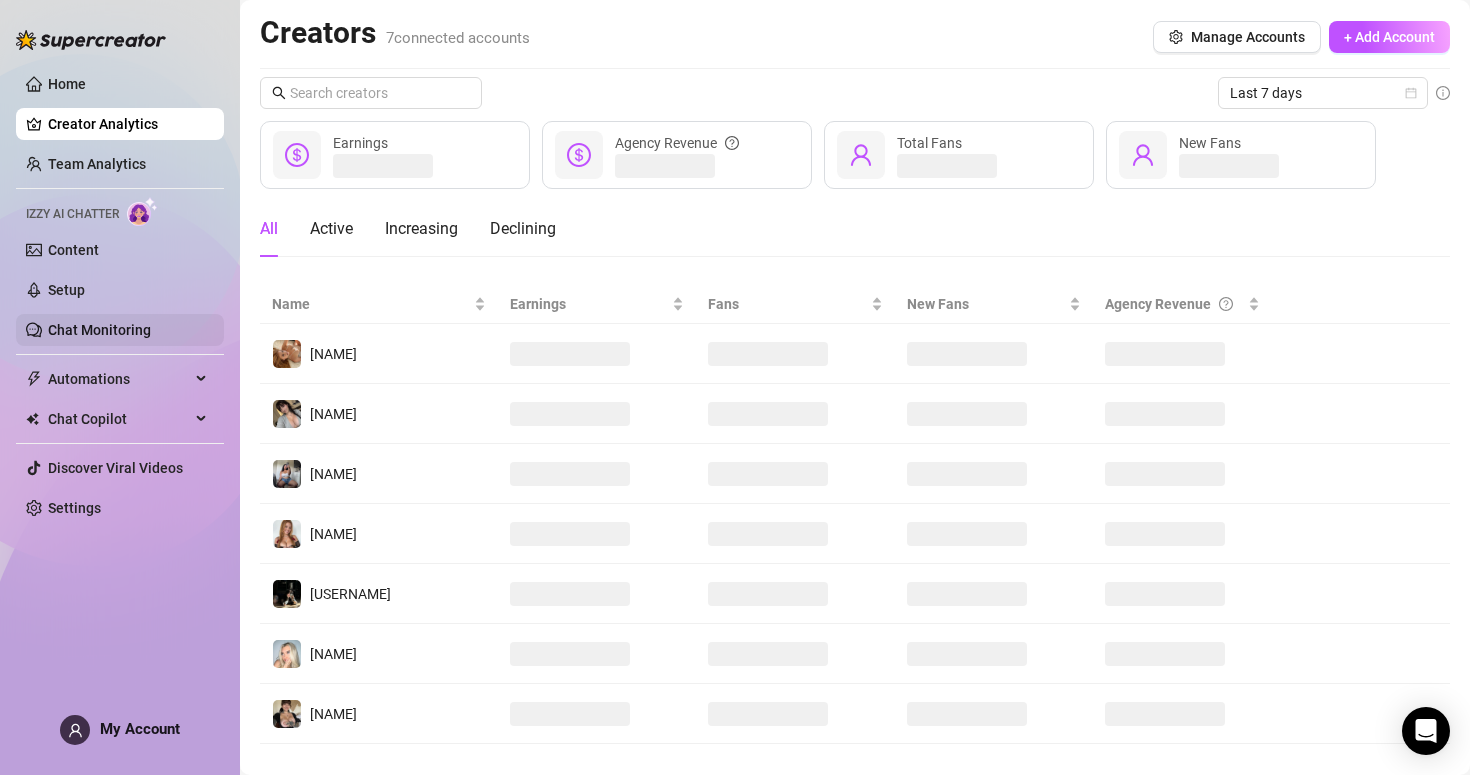 click on "Chat Monitoring" at bounding box center (99, 330) 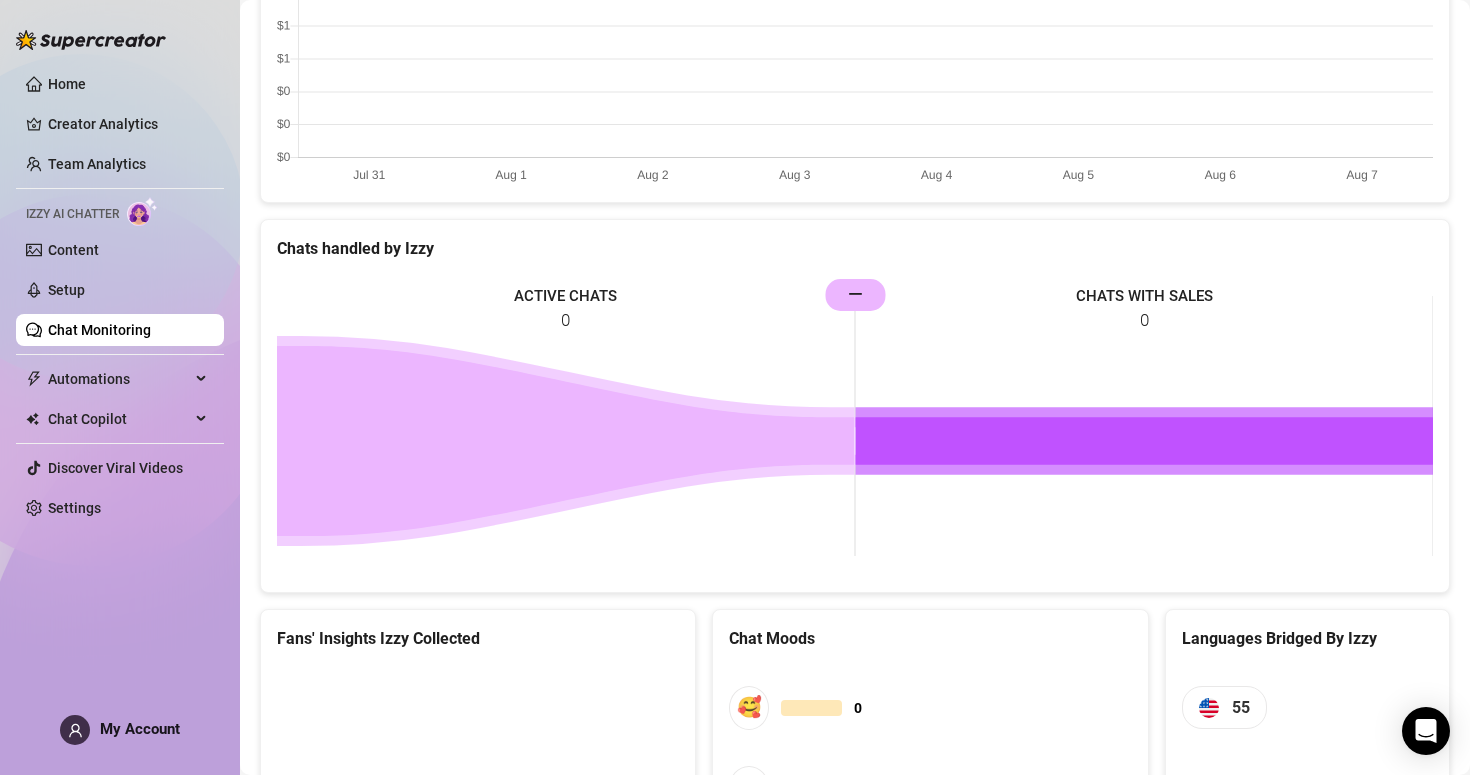 scroll, scrollTop: 0, scrollLeft: 0, axis: both 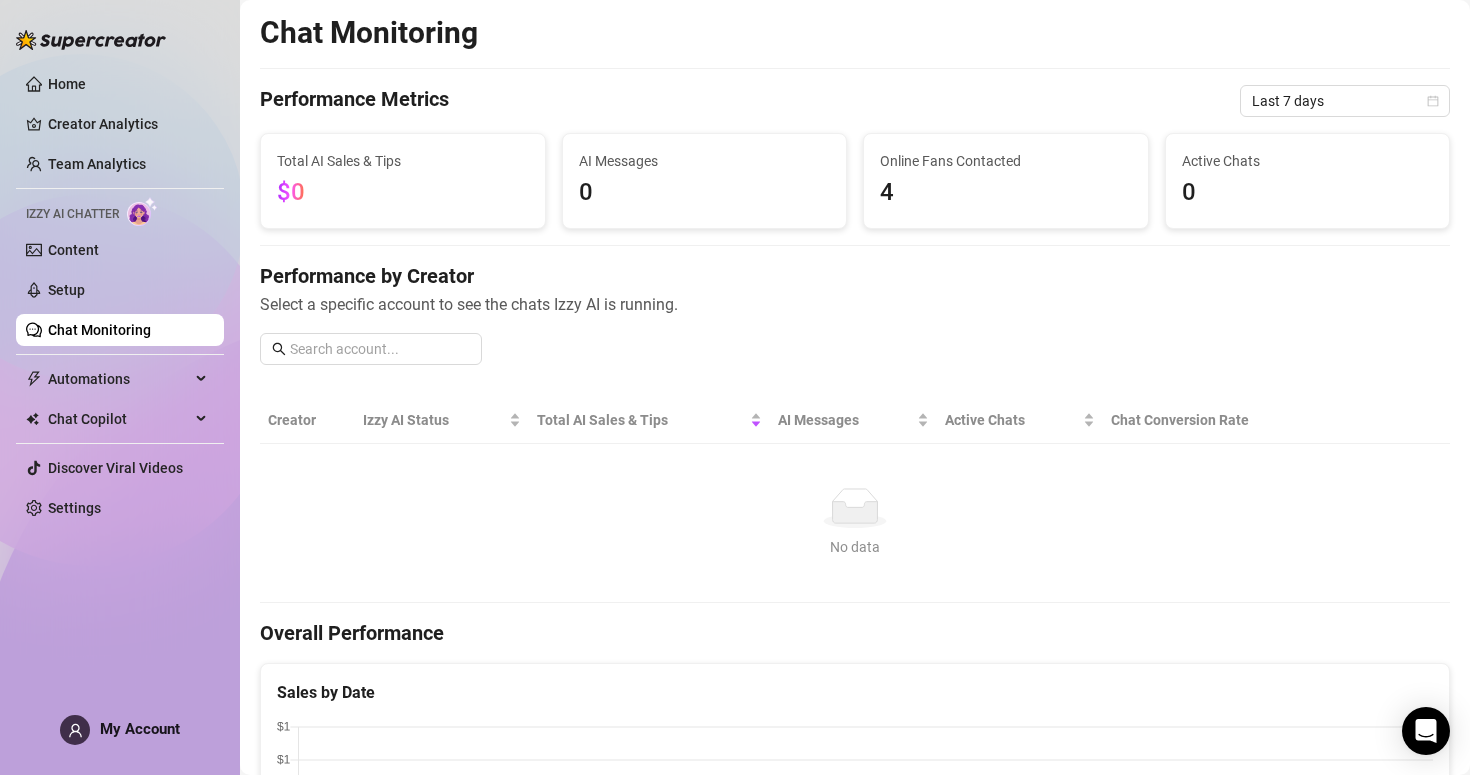 click on "Select a specific account to see the chats Izzy AI is running." at bounding box center [855, 304] 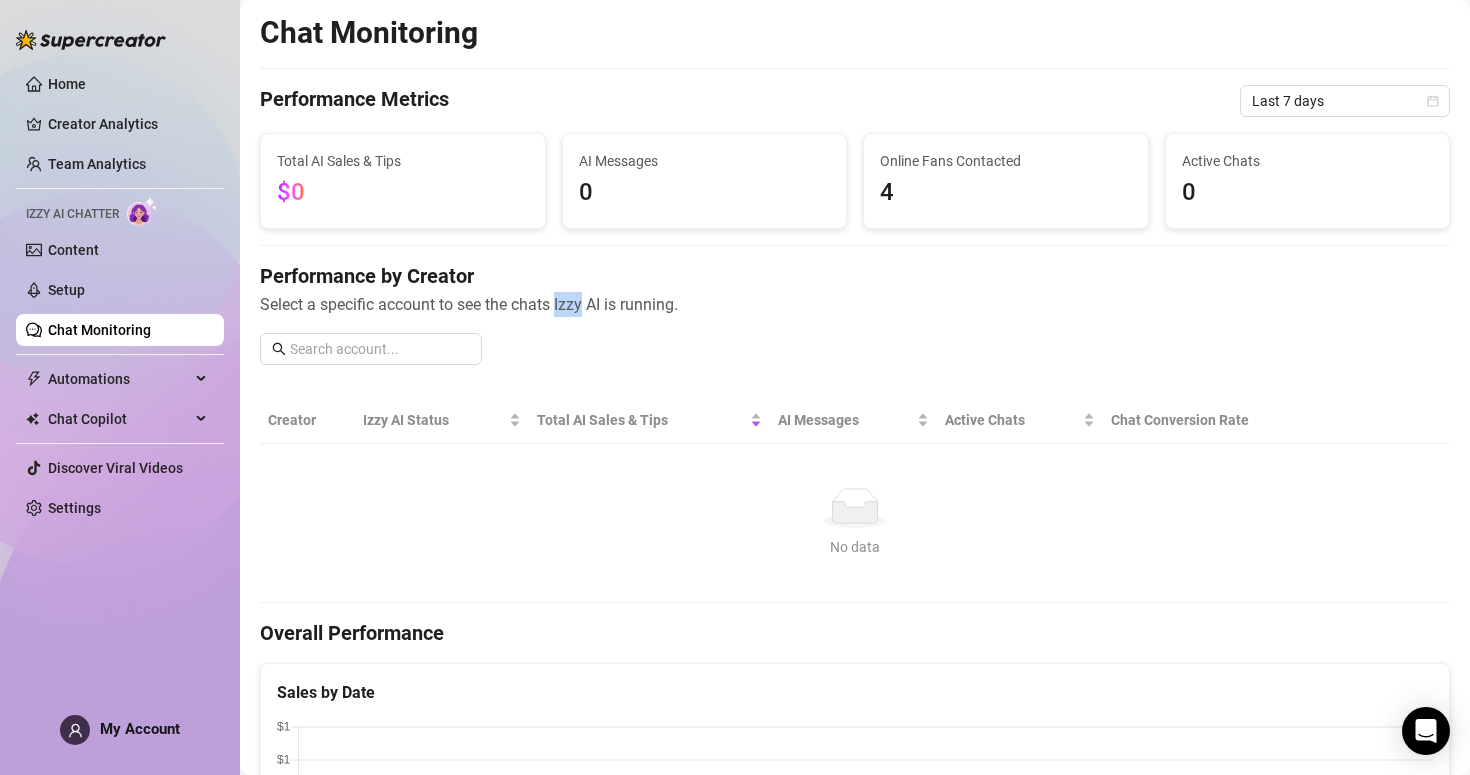 click on "Select a specific account to see the chats Izzy AI is running." at bounding box center (855, 304) 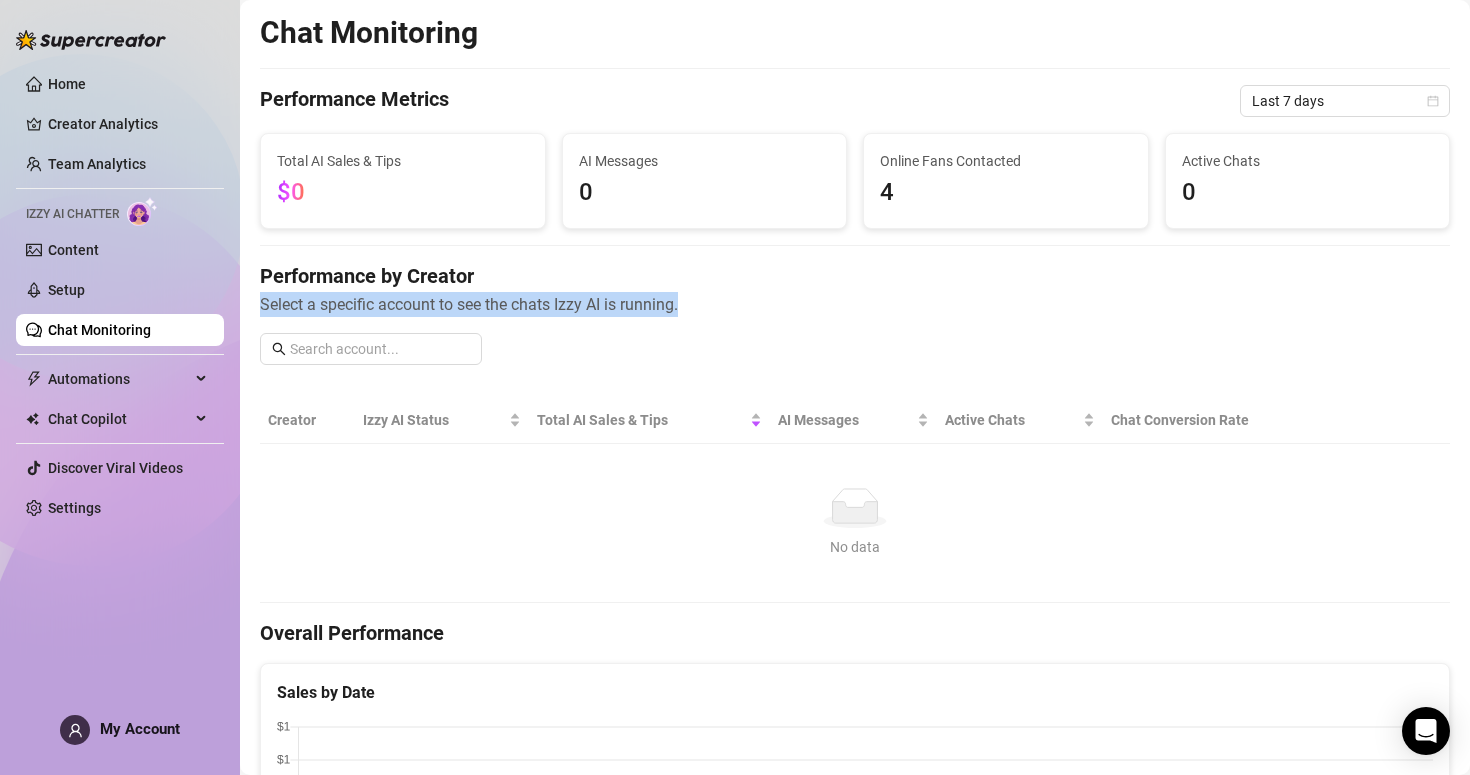 click on "Select a specific account to see the chats Izzy AI is running." at bounding box center (855, 304) 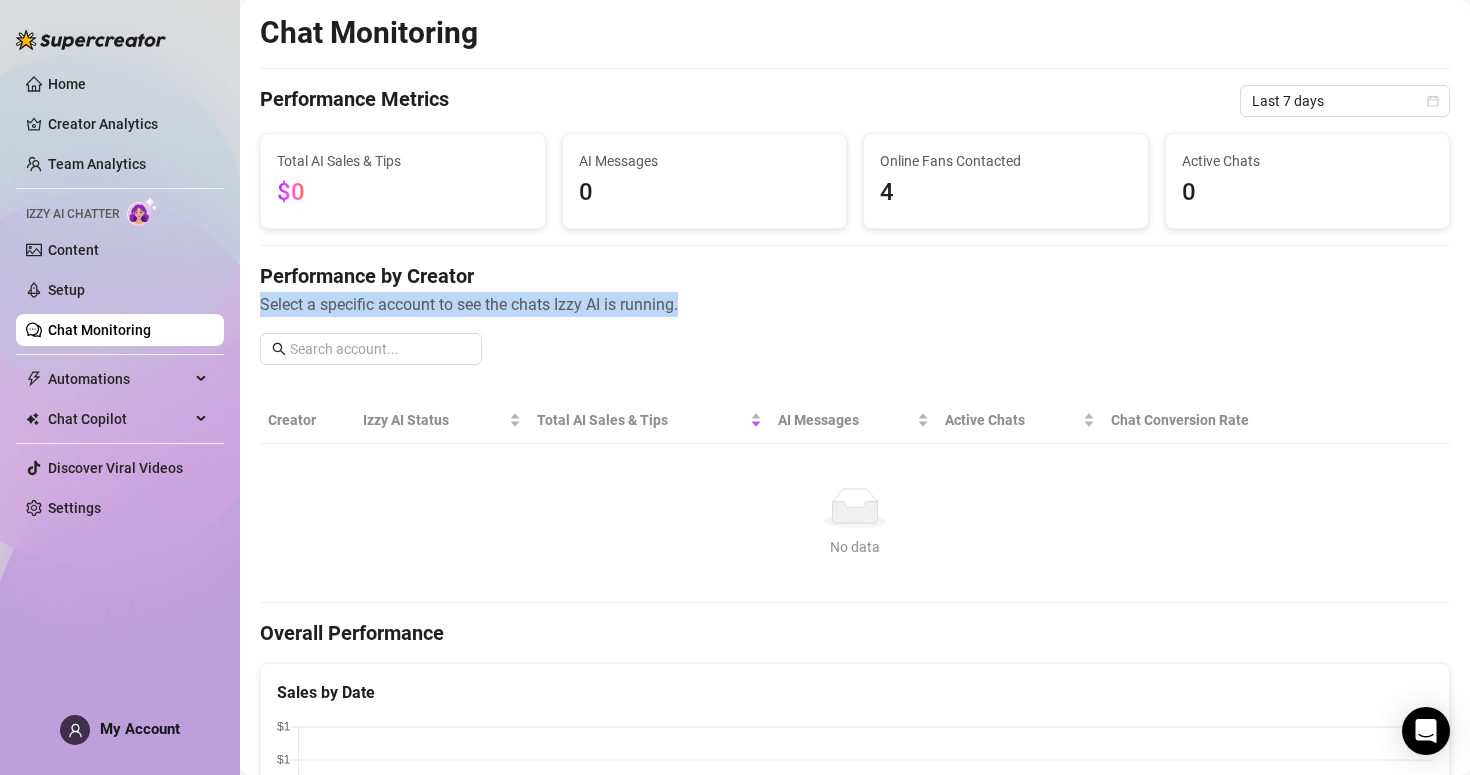 click on "Performance by Creator Select a specific account to see the chats Izzy AI is running." at bounding box center [855, 321] 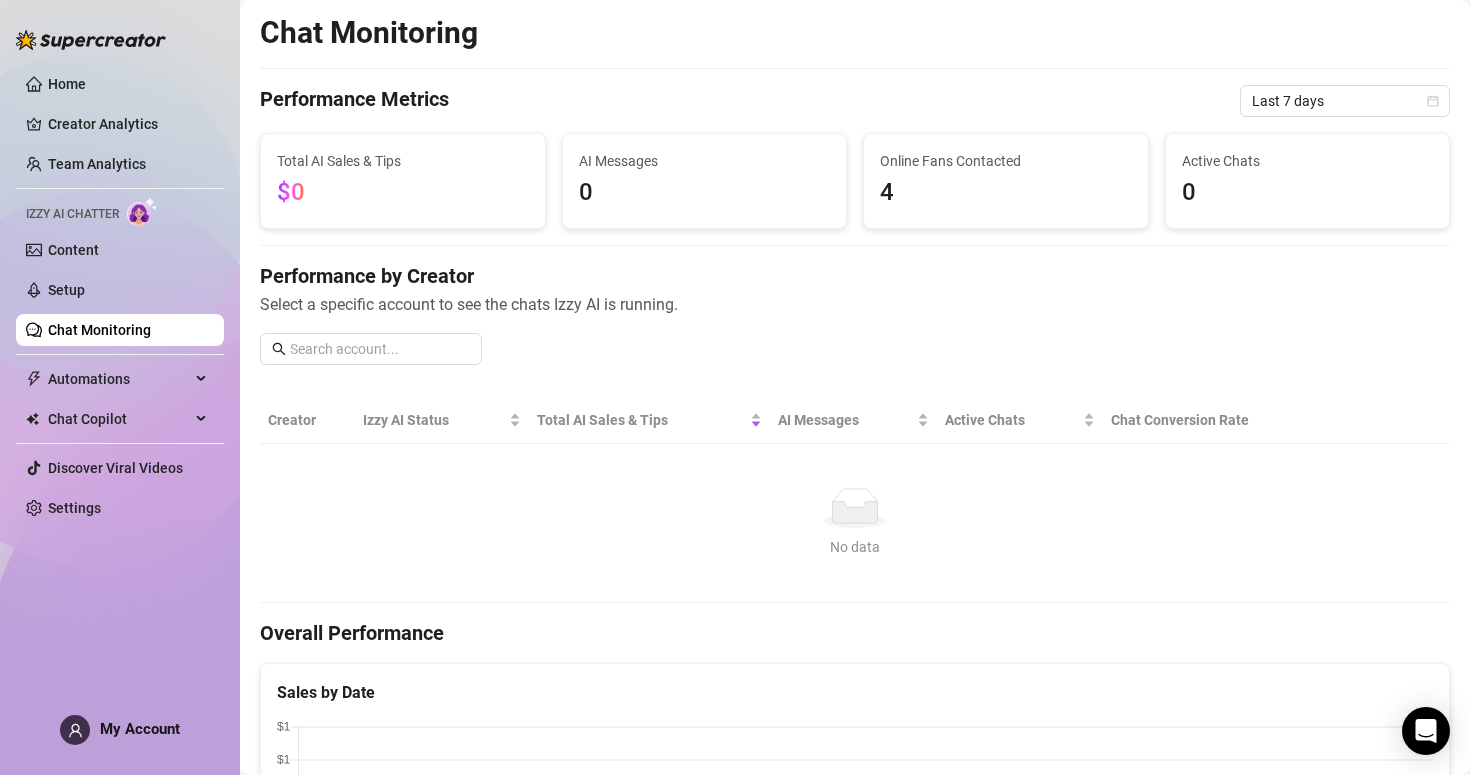 click on "Select a specific account to see the chats Izzy AI is running." at bounding box center (855, 304) 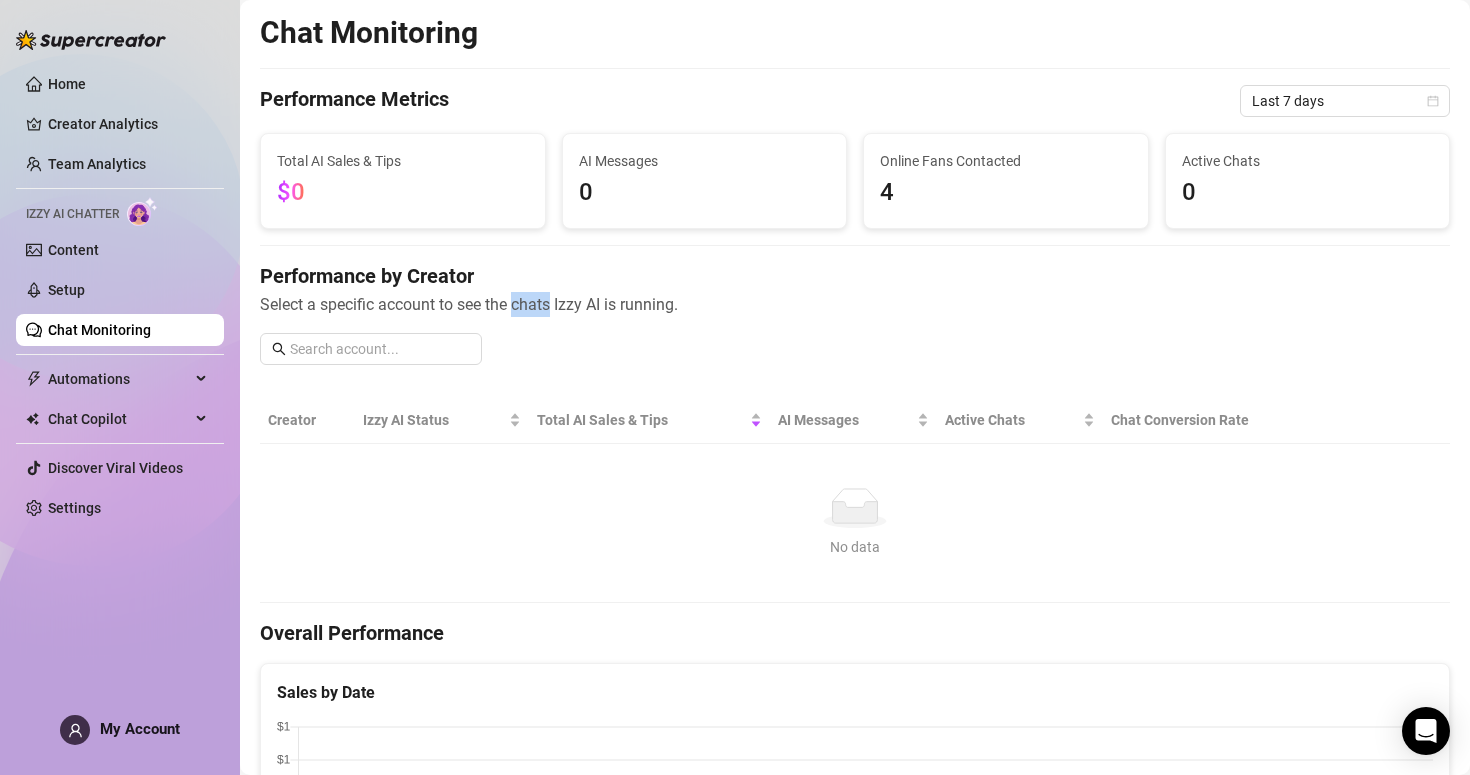 click on "Select a specific account to see the chats Izzy AI is running." at bounding box center (855, 304) 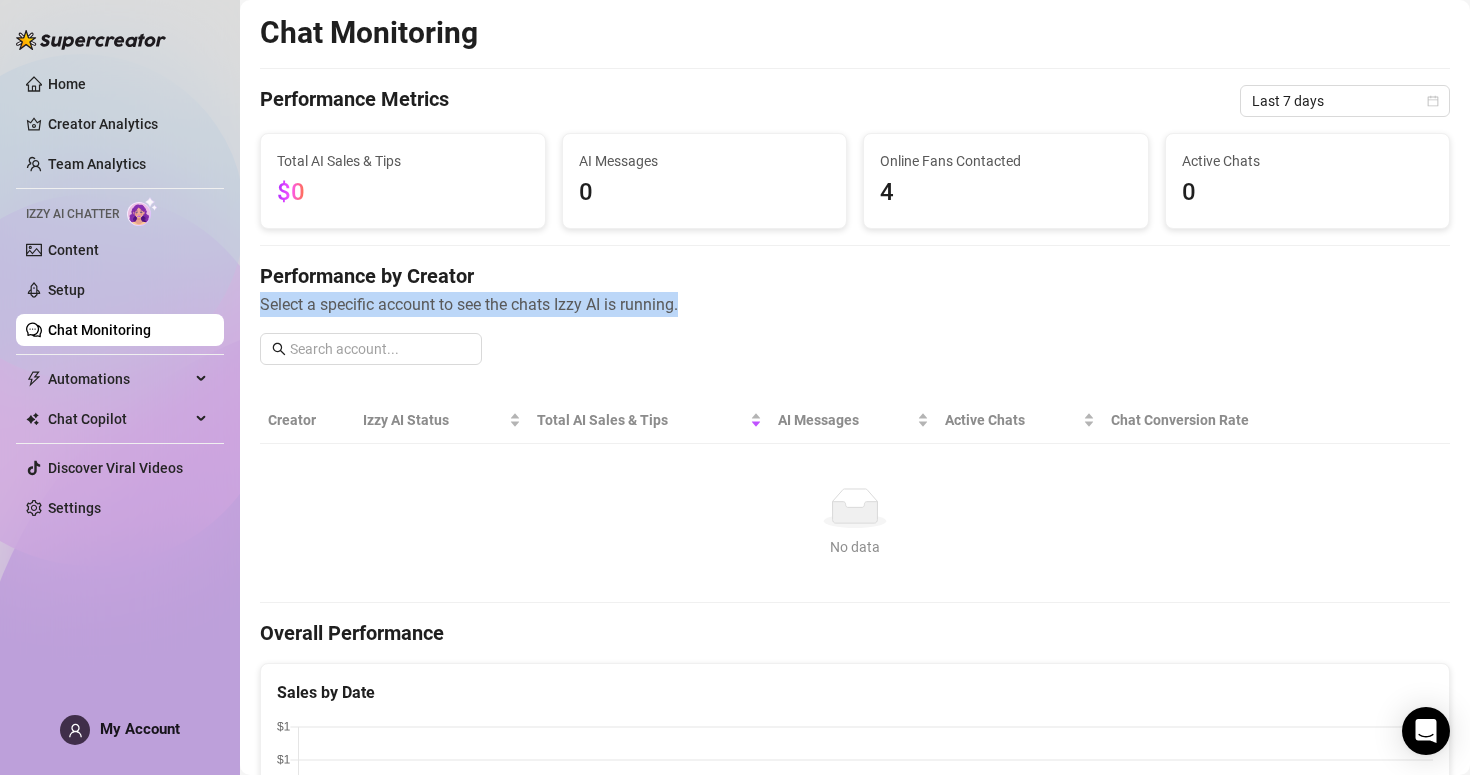 click on "Select a specific account to see the chats Izzy AI is running." at bounding box center [855, 304] 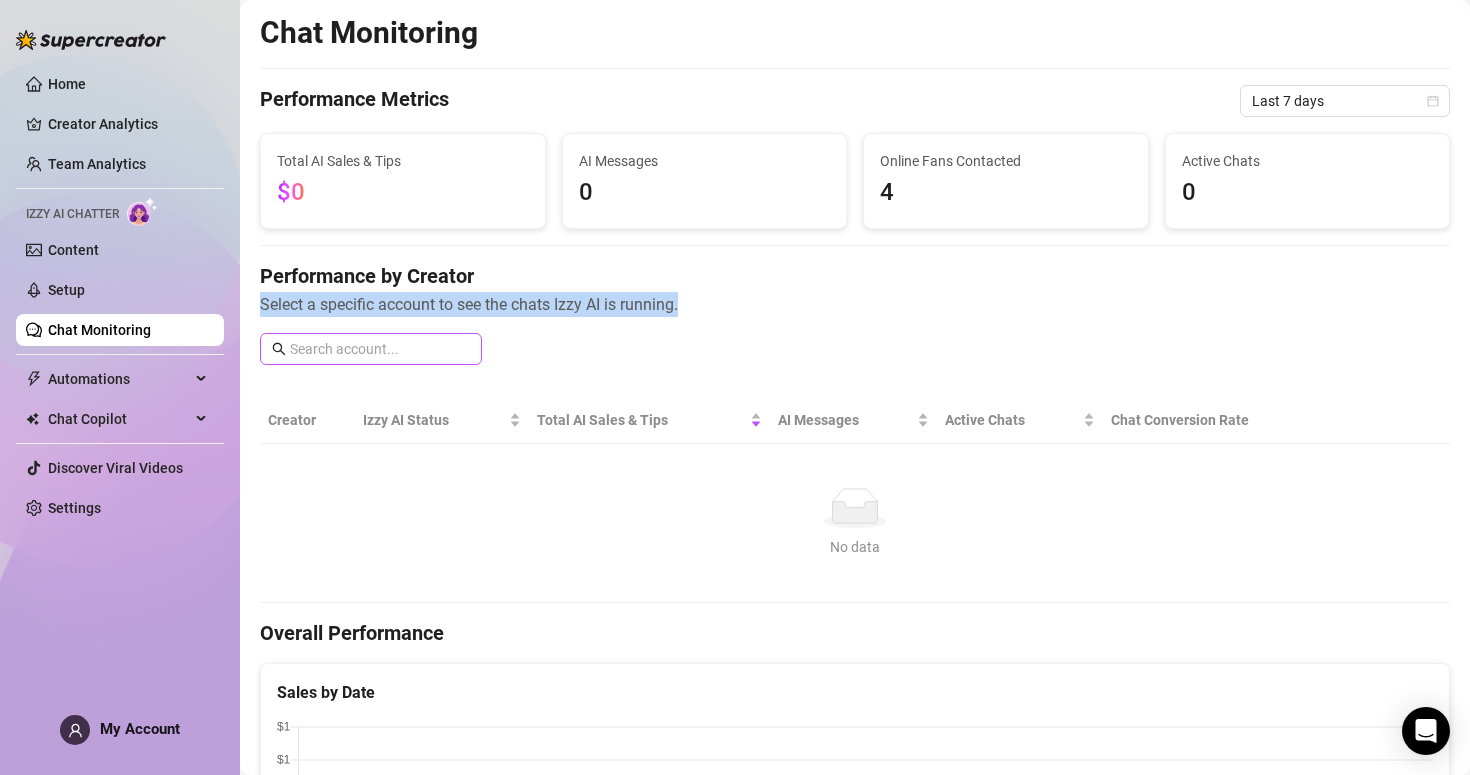 scroll, scrollTop: 112, scrollLeft: 0, axis: vertical 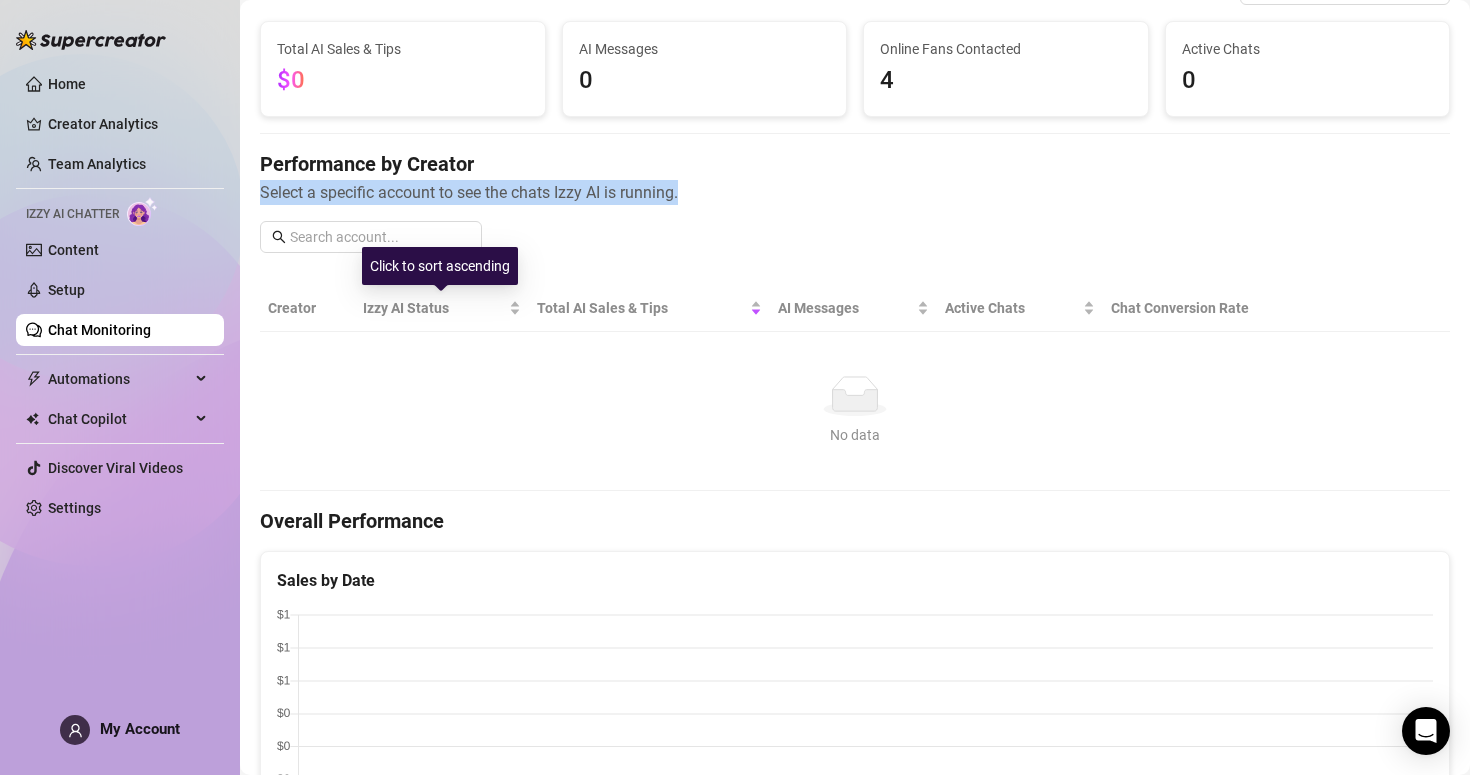 click on "Select a specific account to see the chats Izzy AI is running." at bounding box center [855, 192] 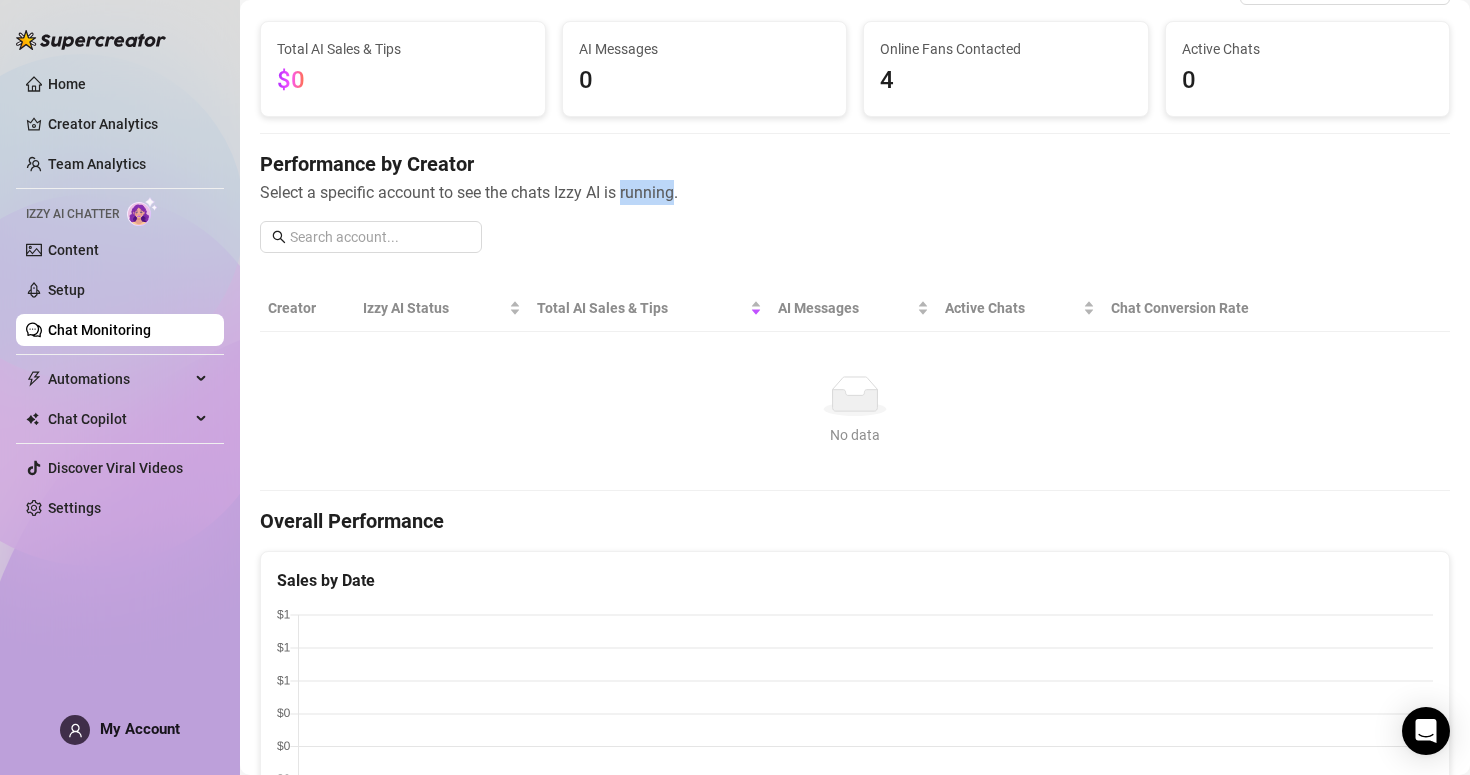 click on "Select a specific account to see the chats Izzy AI is running." at bounding box center (855, 192) 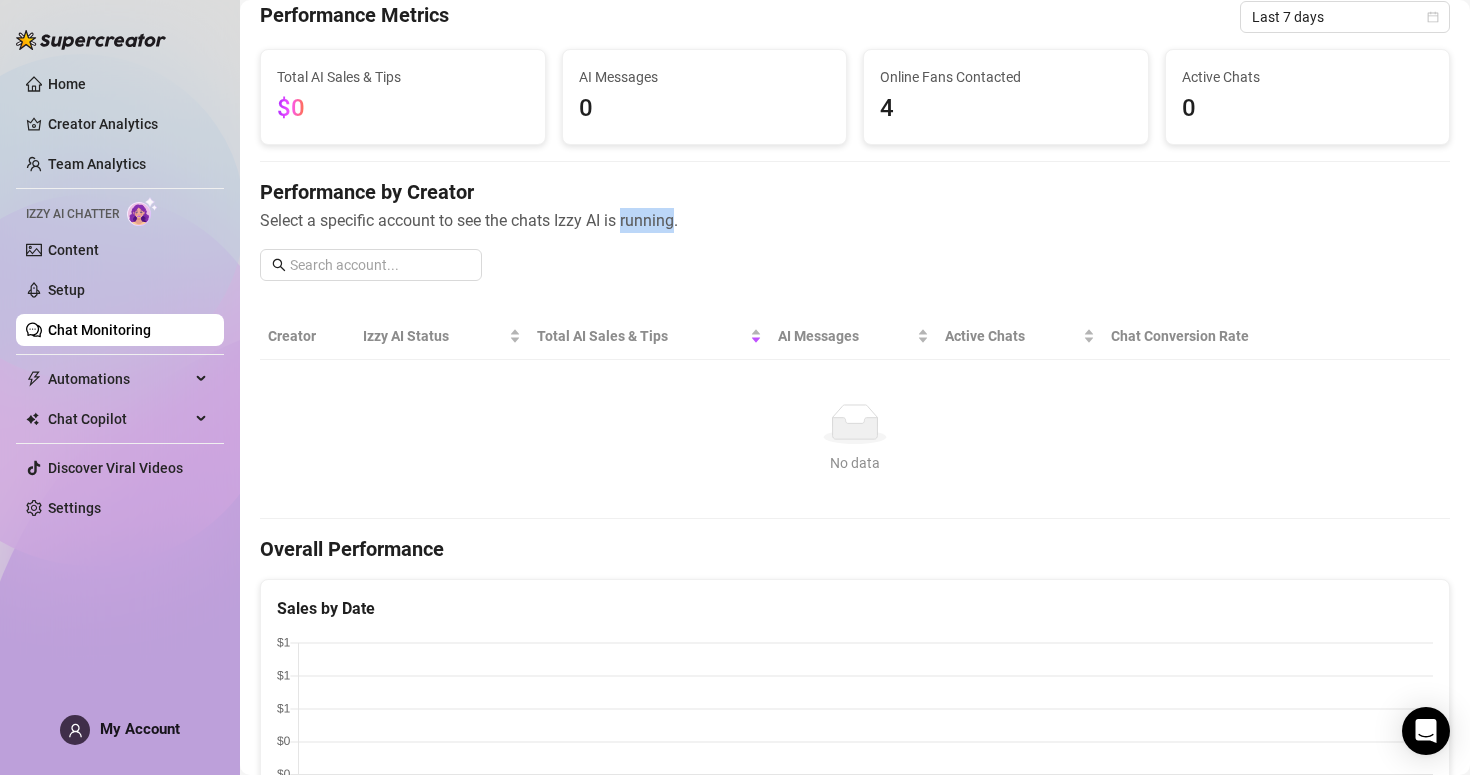 scroll, scrollTop: 185, scrollLeft: 0, axis: vertical 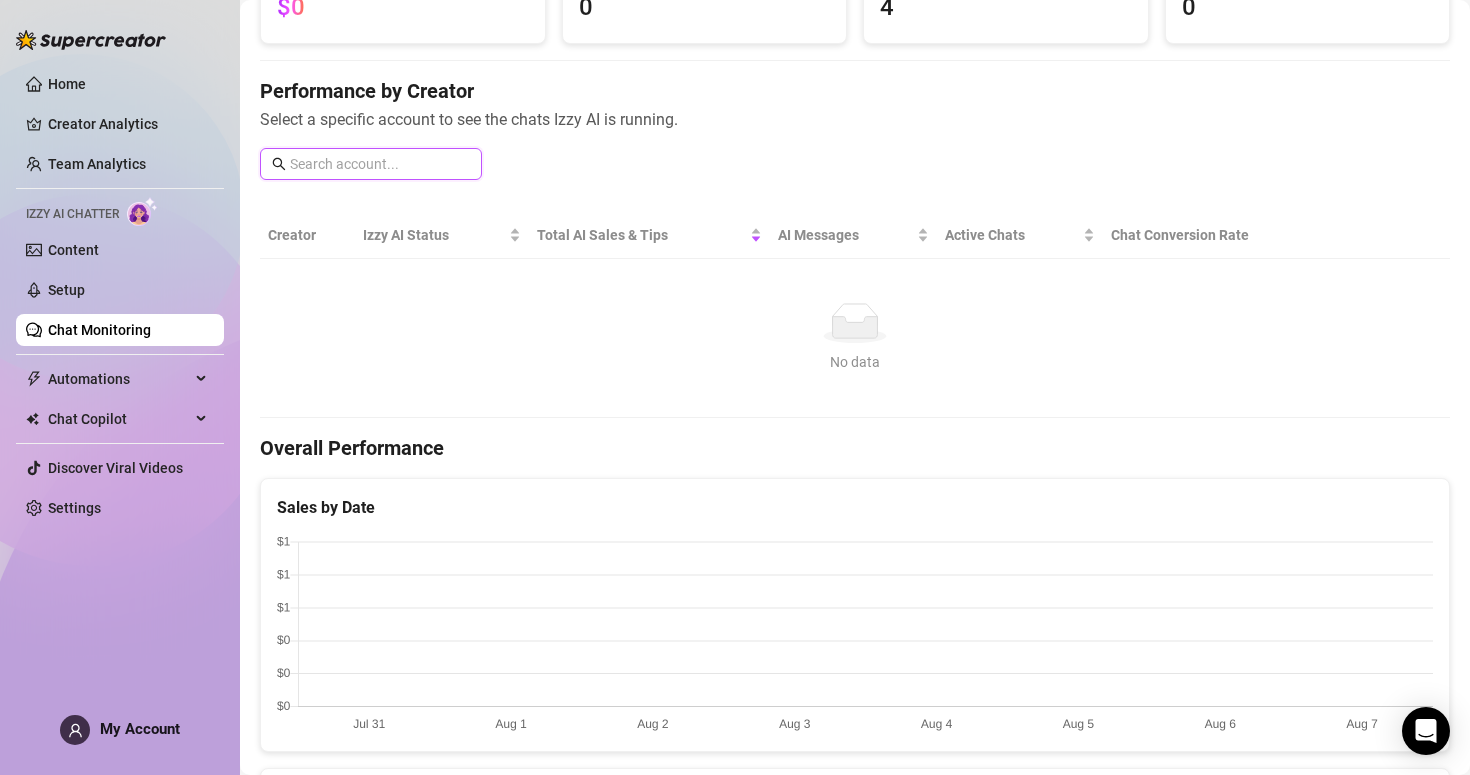 click at bounding box center (380, 164) 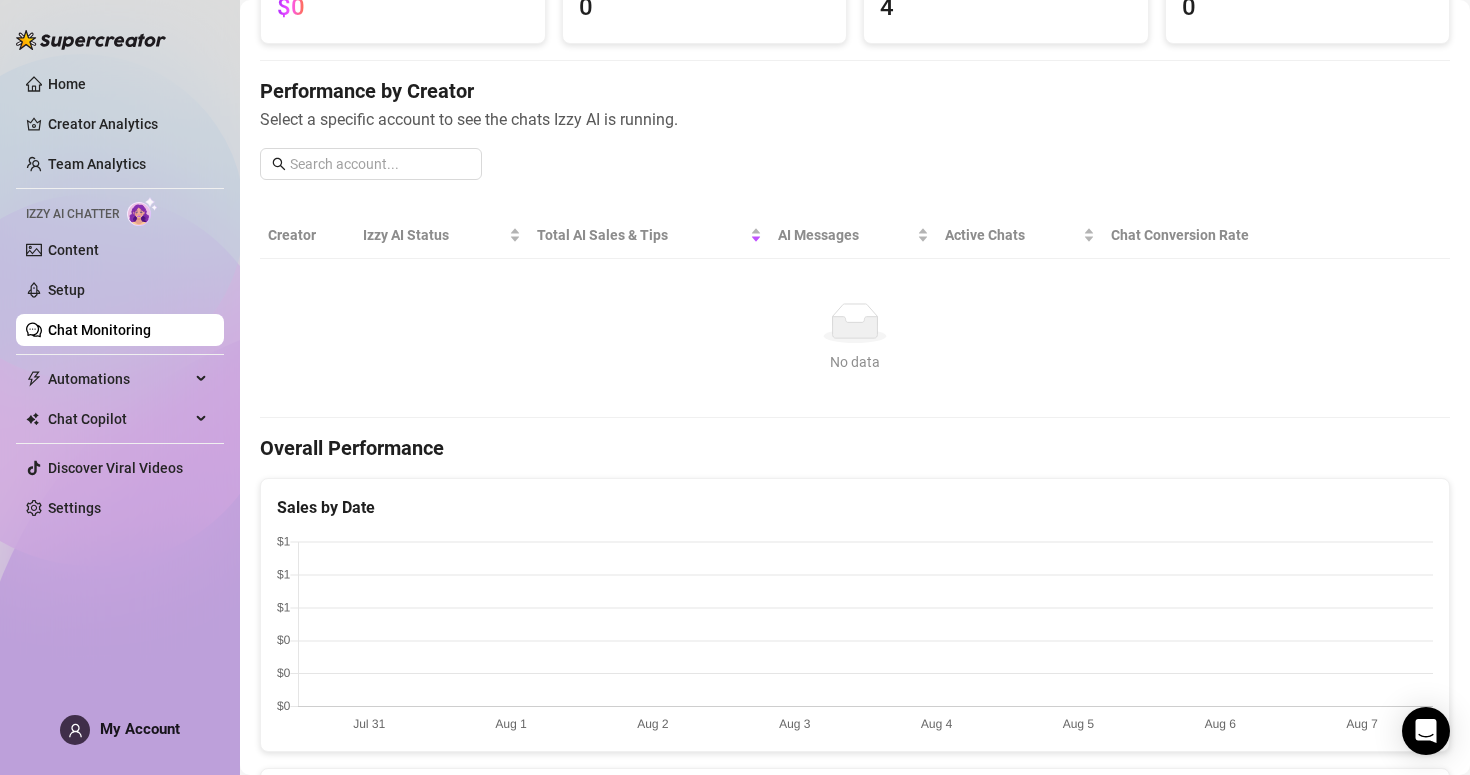 click on "Select a specific account to see the chats Izzy AI is running." at bounding box center (855, 119) 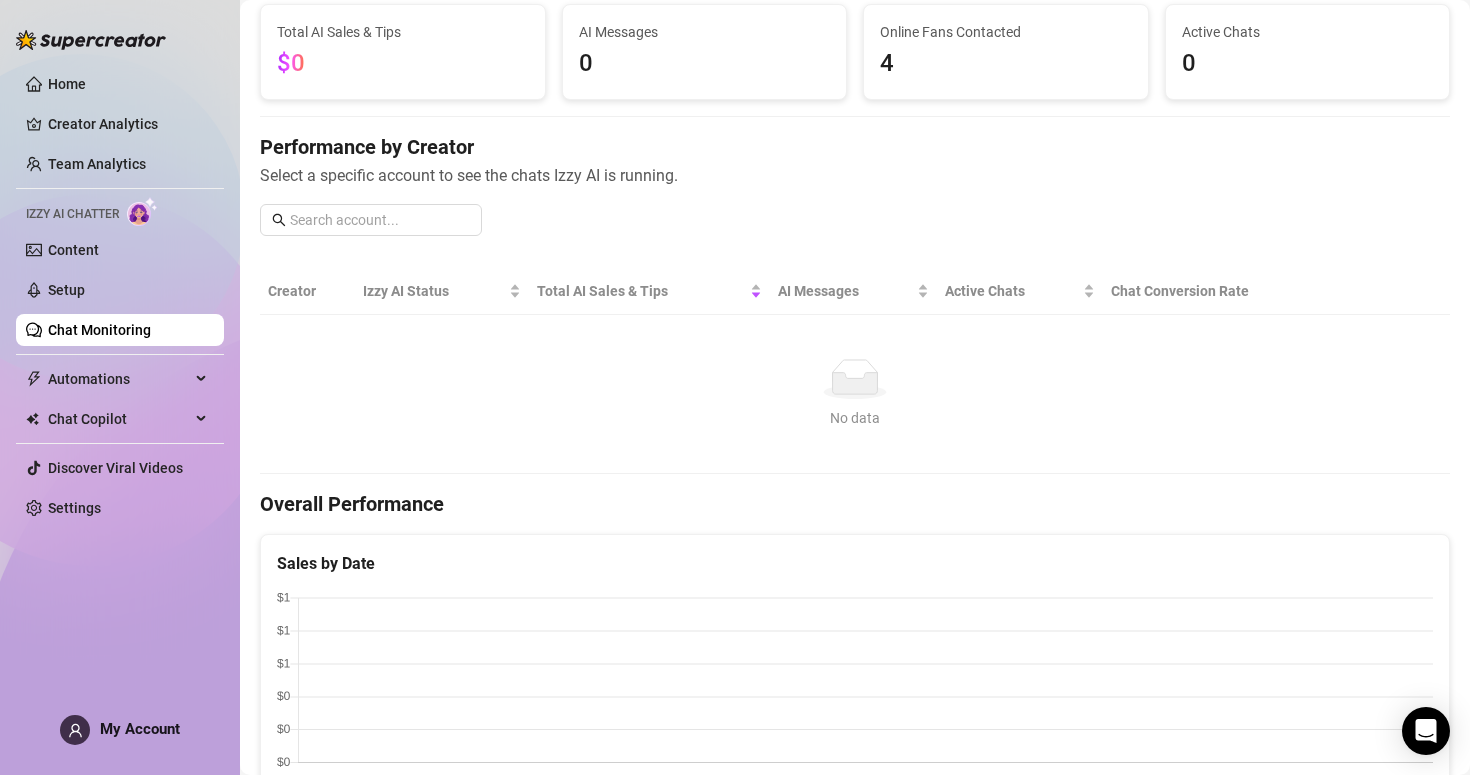scroll, scrollTop: 127, scrollLeft: 0, axis: vertical 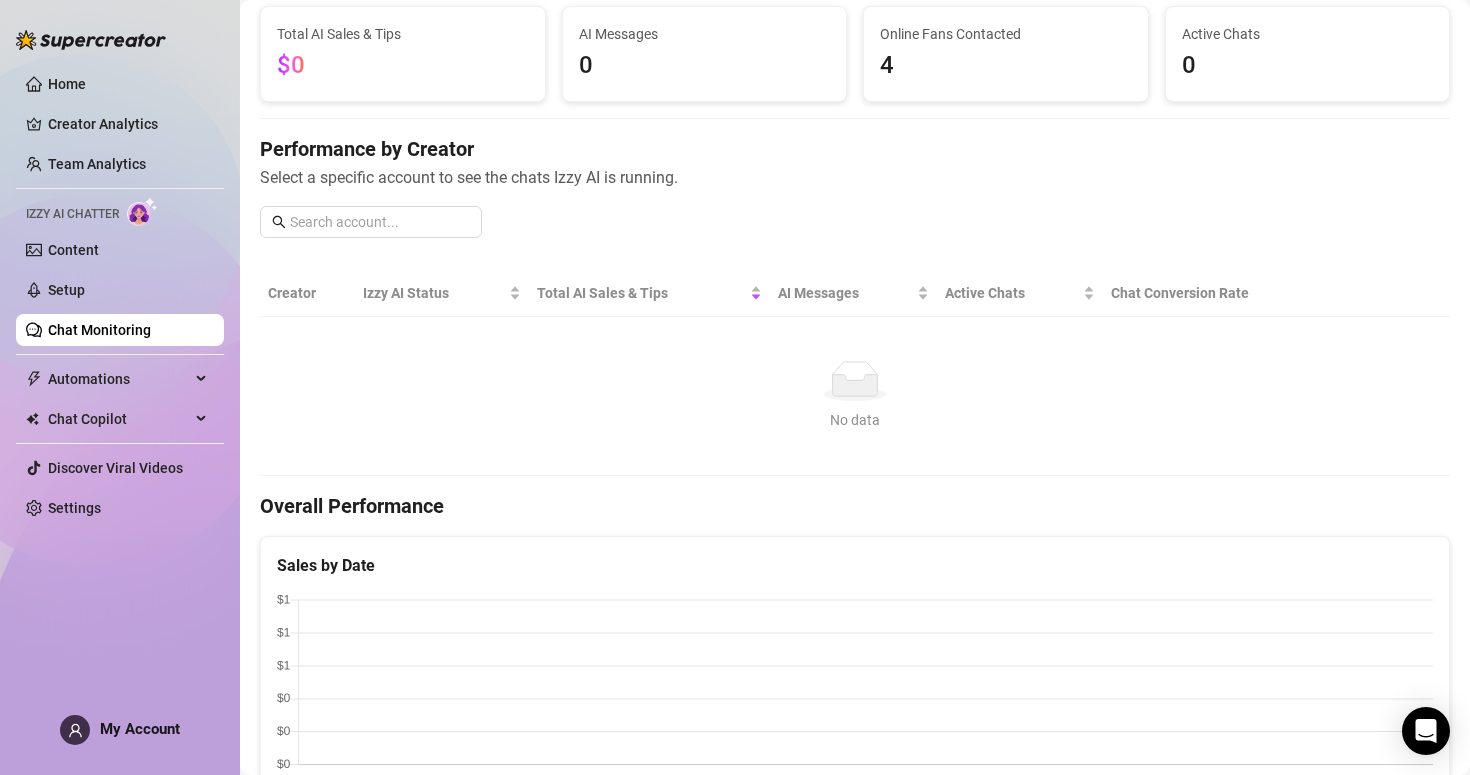 click on "Creator" at bounding box center [307, 293] 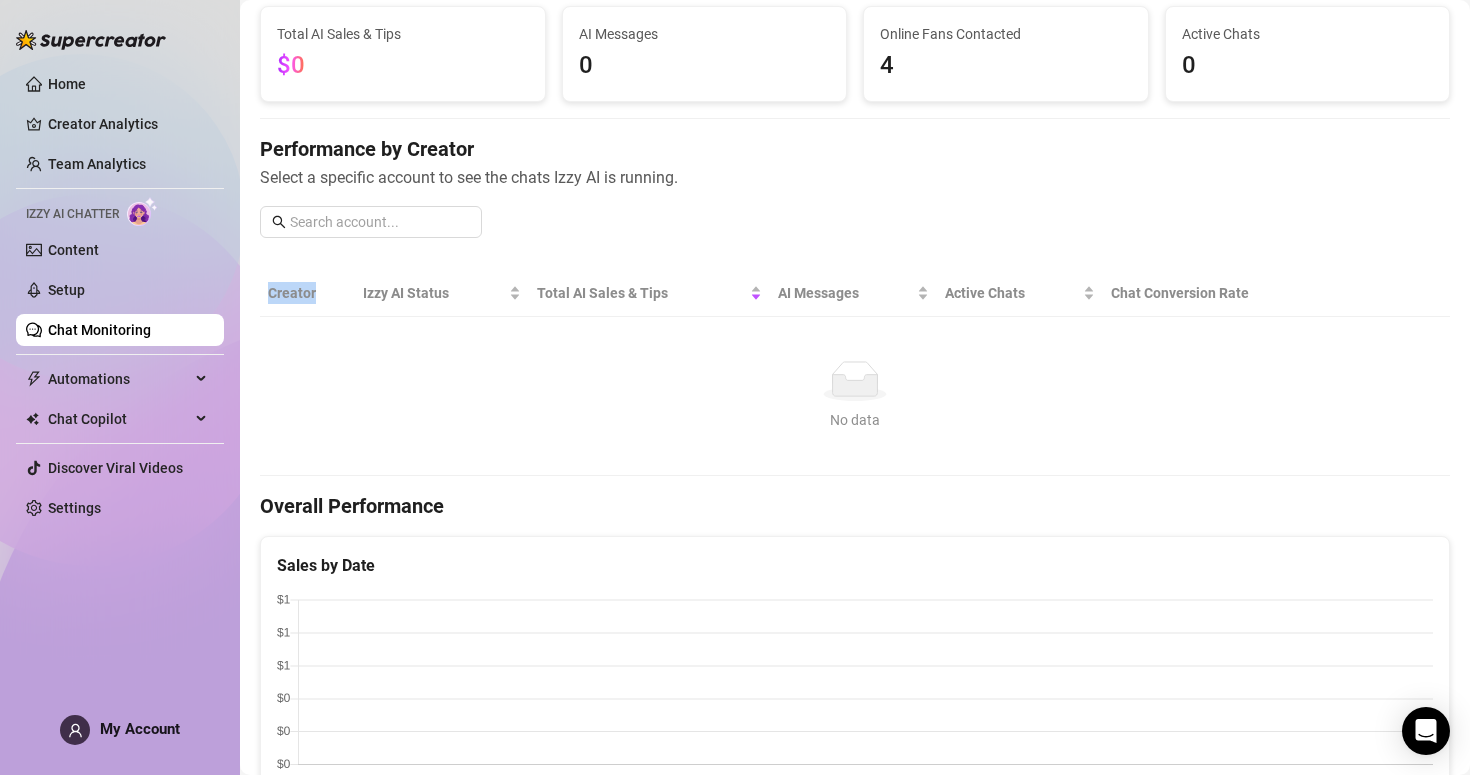 click on "Creator" at bounding box center [307, 293] 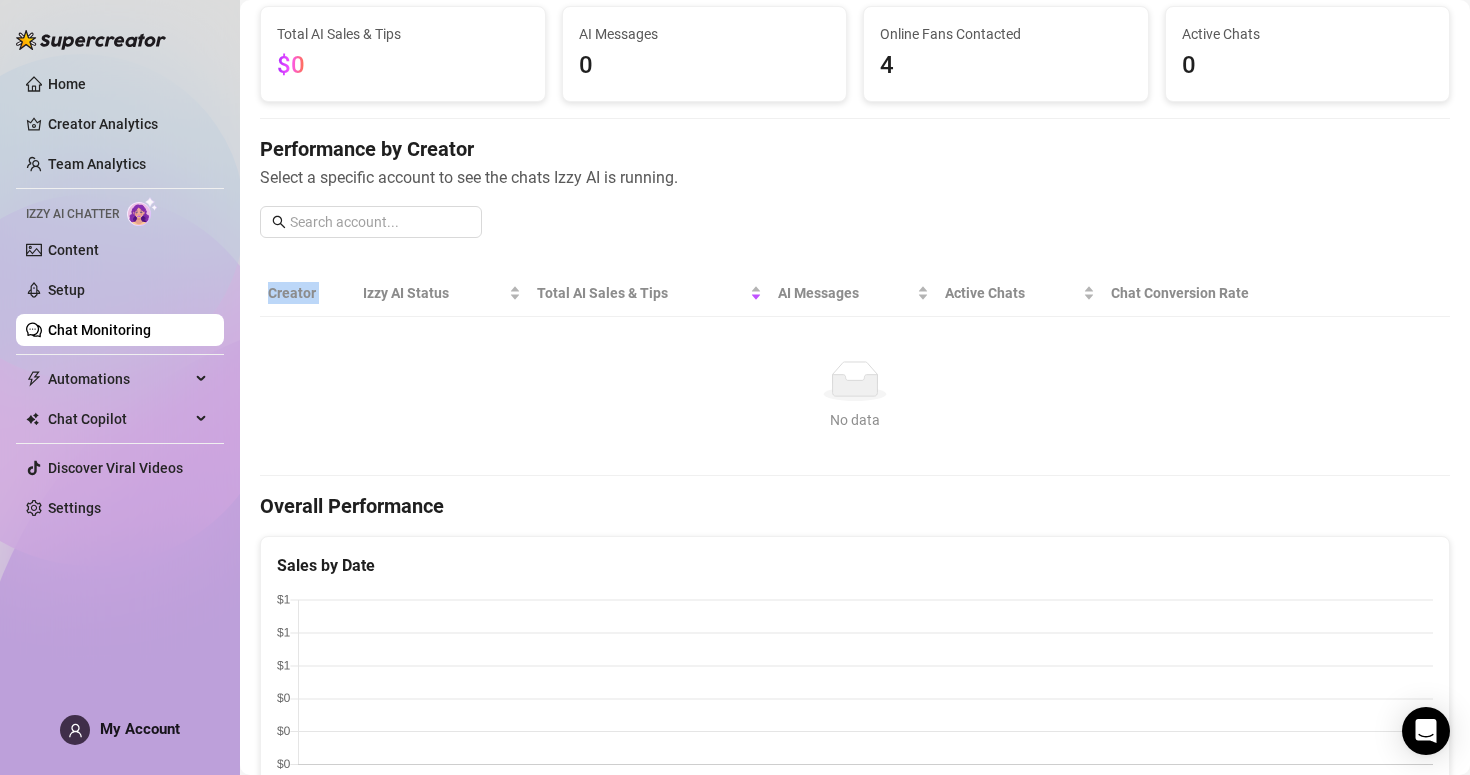 click on "Creator" at bounding box center (307, 293) 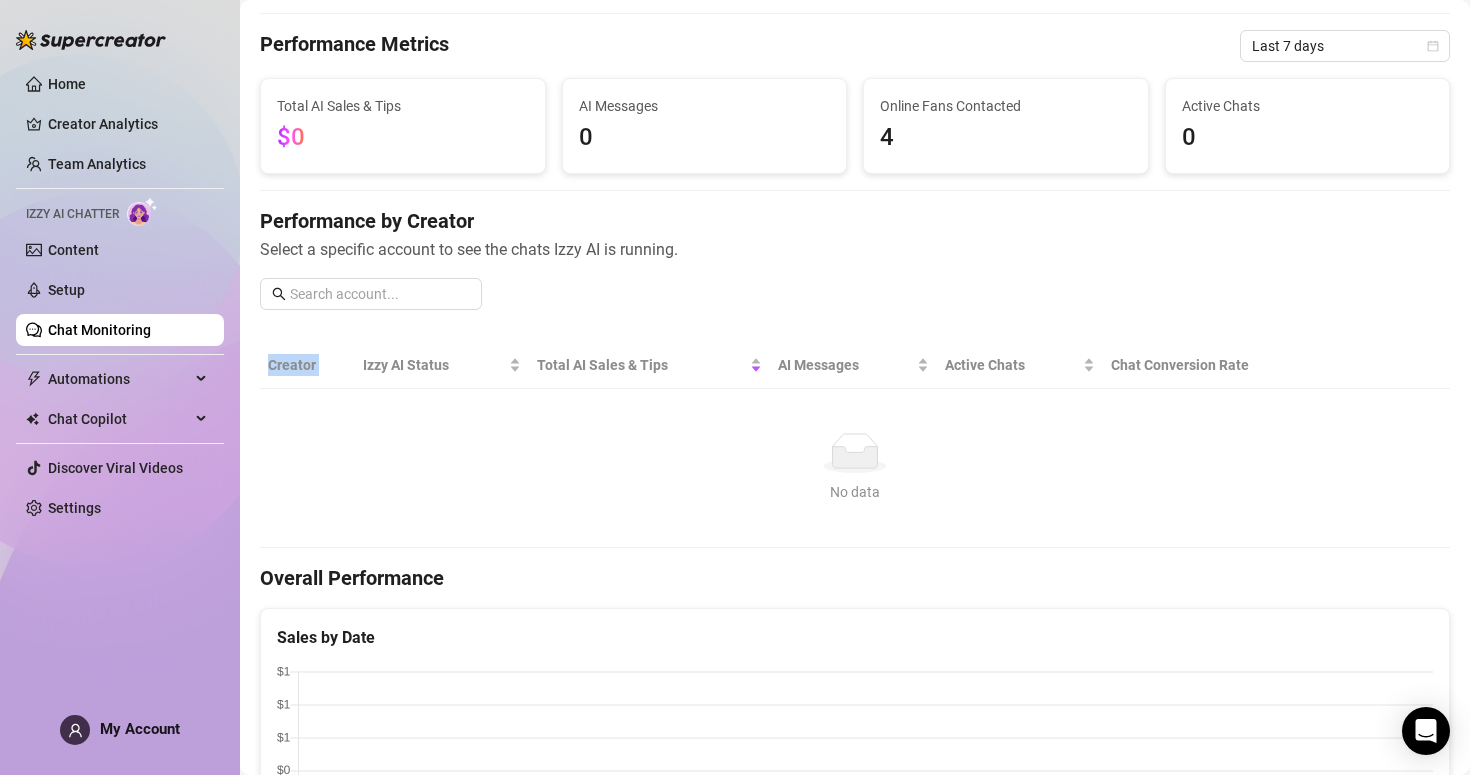 scroll, scrollTop: 53, scrollLeft: 0, axis: vertical 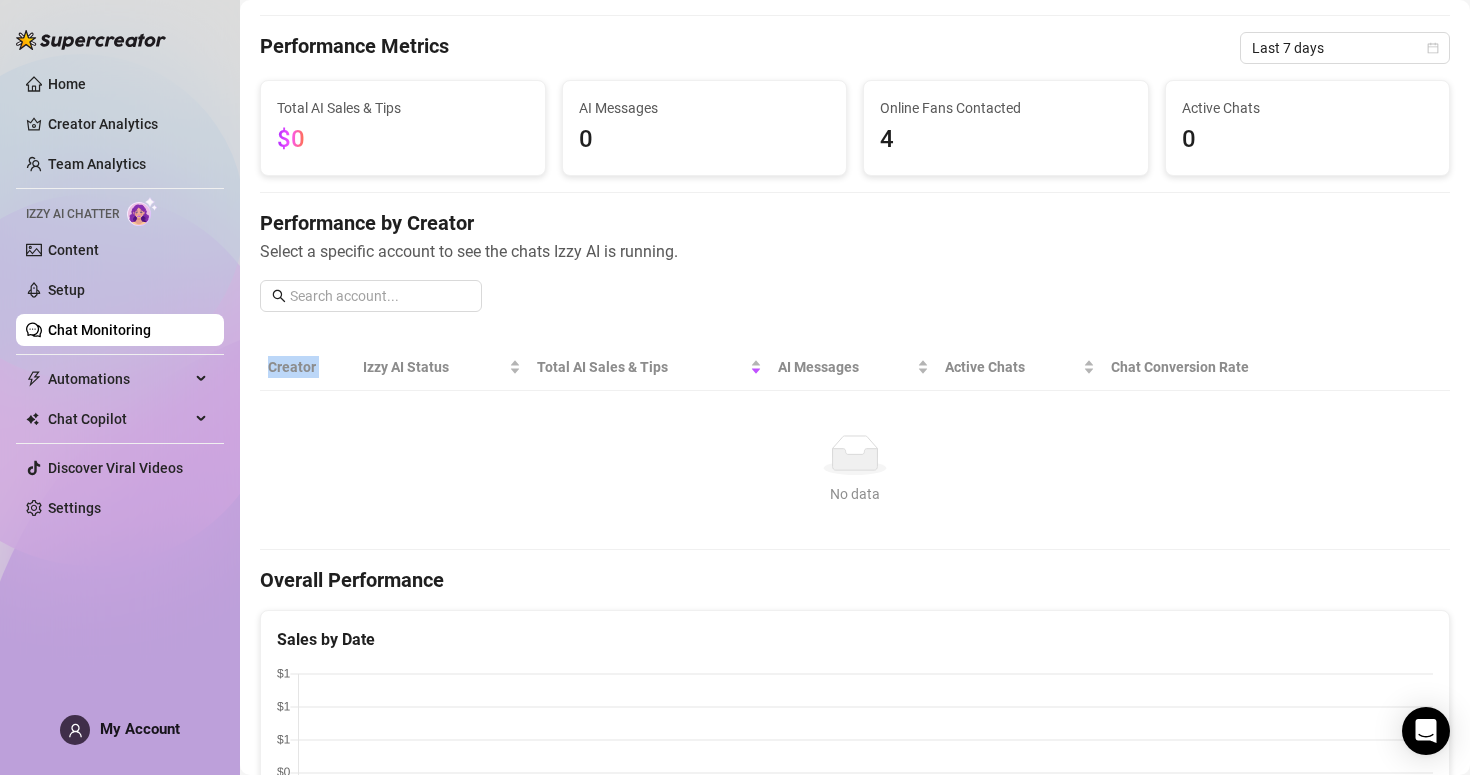 click on "Chat Monitoring" at bounding box center [99, 330] 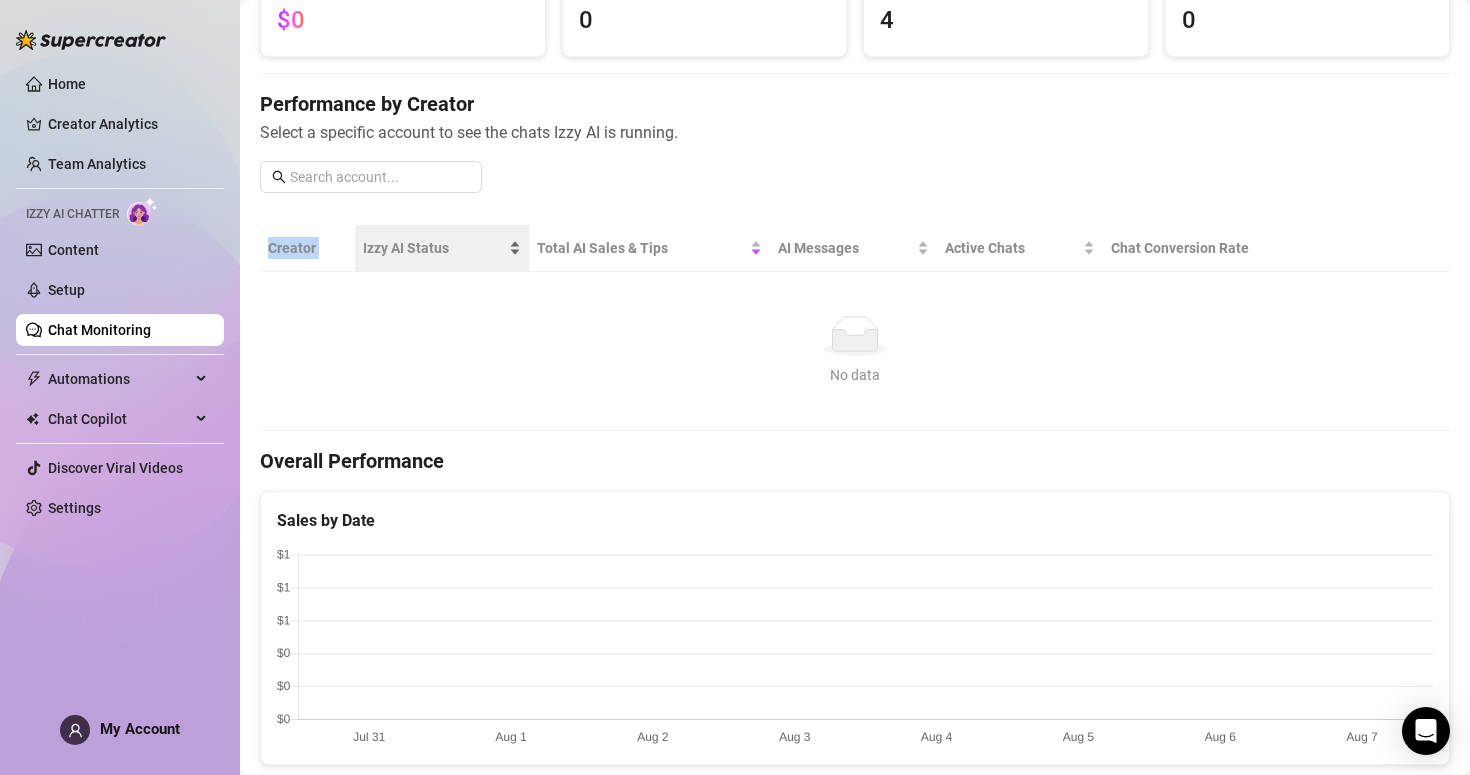 scroll, scrollTop: 0, scrollLeft: 0, axis: both 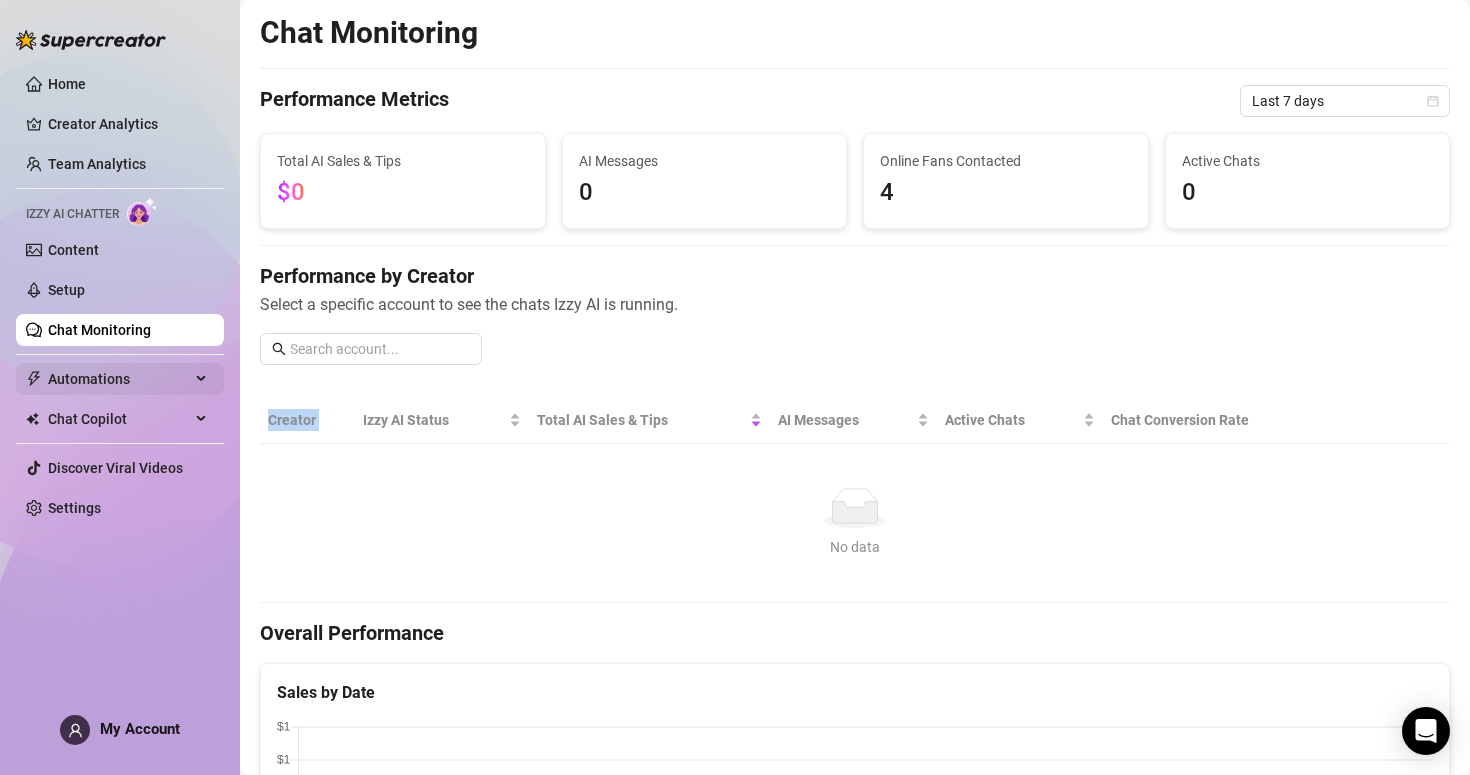 click on "Automations" at bounding box center [119, 379] 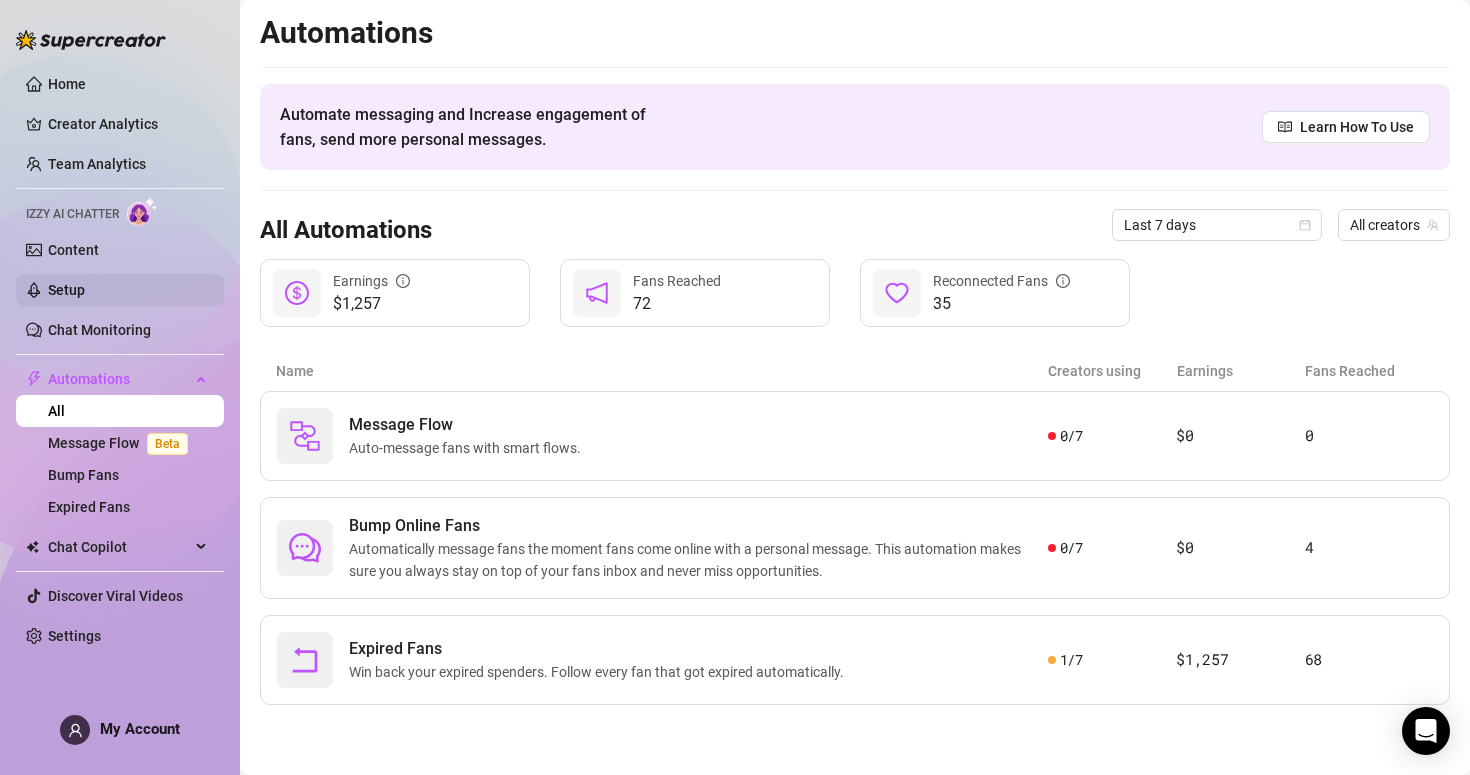 click on "Setup" at bounding box center [66, 290] 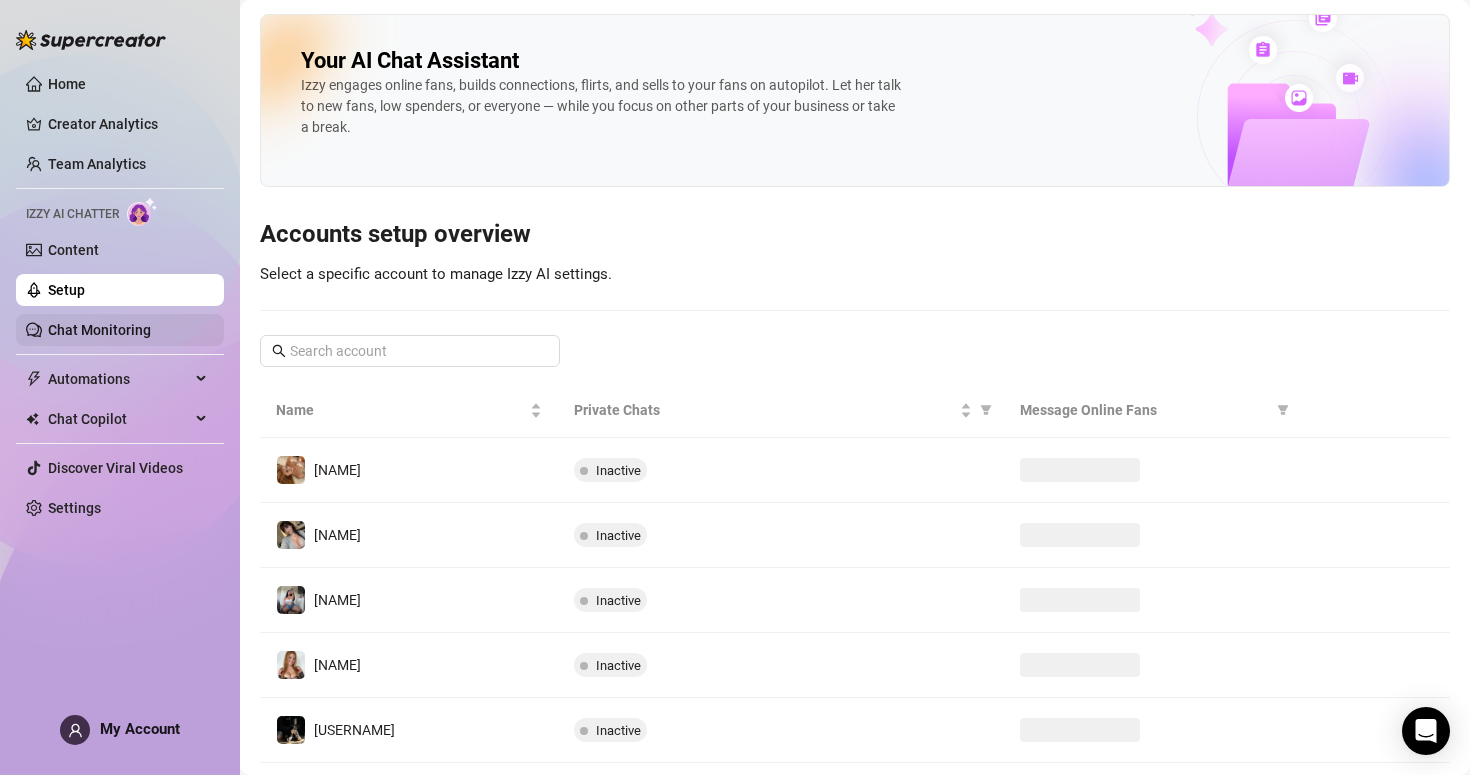 click on "Chat Monitoring" at bounding box center (99, 330) 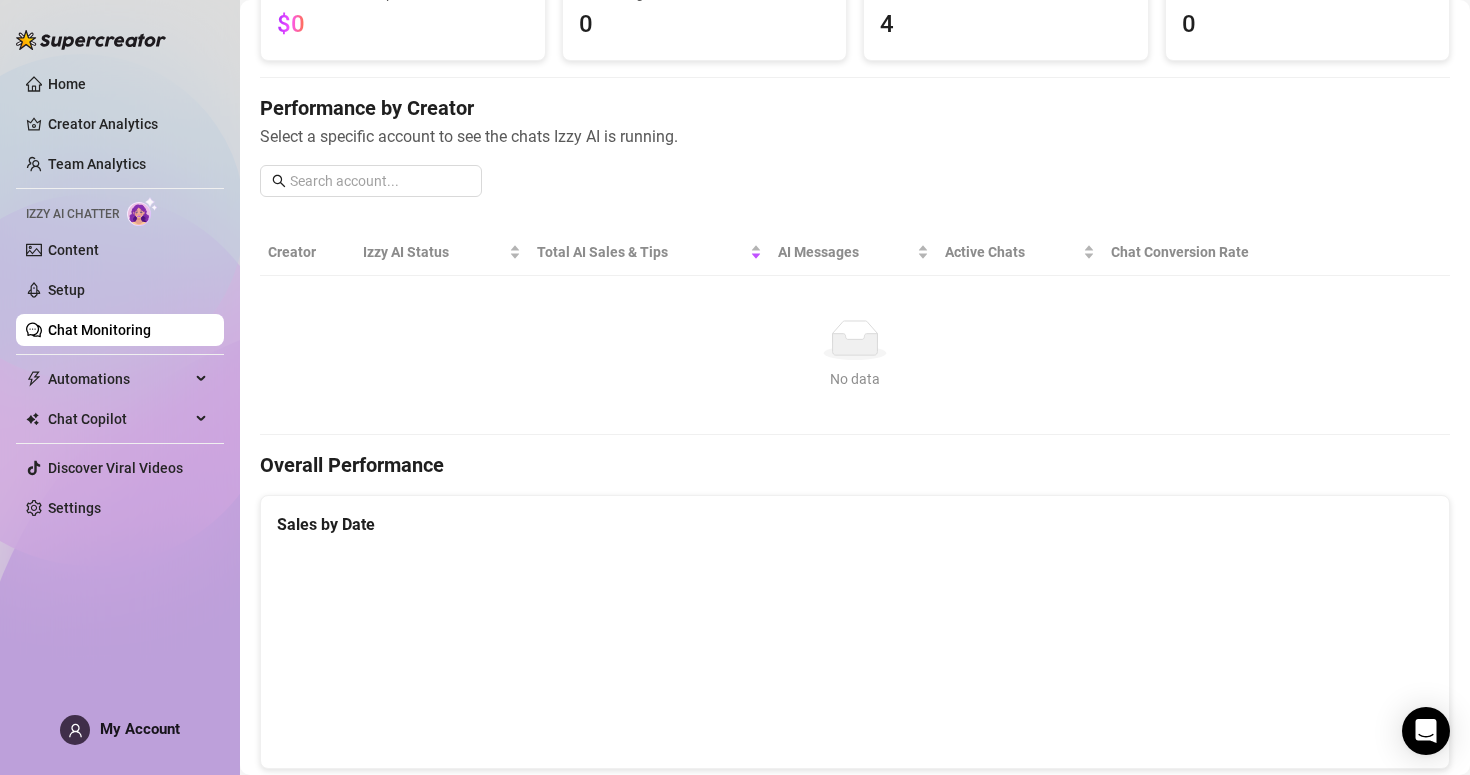scroll, scrollTop: 167, scrollLeft: 0, axis: vertical 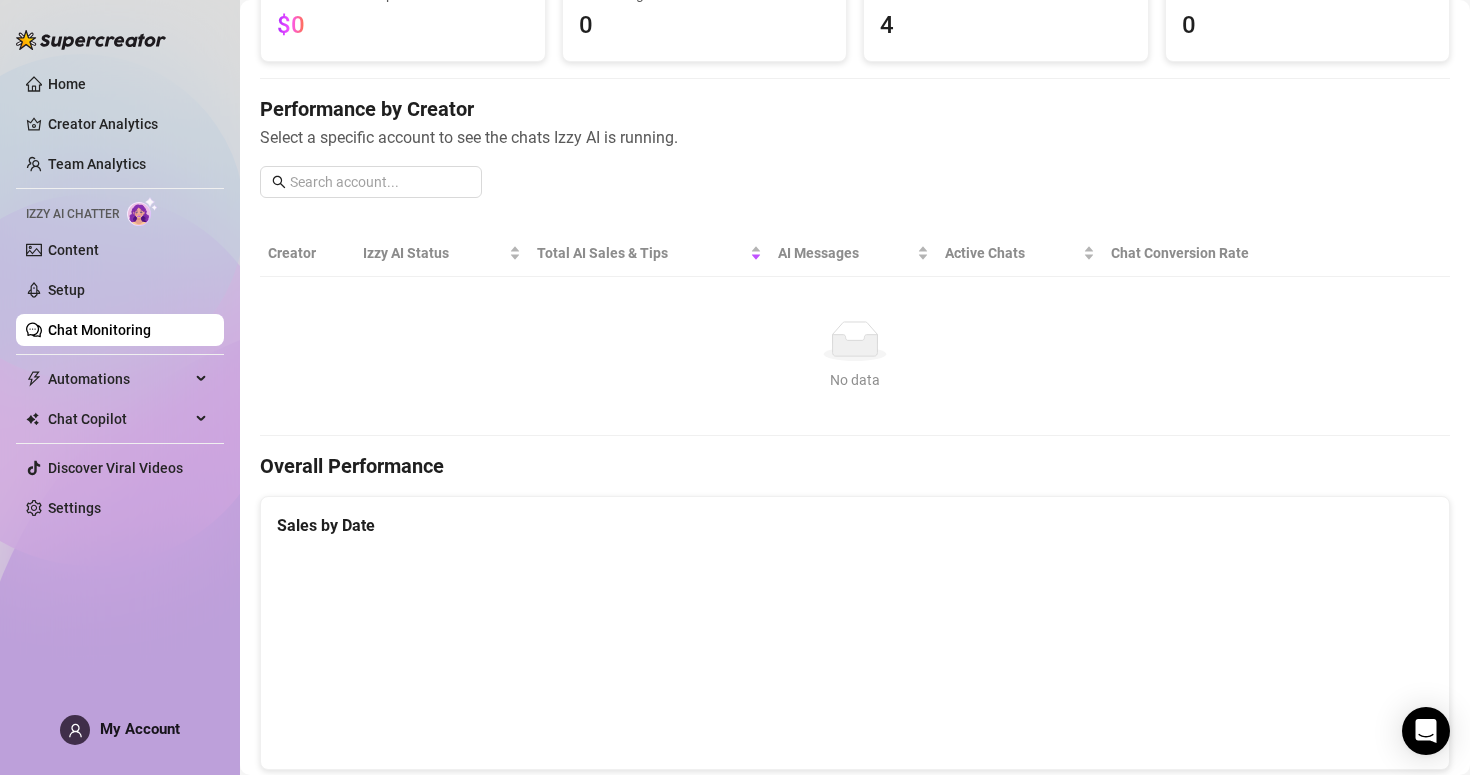 click on "Chat Monitoring Performance Metrics Last 7 days Total AI Sales & Tips $0 AI Messages 0 Online Fans Contacted 4 Active Chats 0 Performance by Creator Select a specific account to see the chats Izzy AI is running. Creator Izzy AI Status Total AI Sales & Tips AI Messages Active Chats Chat Conversion Rate No data No data Overall Performance Sales by Date Chats handled by Izzy ACTIVE CHATS 0 CHATS WITH SALES 0 — Fans' Insights Izzy Collected Chat Moods 🥰 0 😏 0 🤑 0 👋 0 Languages Bridged By Izzy 55" at bounding box center [855, 709] 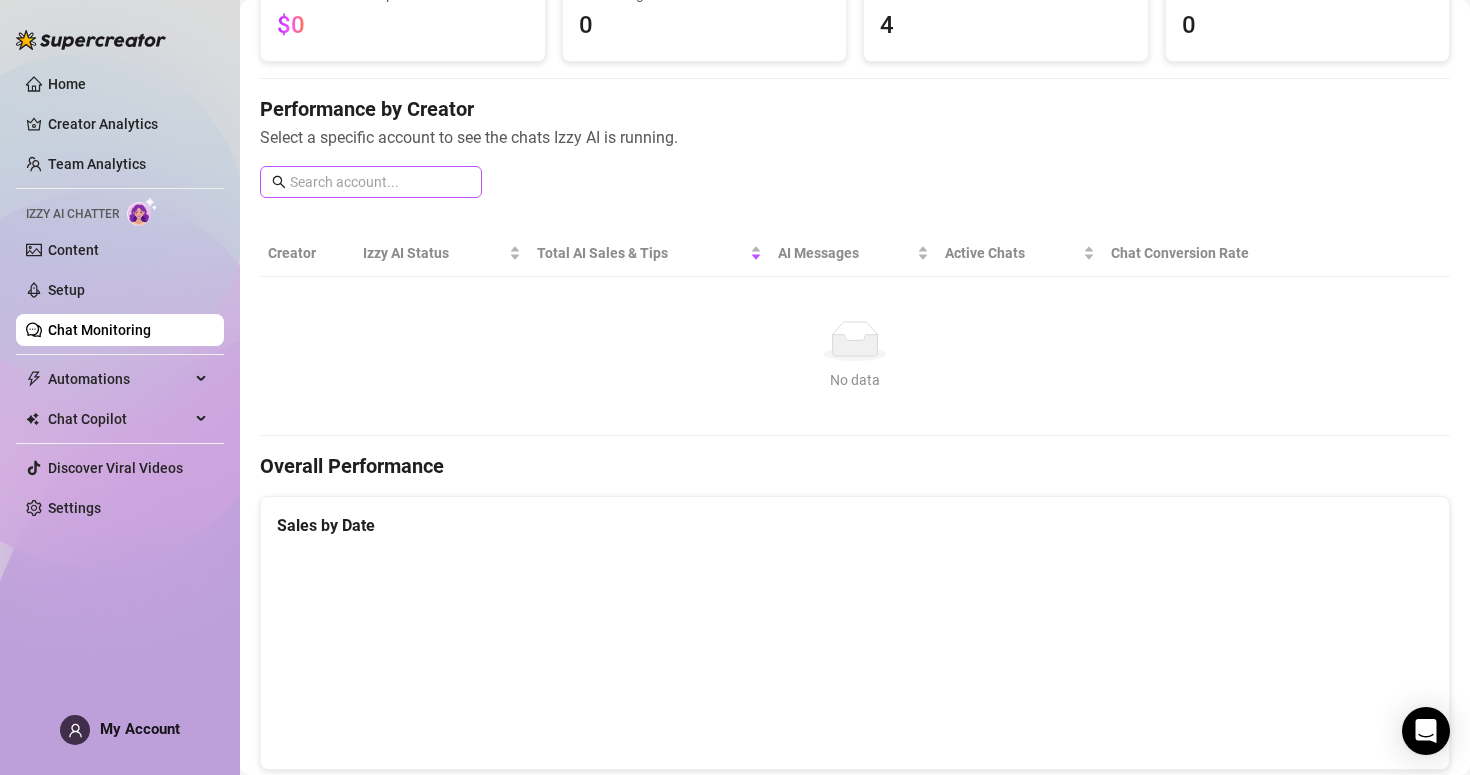 click at bounding box center [371, 182] 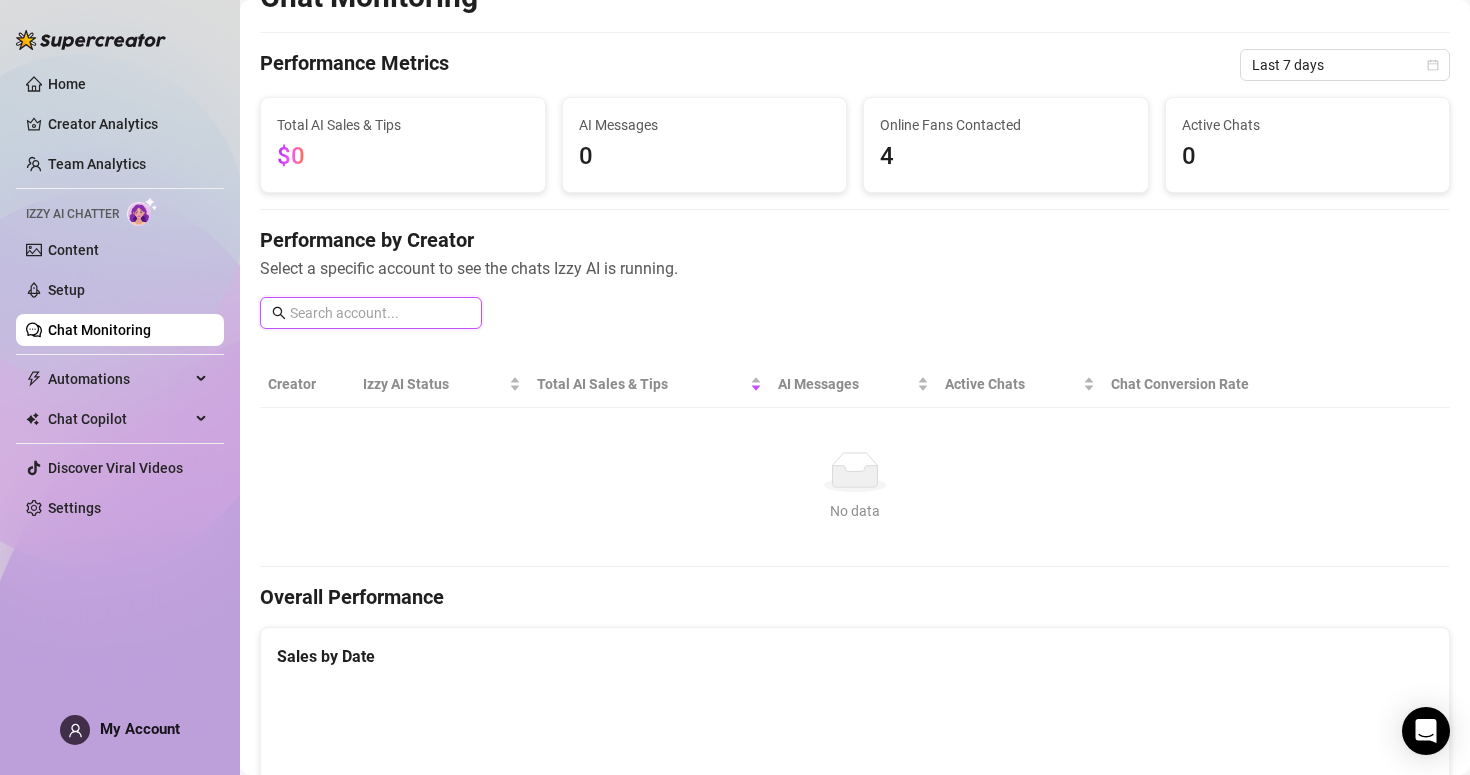 scroll, scrollTop: 36, scrollLeft: 0, axis: vertical 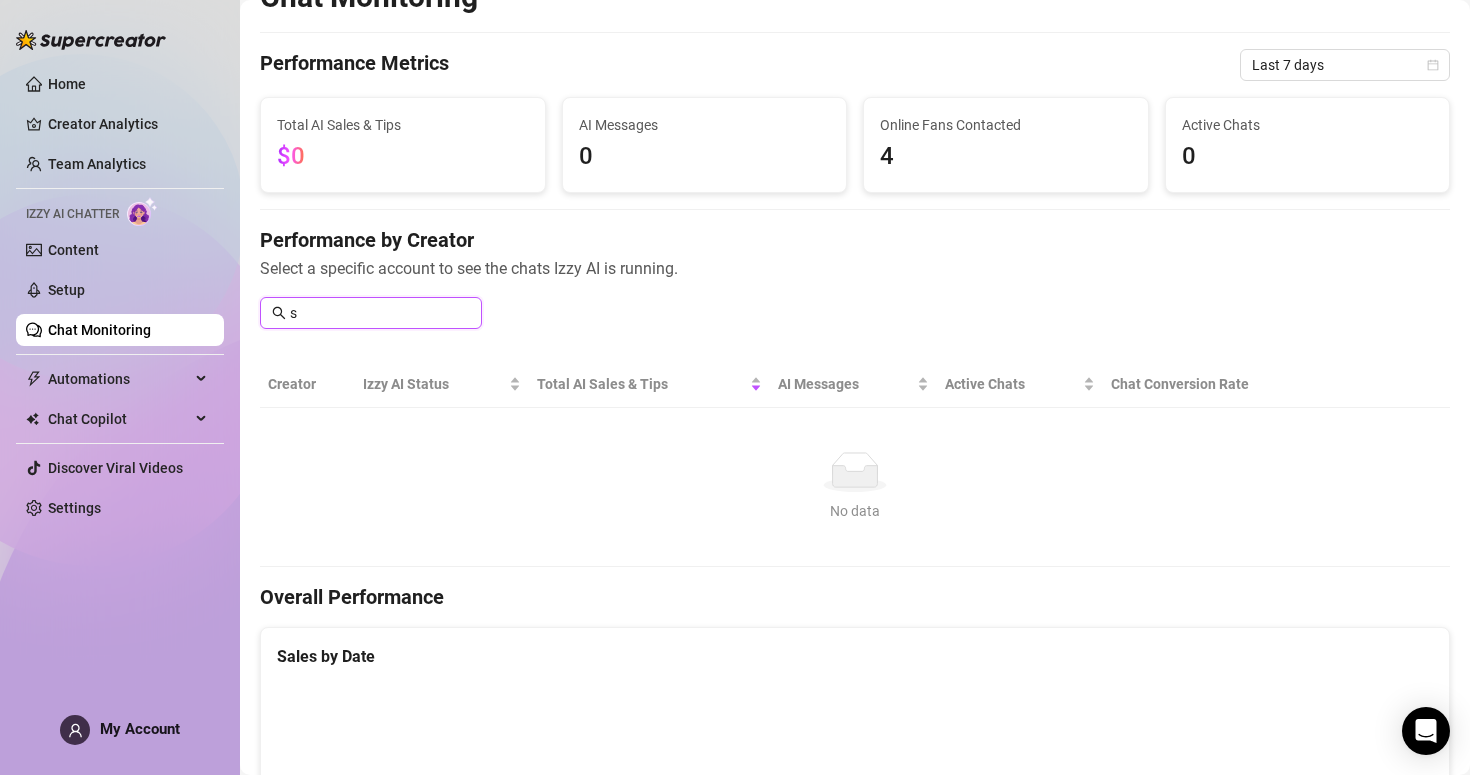type 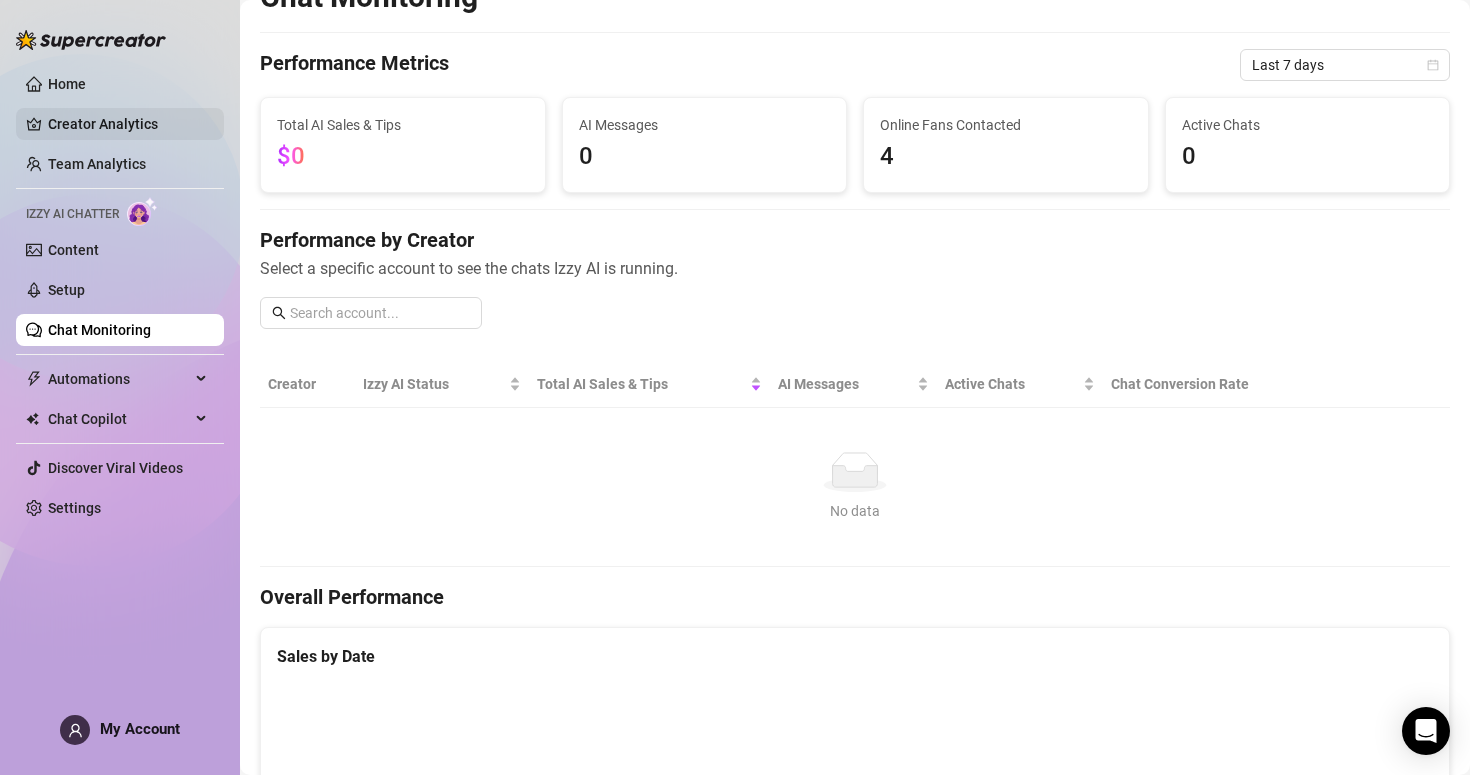 click on "Creator Analytics" at bounding box center [128, 124] 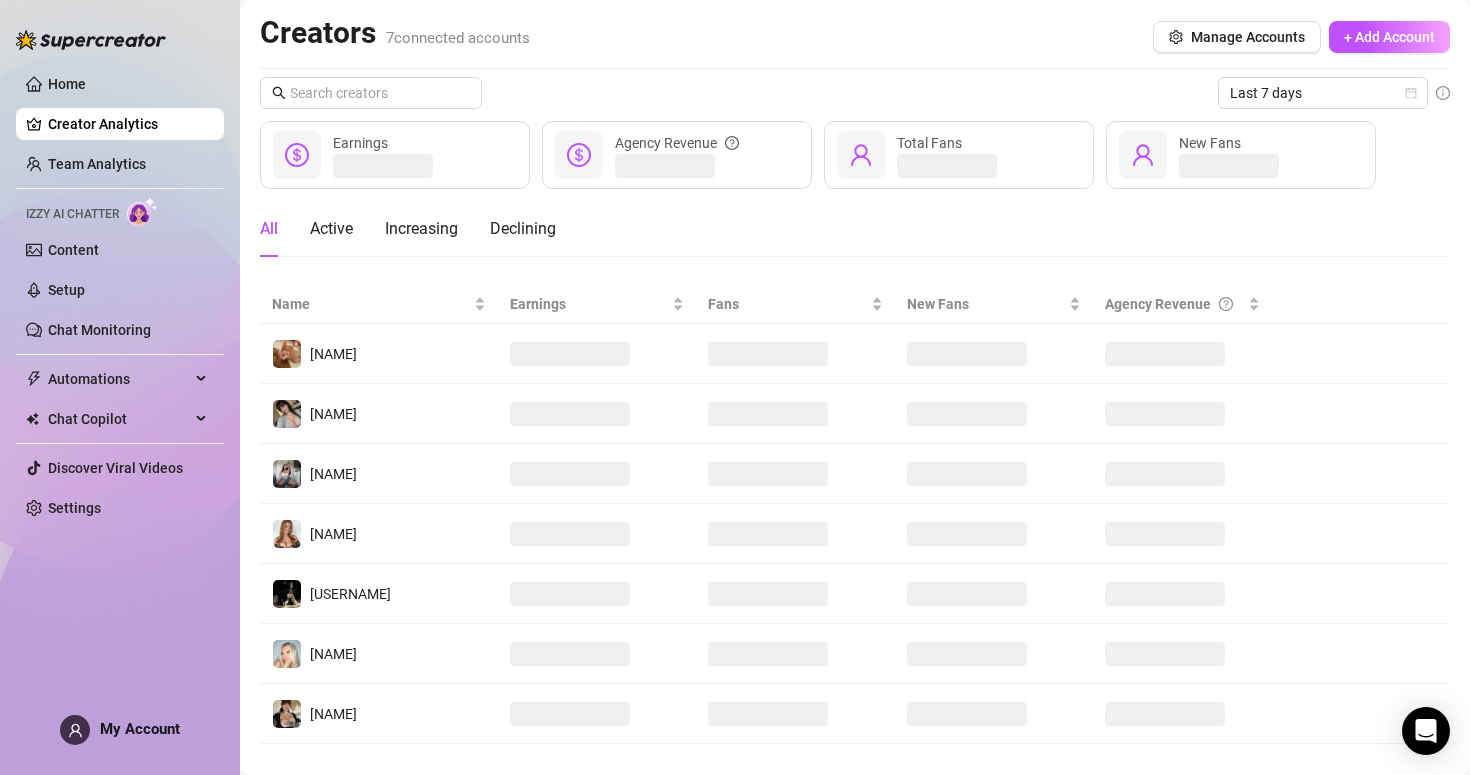 click on "Home Creator Analytics   Team Analytics Izzy AI Chatter Content Setup Chat Monitoring Automations All Message Flow Beta Bump Fans Expired Fans Chat Copilot Discover Viral Videos Settings" at bounding box center [120, 296] 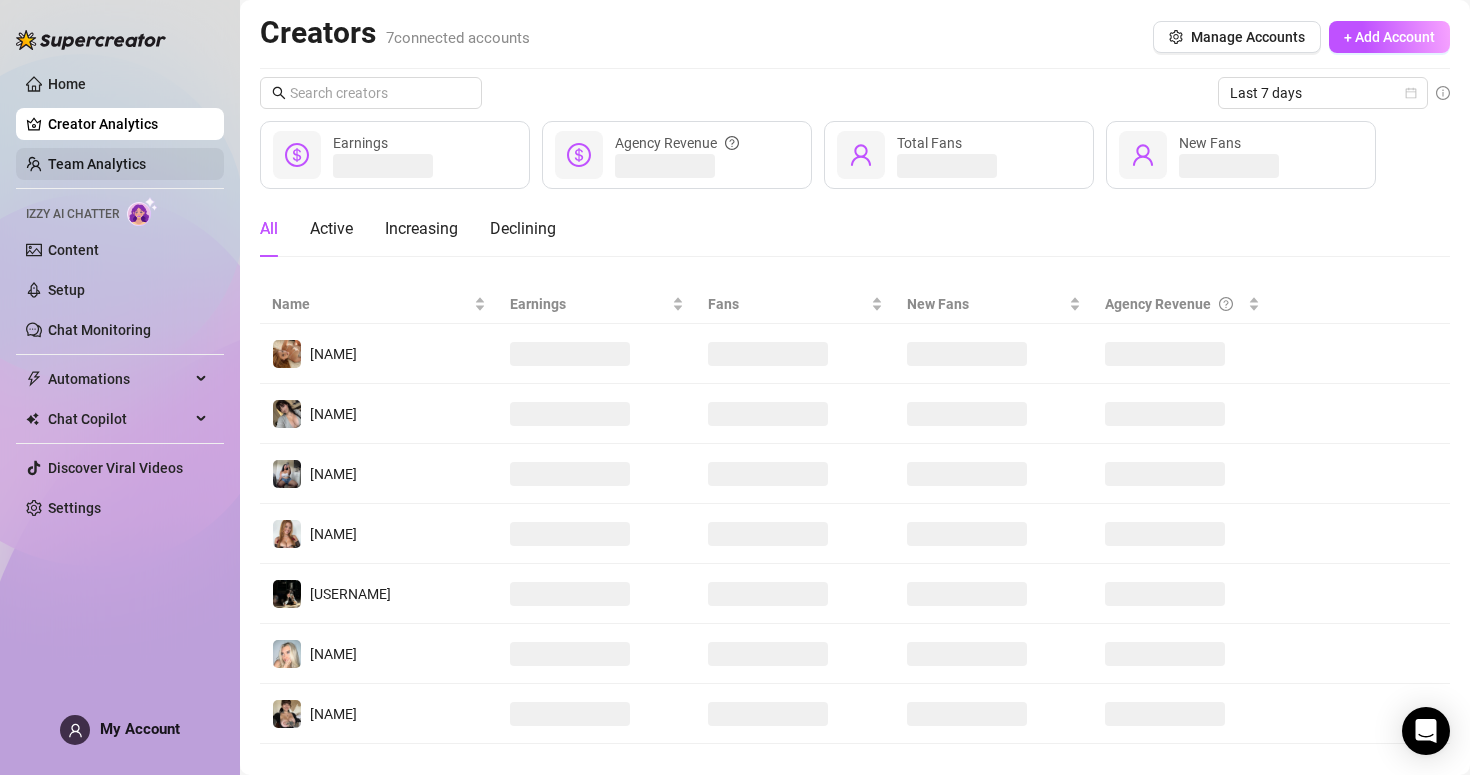 click on "Team Analytics" at bounding box center [97, 164] 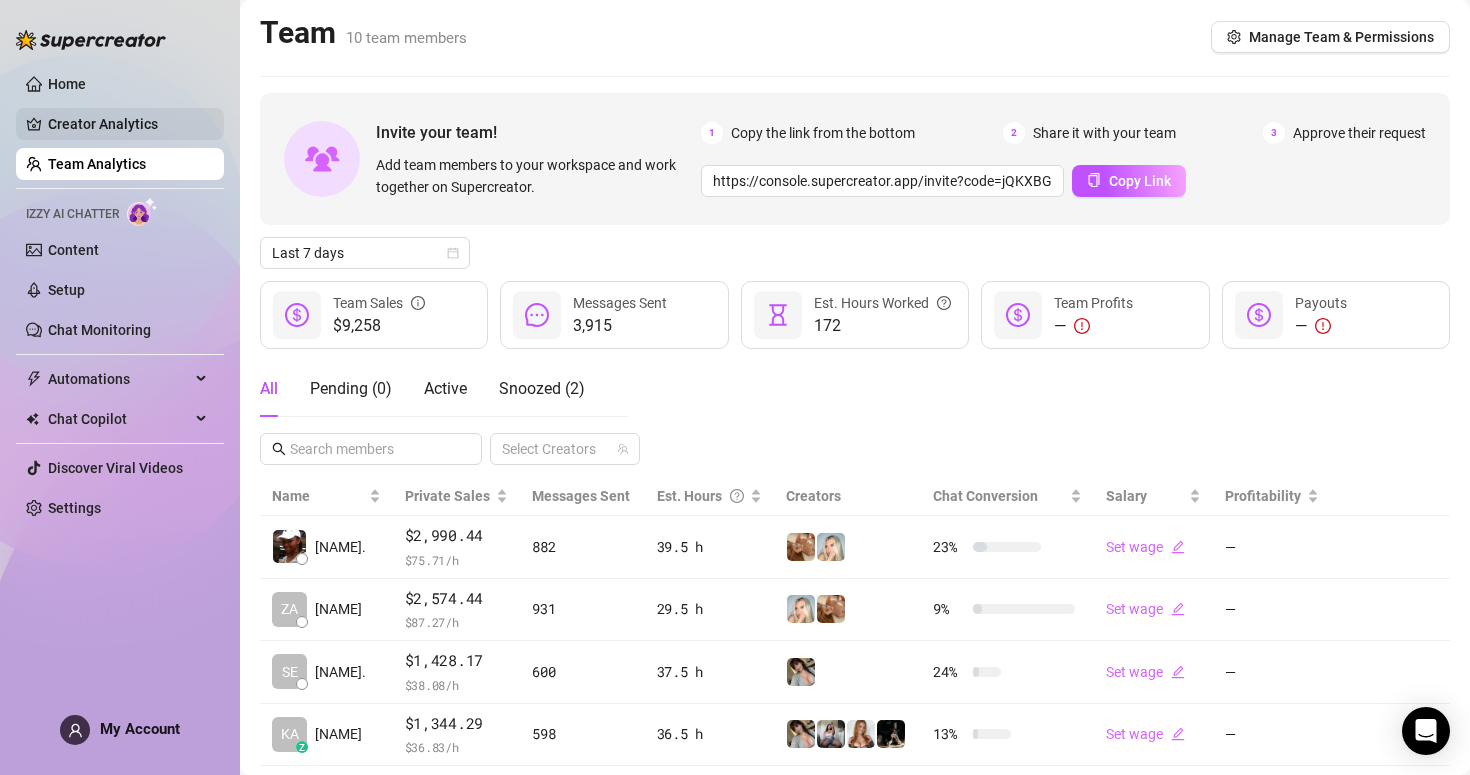 click on "Creator Analytics" at bounding box center [128, 124] 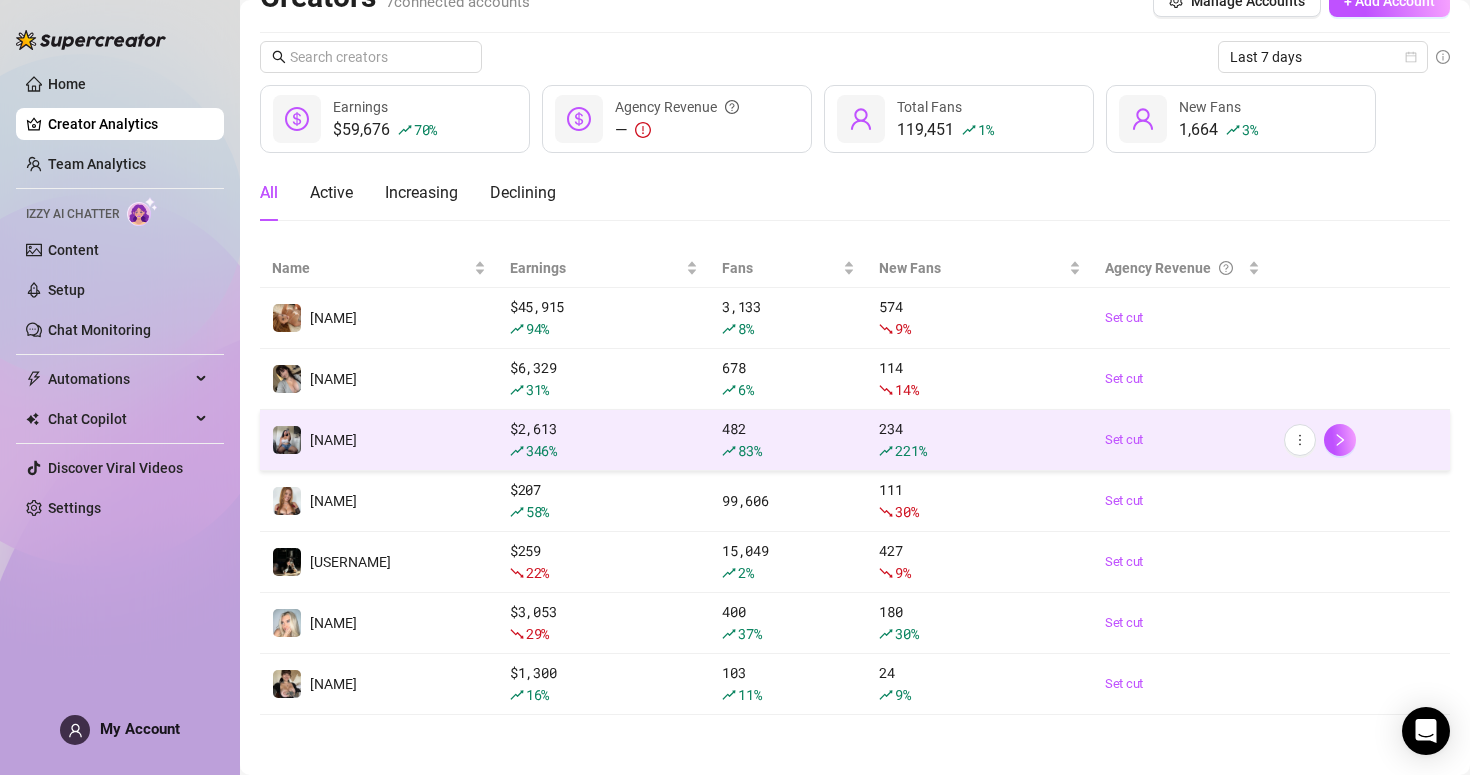 scroll, scrollTop: 0, scrollLeft: 0, axis: both 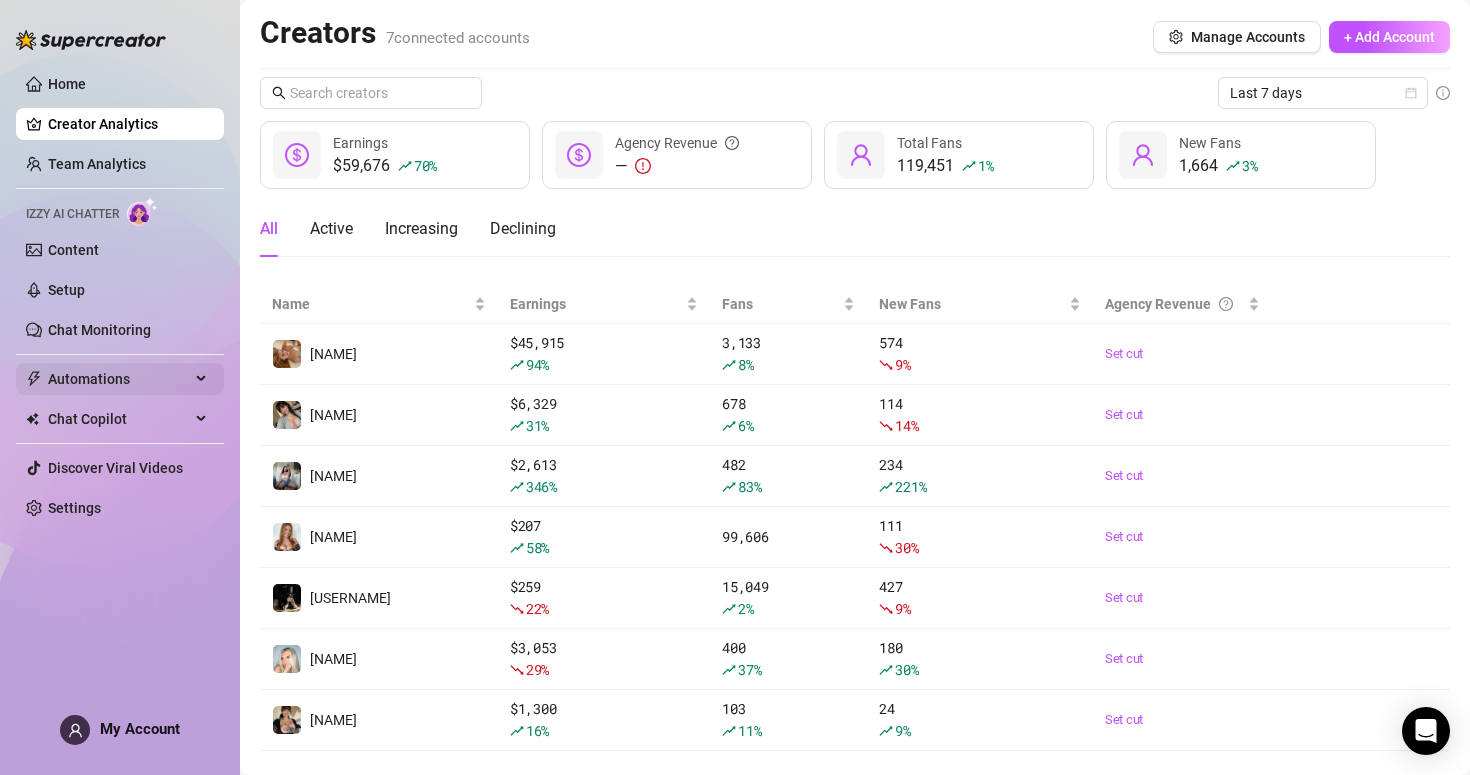 click on "Automations" at bounding box center (120, 379) 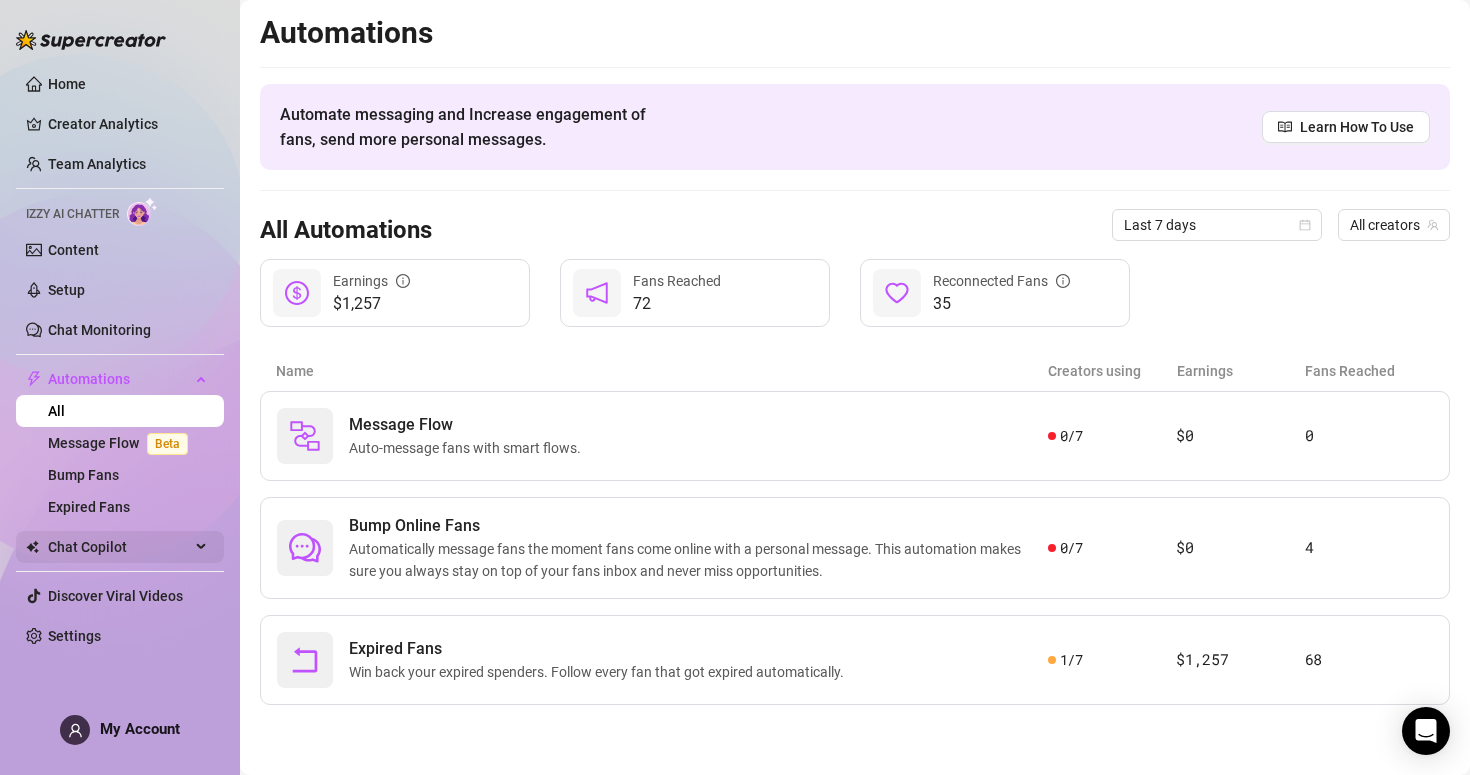 click on "Chat Copilot" at bounding box center [120, 547] 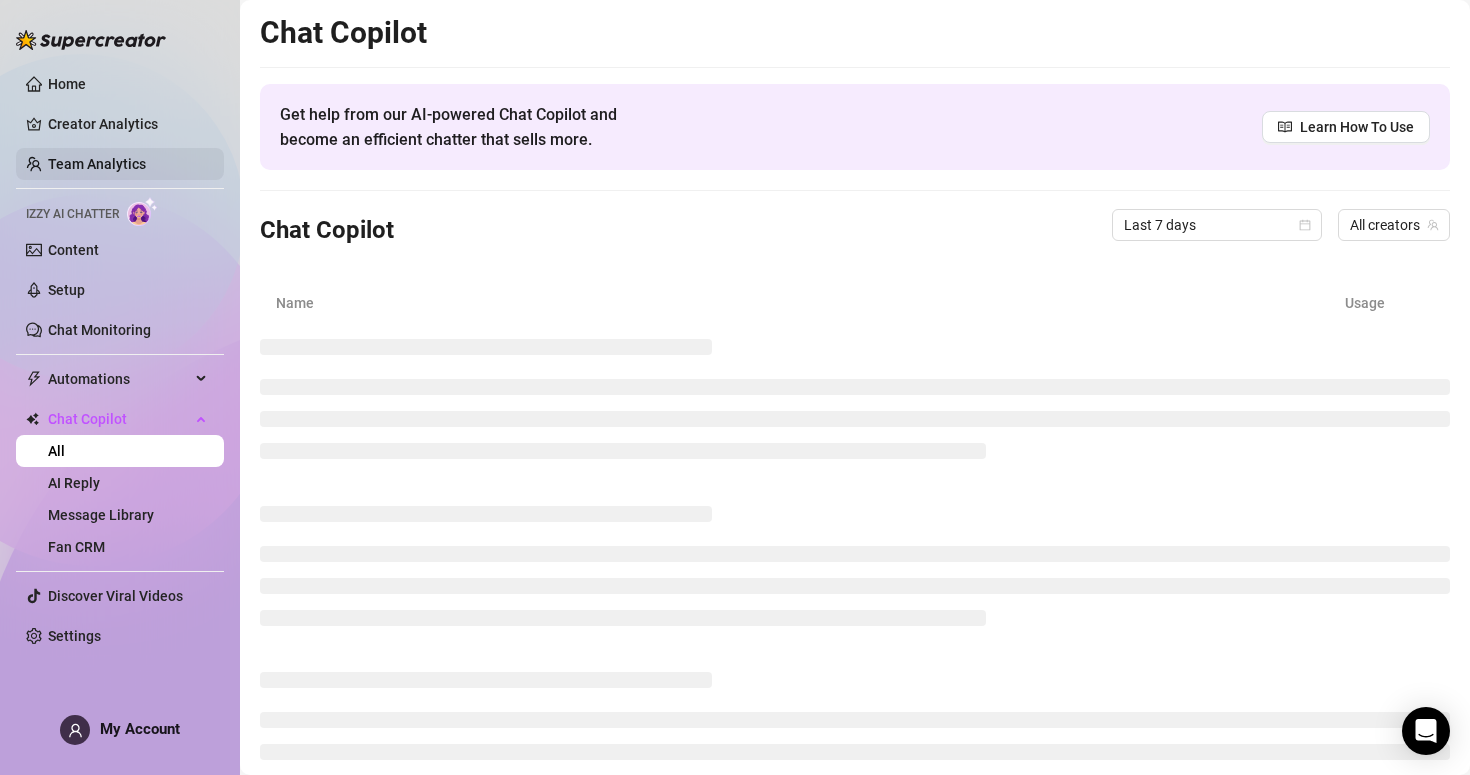 click on "Team Analytics" at bounding box center (97, 164) 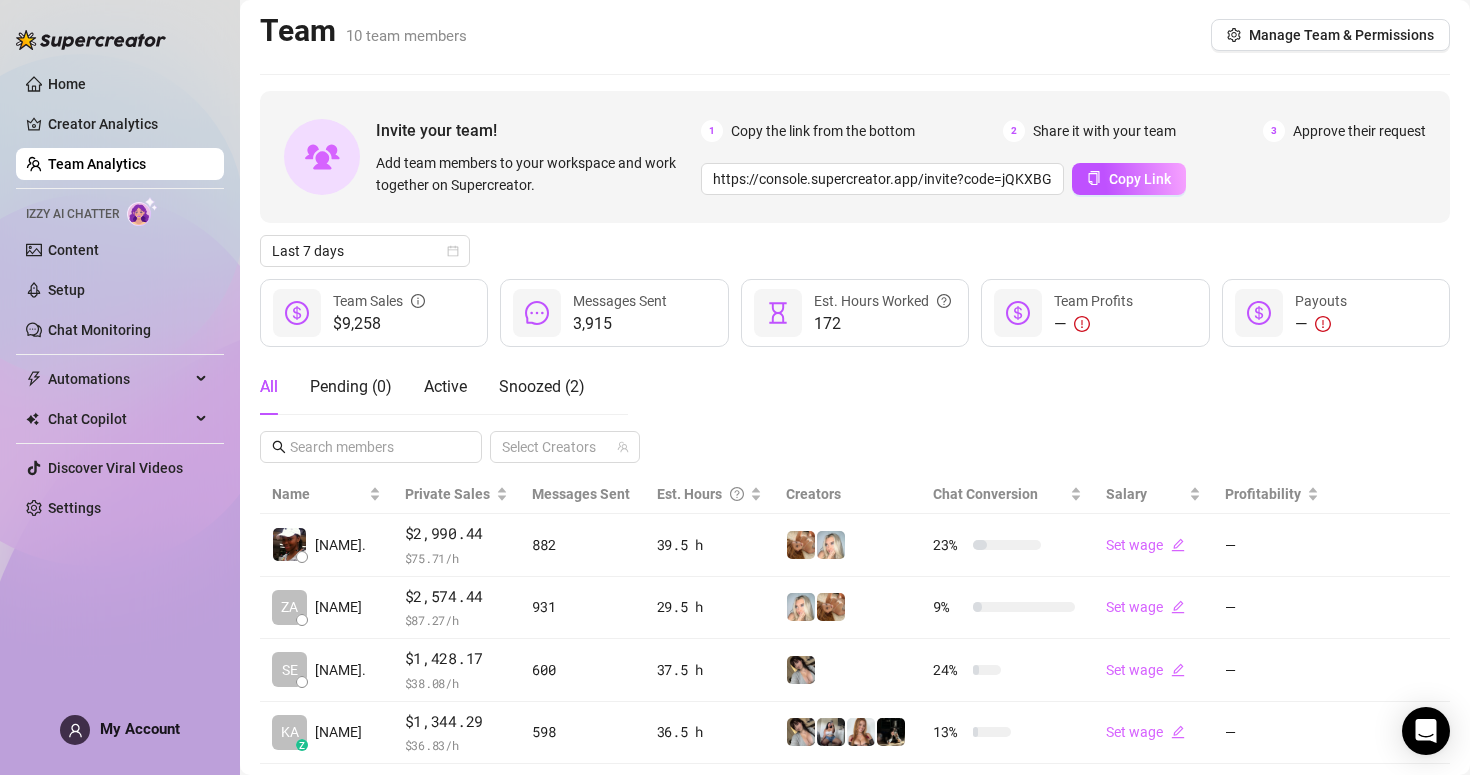 scroll, scrollTop: 0, scrollLeft: 0, axis: both 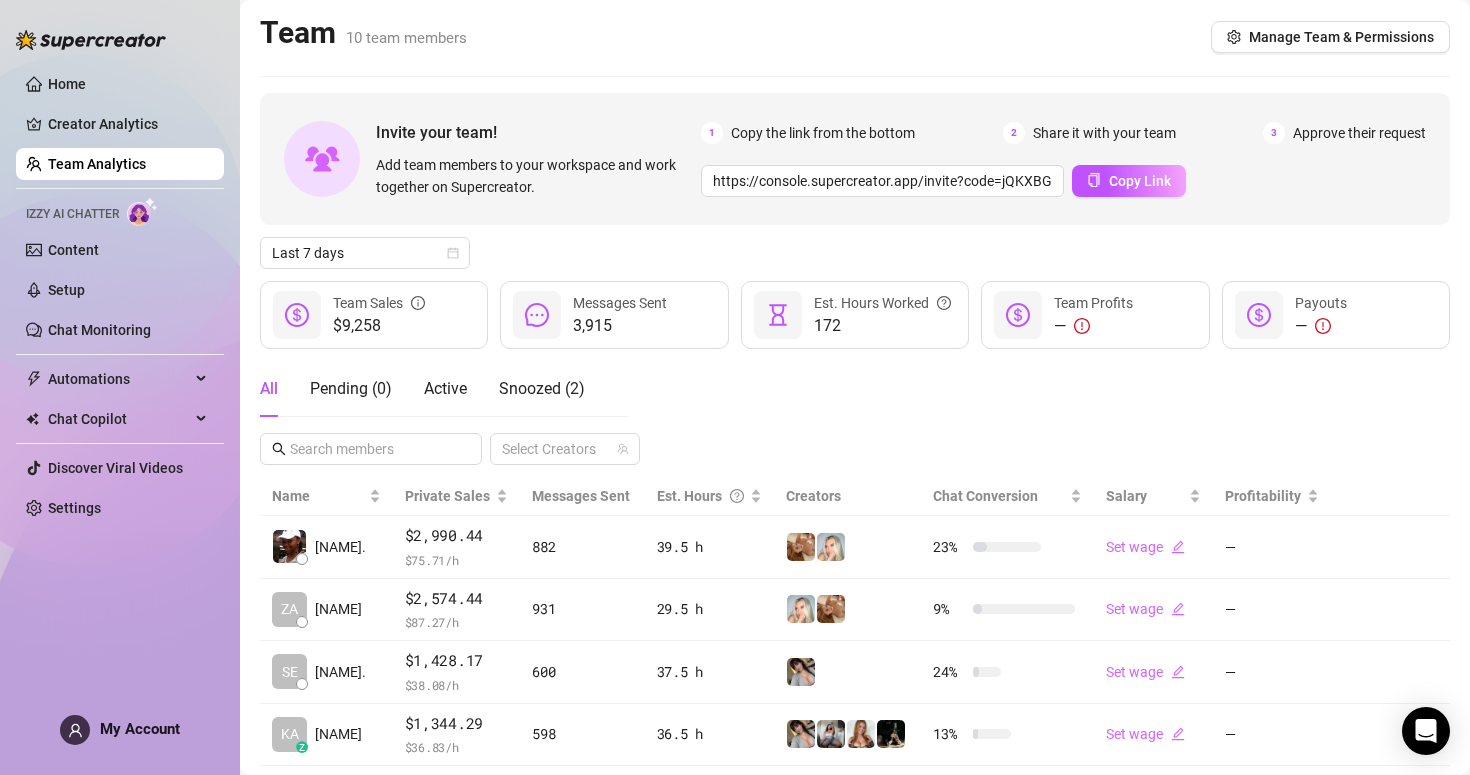 click on "Messages Sent" at bounding box center (620, 303) 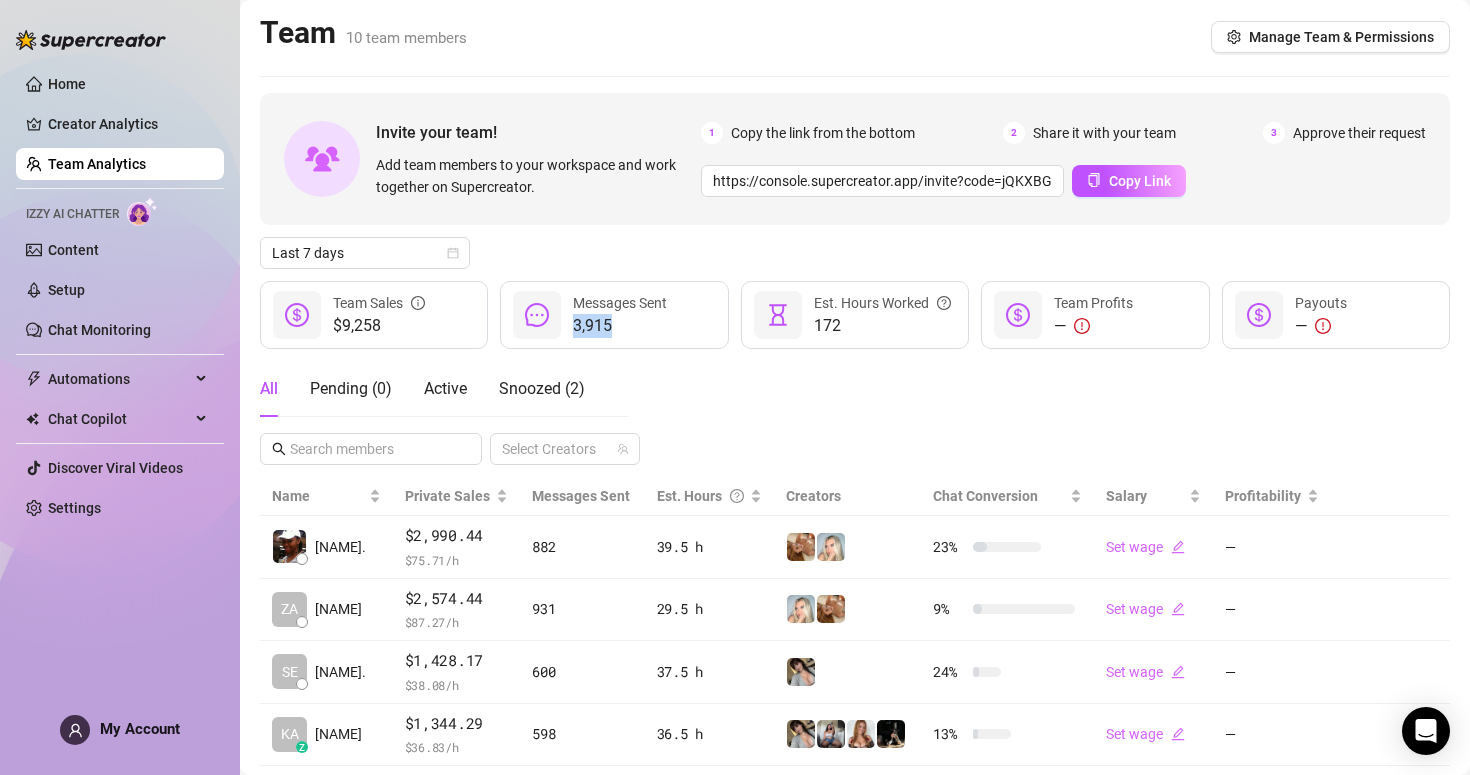 click 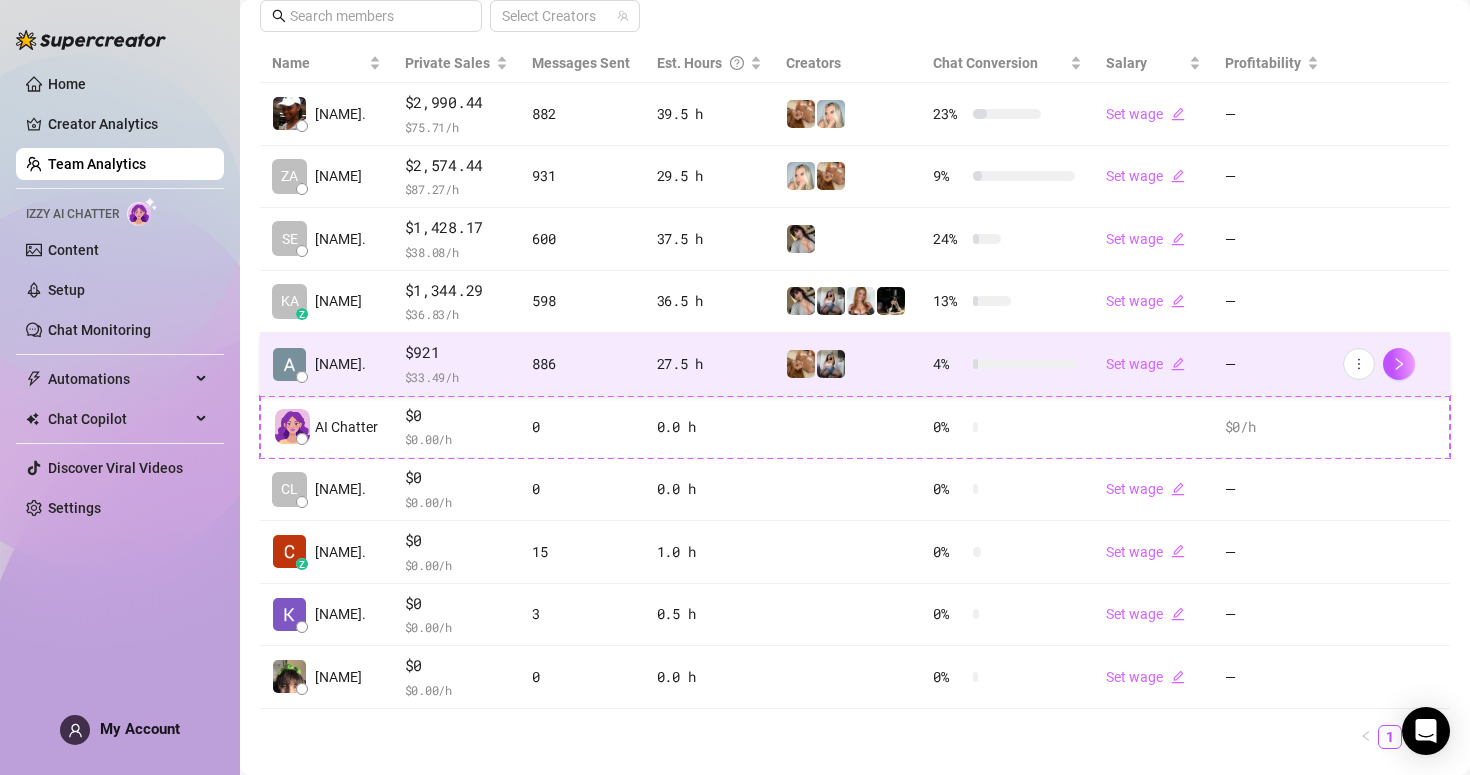 scroll, scrollTop: 482, scrollLeft: 0, axis: vertical 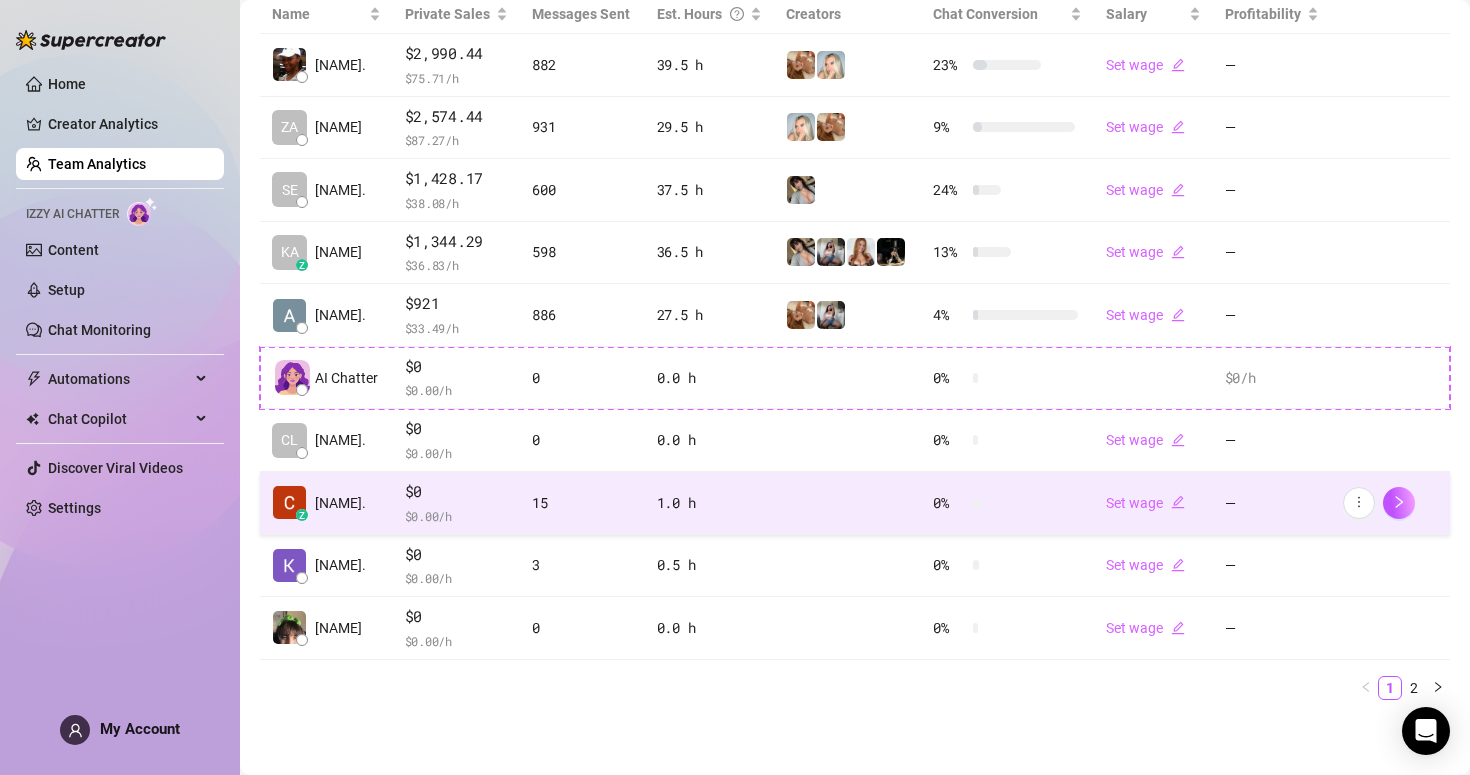 click on "15" at bounding box center [582, 503] 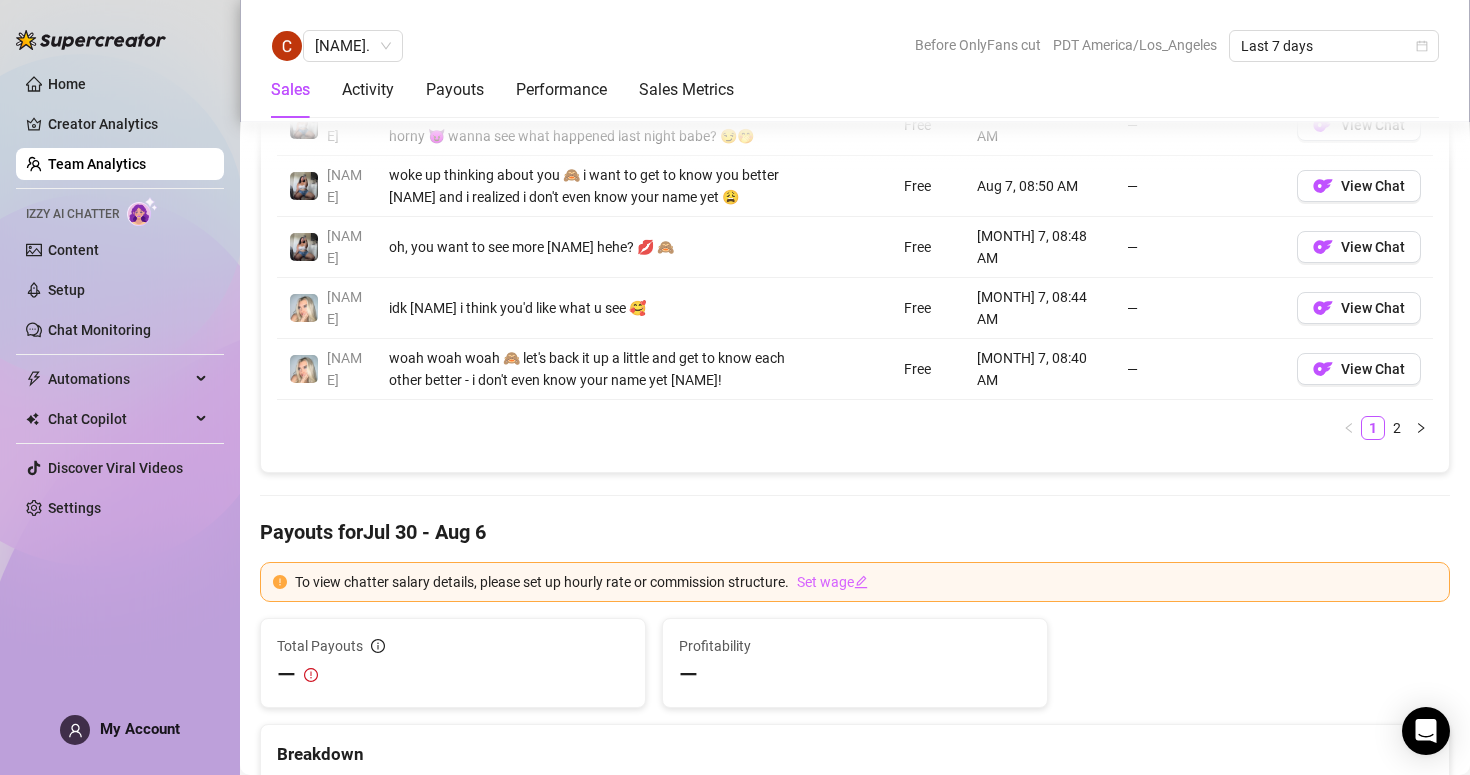 scroll, scrollTop: 1876, scrollLeft: 0, axis: vertical 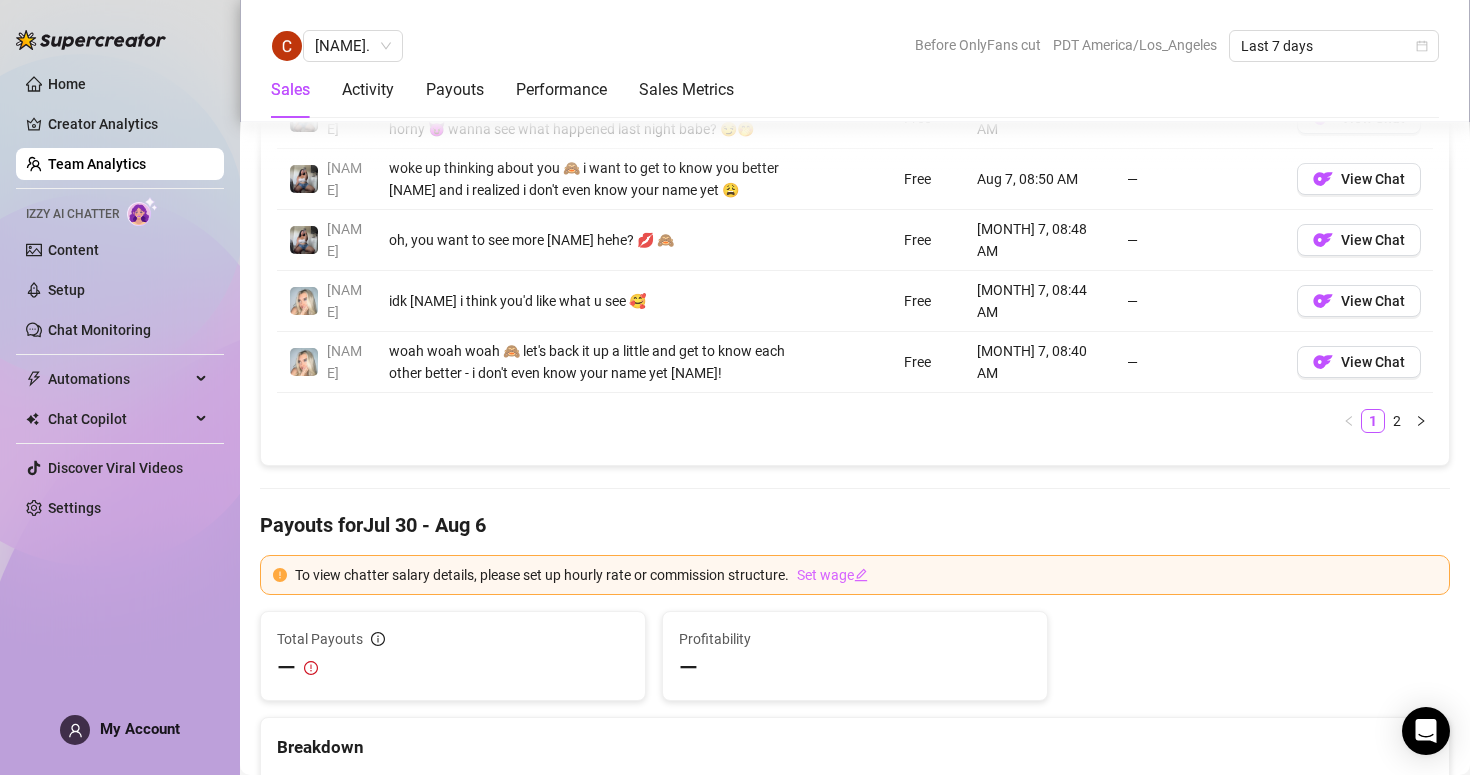 click on "Team Analytics" at bounding box center [97, 164] 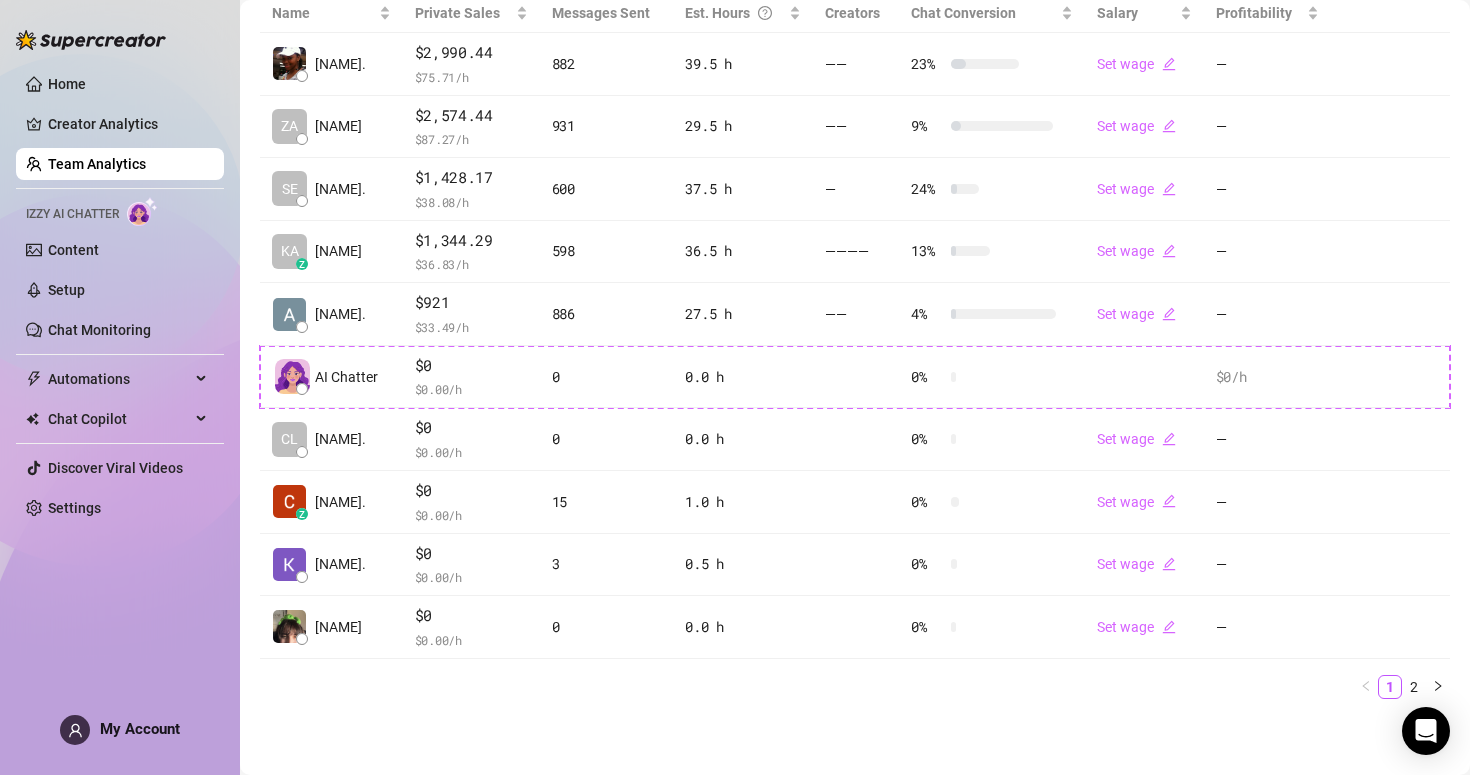 scroll, scrollTop: 482, scrollLeft: 0, axis: vertical 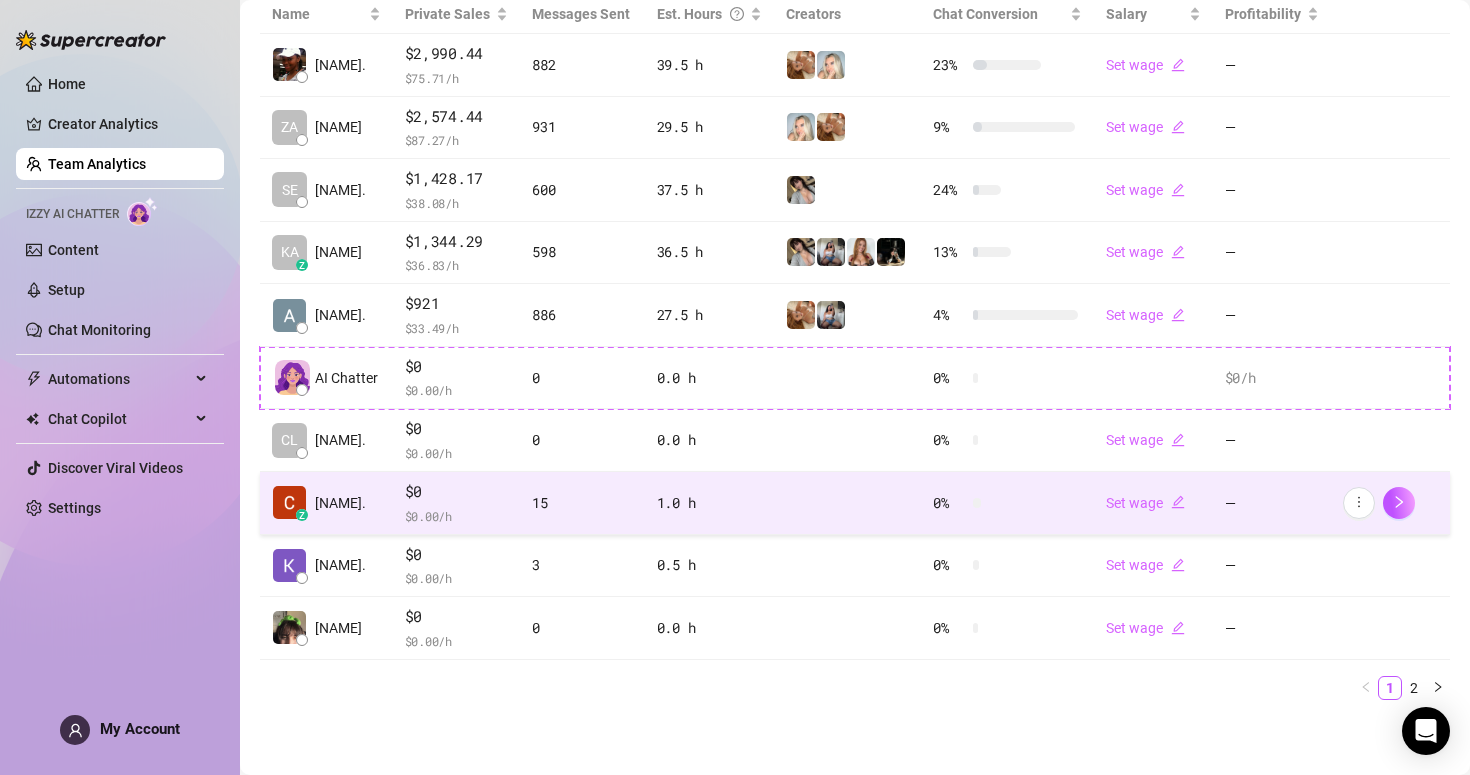 click on "1.0 h" at bounding box center [710, 503] 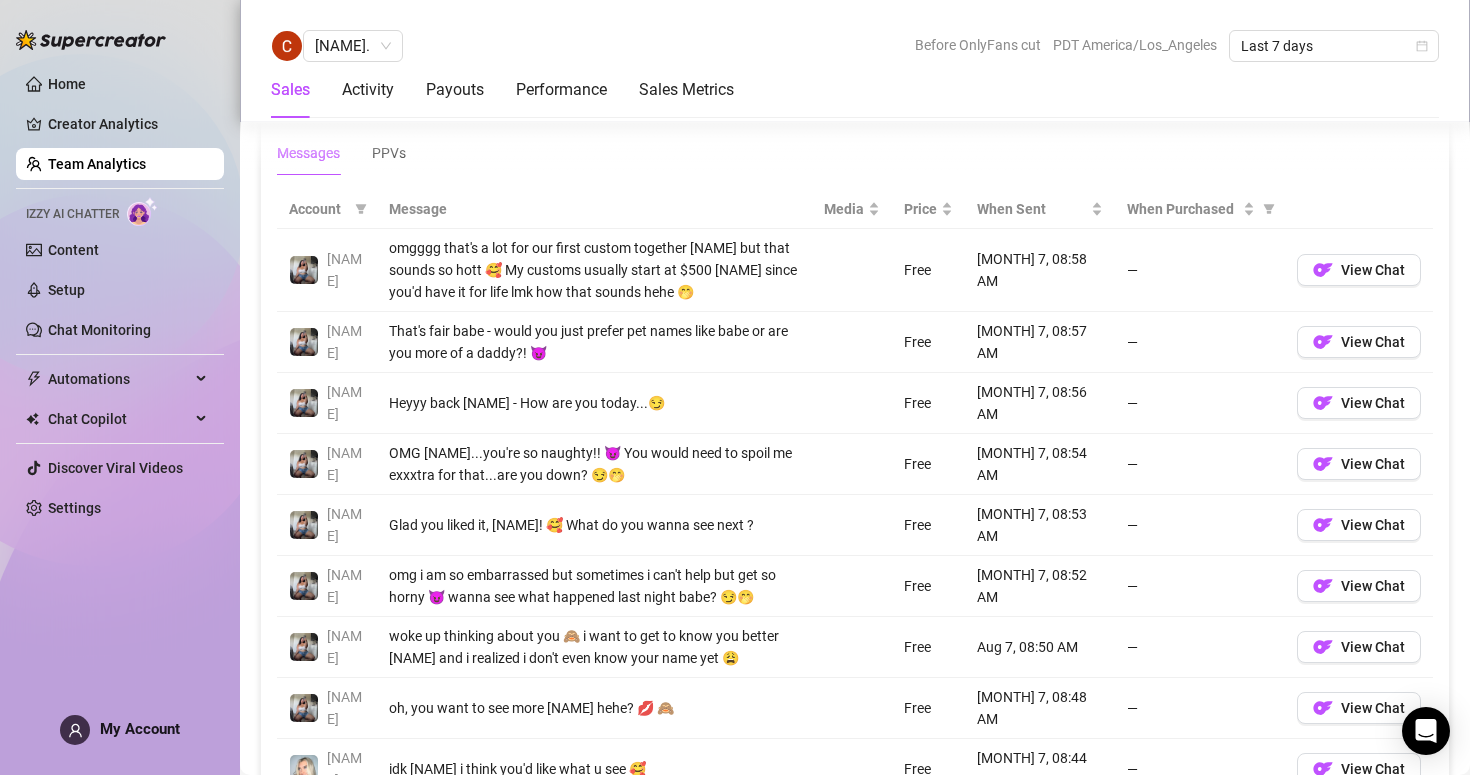 scroll, scrollTop: 1417, scrollLeft: 0, axis: vertical 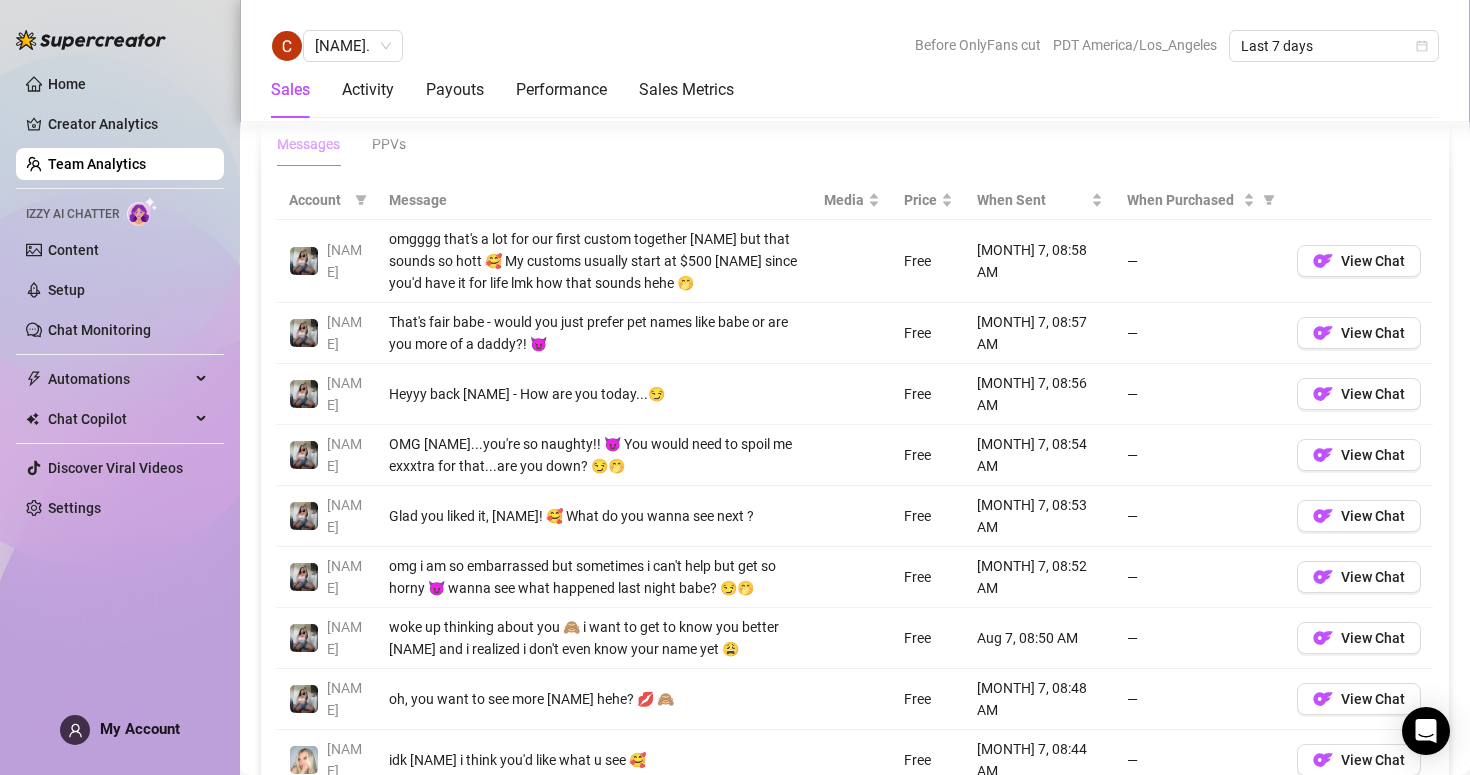 click on "omgggg that's a lot for our first custom together [NAME] but that sounds so hott 🥰 My customs usually start at $500 [NAME] since you'd have it for life lmk how that sounds hehe 🤭" at bounding box center [594, 261] 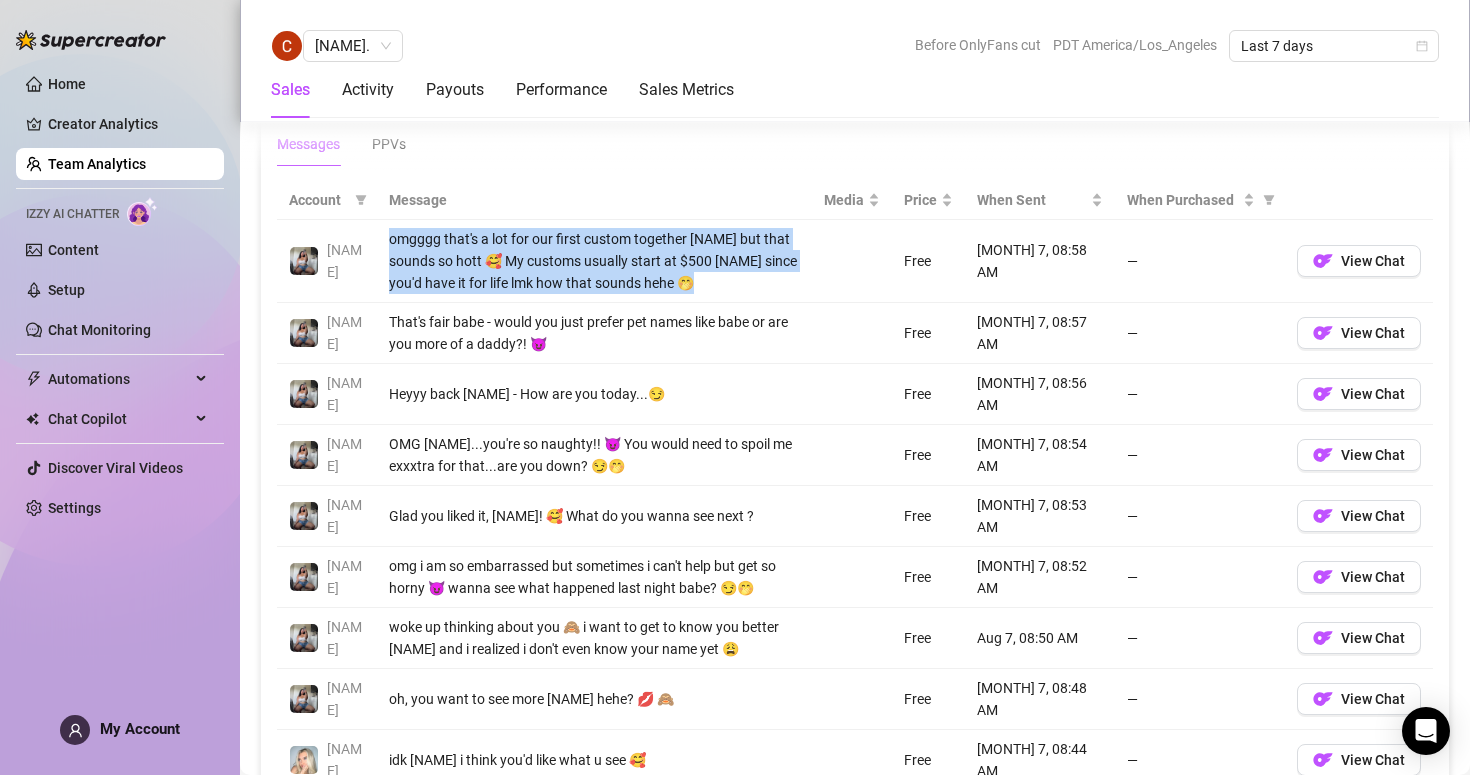 click on "omgggg that's a lot for our first custom together [NAME] but that sounds so hott 🥰 My customs usually start at $500 [NAME] since you'd have it for life lmk how that sounds hehe 🤭" at bounding box center (594, 261) 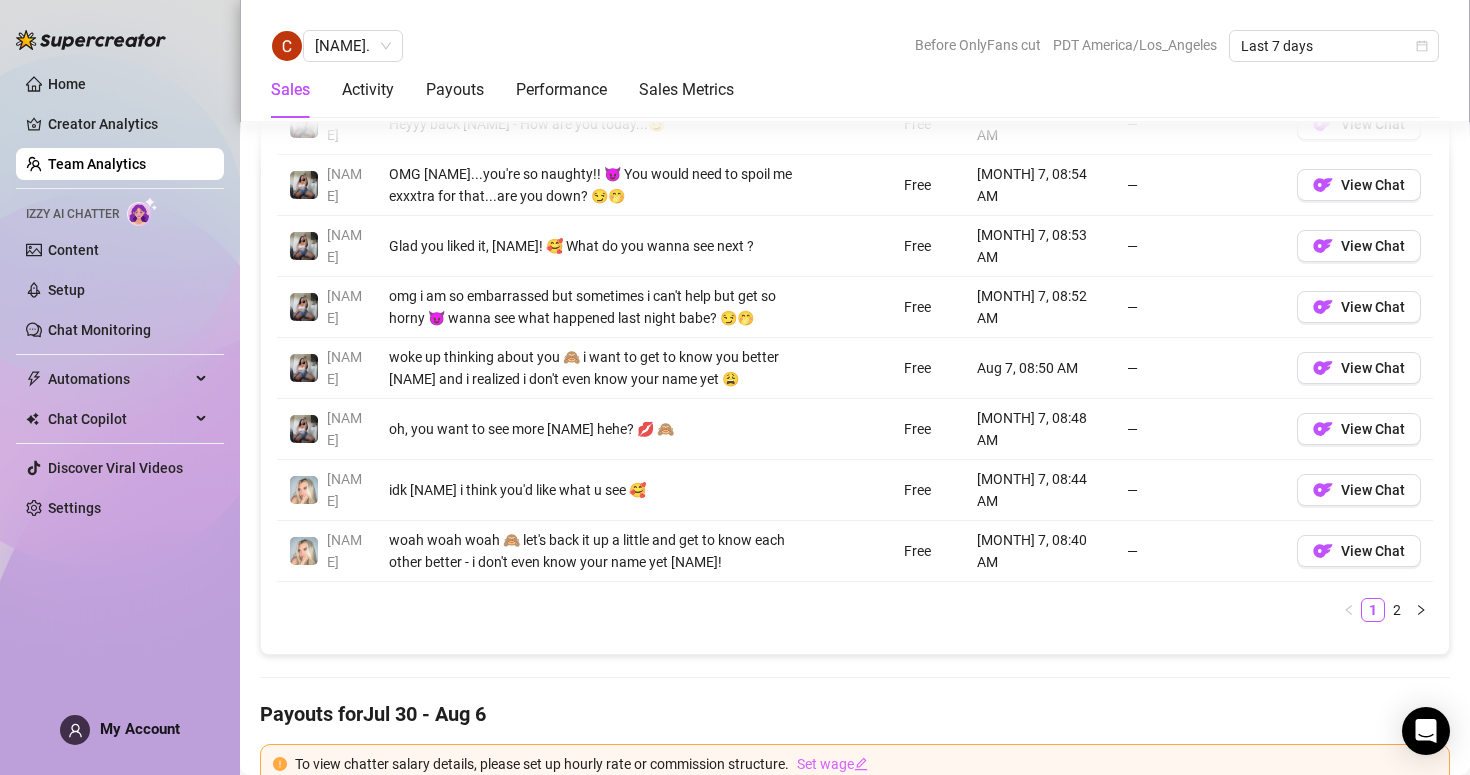 scroll, scrollTop: 1616, scrollLeft: 0, axis: vertical 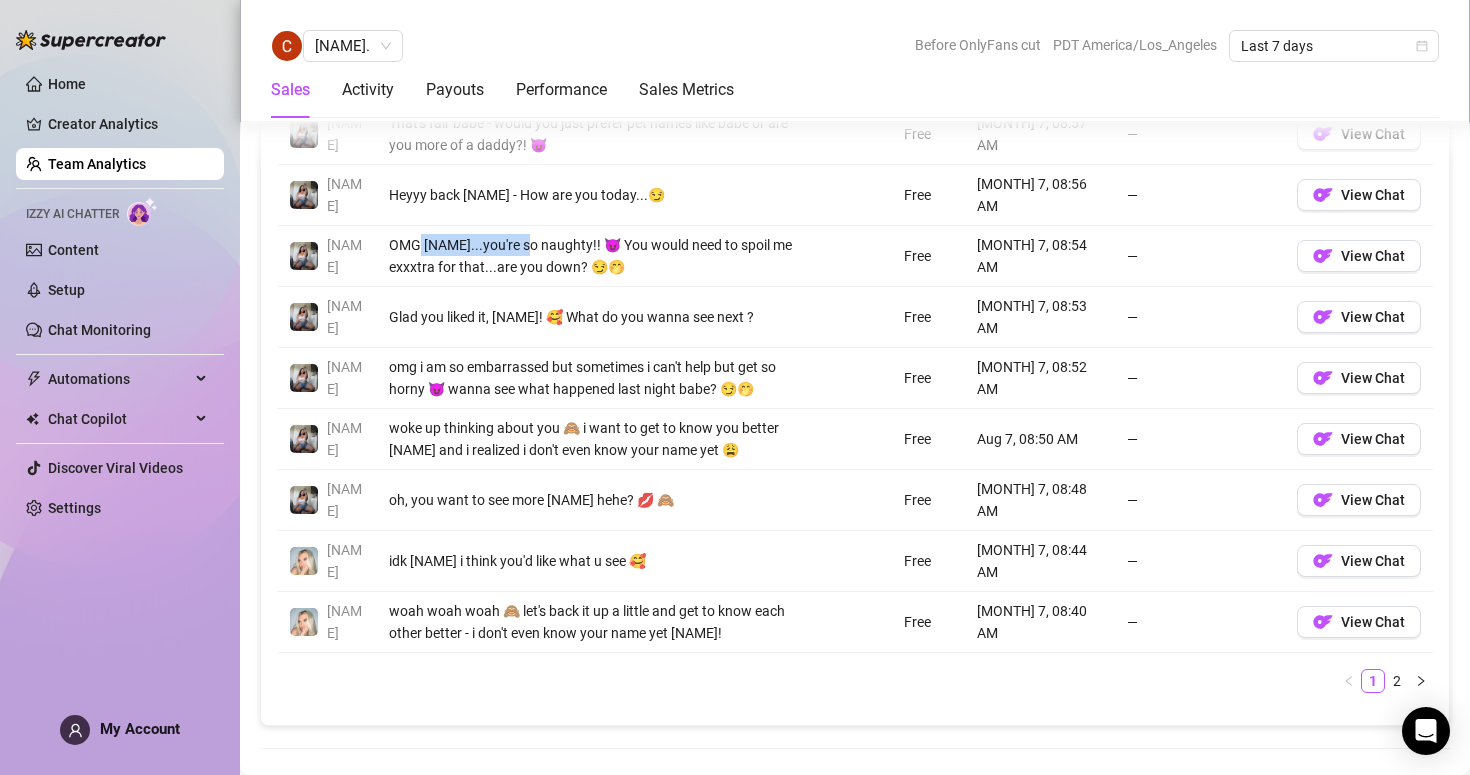 drag, startPoint x: 418, startPoint y: 247, endPoint x: 544, endPoint y: 250, distance: 126.035706 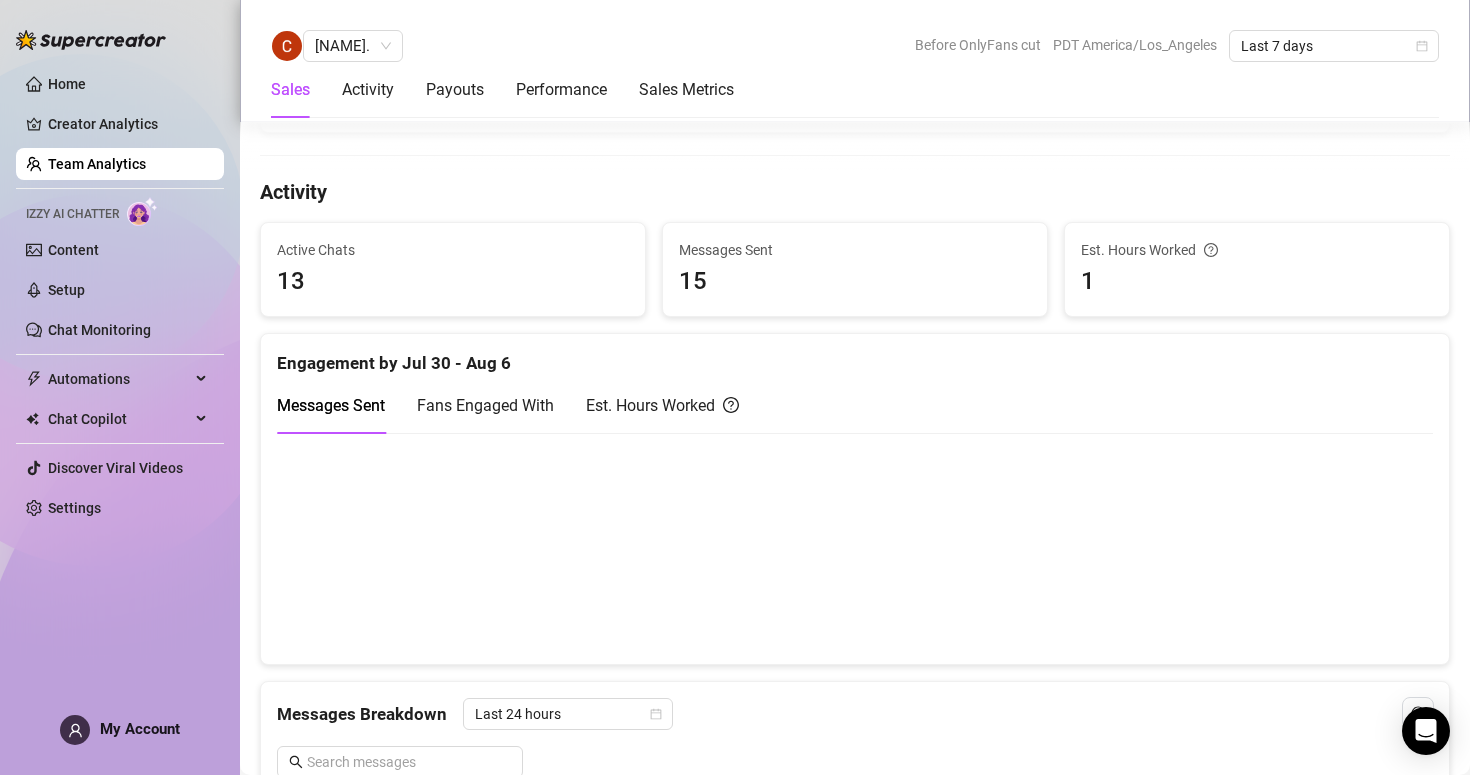 scroll, scrollTop: 620, scrollLeft: 0, axis: vertical 